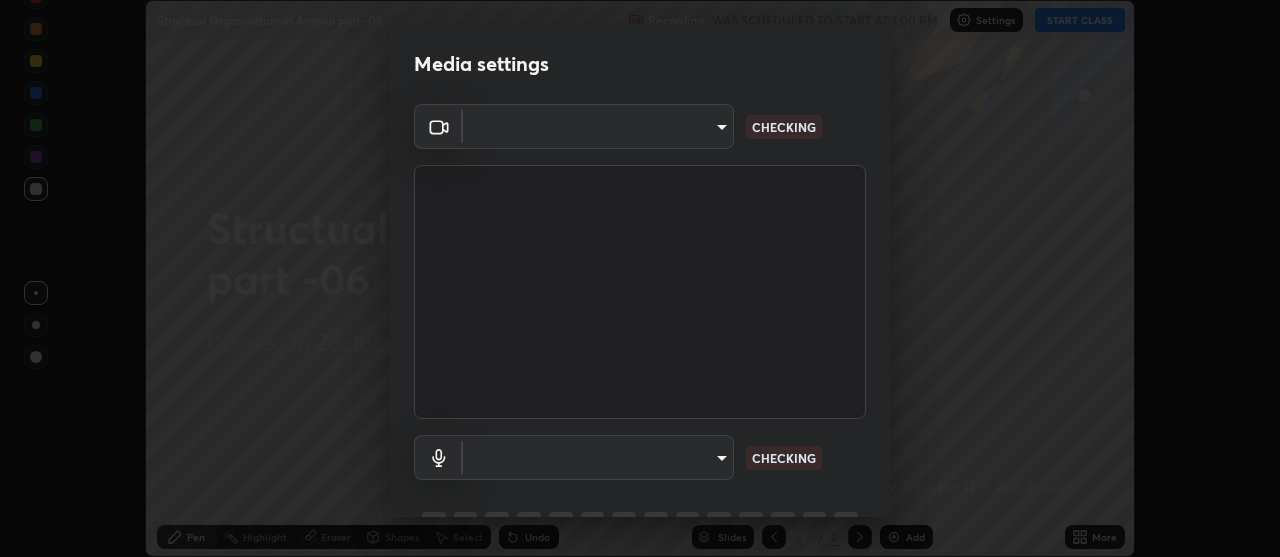 scroll, scrollTop: 0, scrollLeft: 0, axis: both 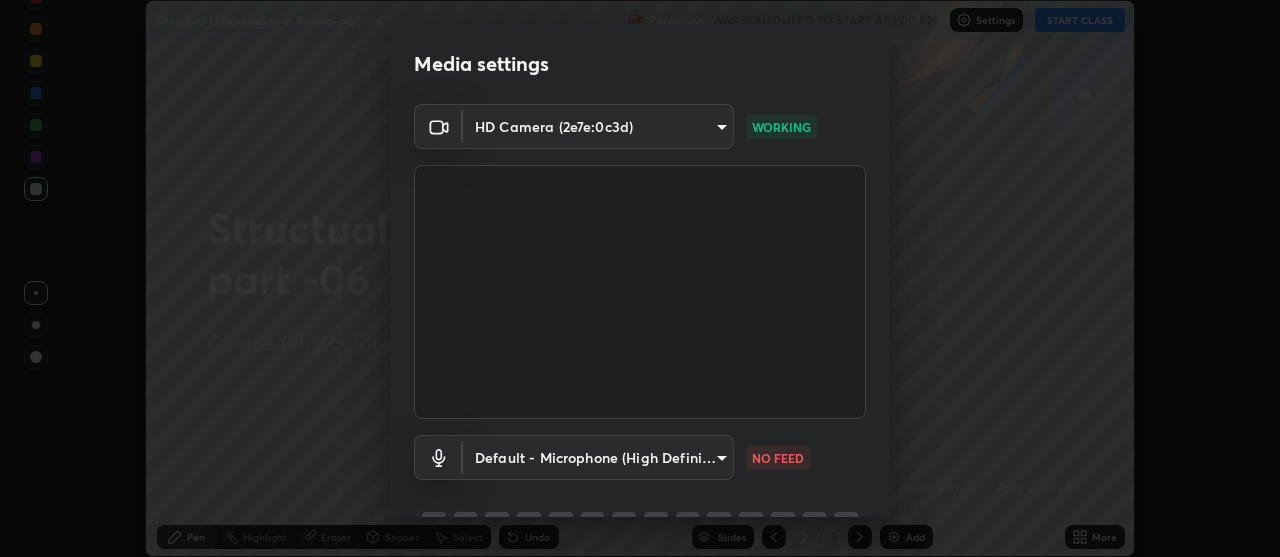 click on "Erase all Structual Organisation in Animal part -06 Recording WAS SCHEDULED TO START AT 1:00 PM Settings START CLASS Setting up your live class Structual Organisation in Animal part -06 • L12 of Course On Zoology for NEET Conquer 1 2026 [FIRST] [LAST] Pen Highlight Eraser Shapes Select Undo Slides 2 / 2 Add More No doubts shared Encourage your learners to ask a doubt for better clarity Report an issue Reason for reporting Buffering Chat not working Audio - Video sync issue Educator video quality low ​ Attach an image Report Media settings HD Camera (2e7e:0c3d) 4eebad9fb2b760257747d3faba0537f77ebfd590b97cb0ff6e10e17389be776b WORKING Default - Microphone (High Definition Audio Device) default NO FEED 1 / 5 Next" at bounding box center (640, 278) 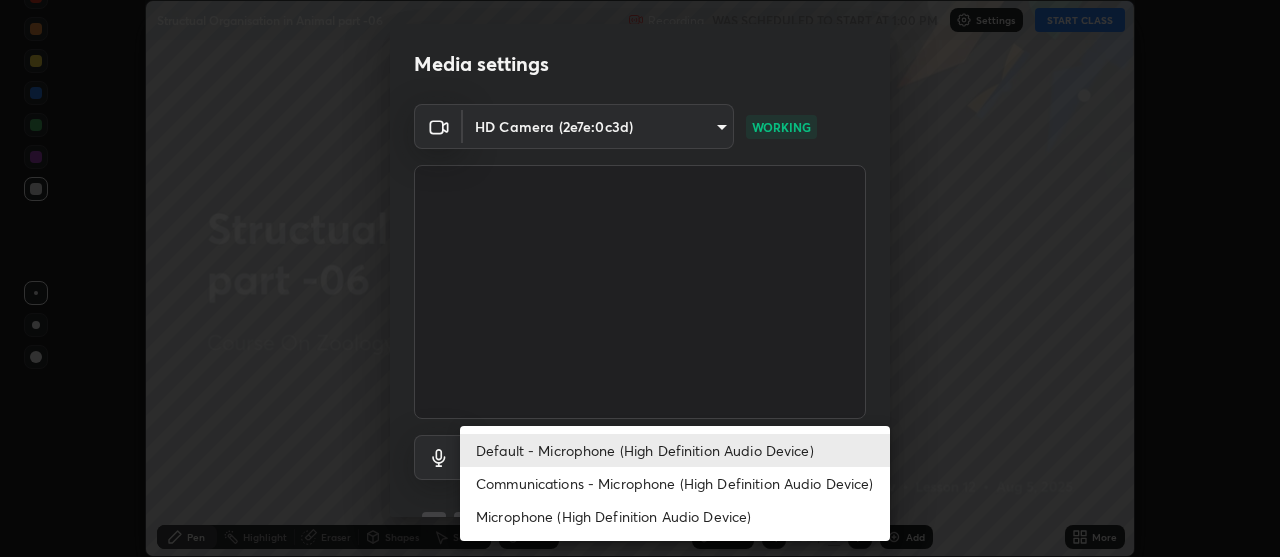 click on "Communications - Microphone (High Definition Audio Device)" at bounding box center (675, 483) 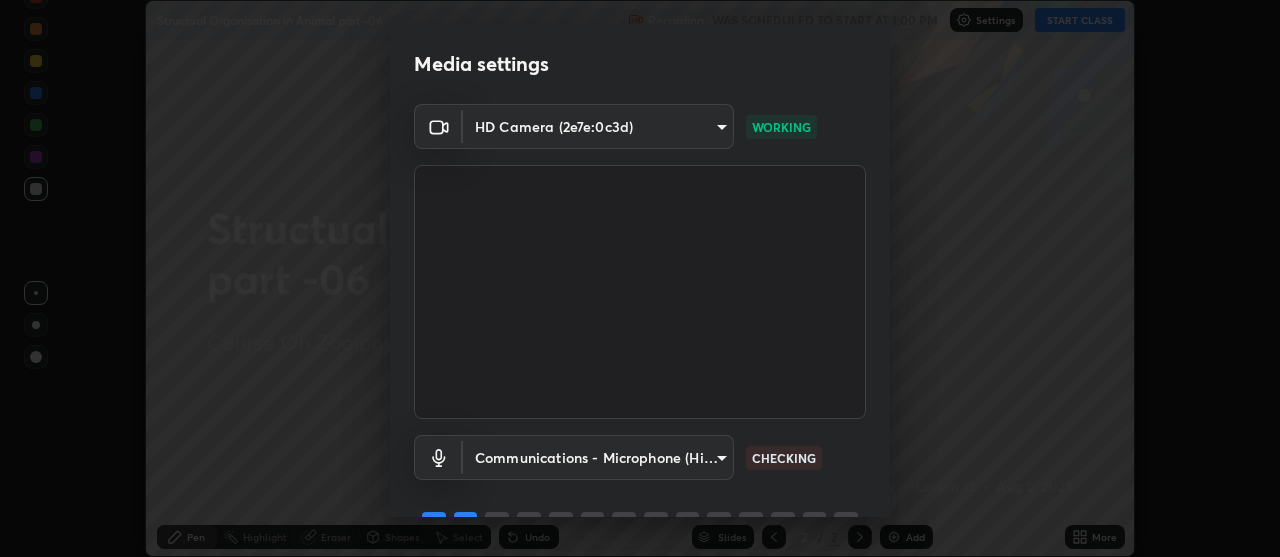 click on "Erase all Structual Organisation in Animal part -06 Recording WAS SCHEDULED TO START AT 1:00 PM Settings START CLASS Setting up your live class Structual Organisation in Animal part -06 • L12 of Course On Zoology for NEET Conquer 1 2026 [FIRST] [LAST] Pen Highlight Eraser Shapes Select Undo Slides 2 / 2 Add More No doubts shared Encourage your learners to ask a doubt for better clarity Report an issue Reason for reporting Buffering Chat not working Audio - Video sync issue Educator video quality low ​ Attach an image Report Media settings HD Camera (2e7e:0c3d) 4eebad9fb2b760257747d3faba0537f77ebfd590b97cb0ff6e10e17389be776b WORKING Communications - Microphone (High Definition Audio Device) communications CHECKING 1 / 5 Next" at bounding box center (640, 278) 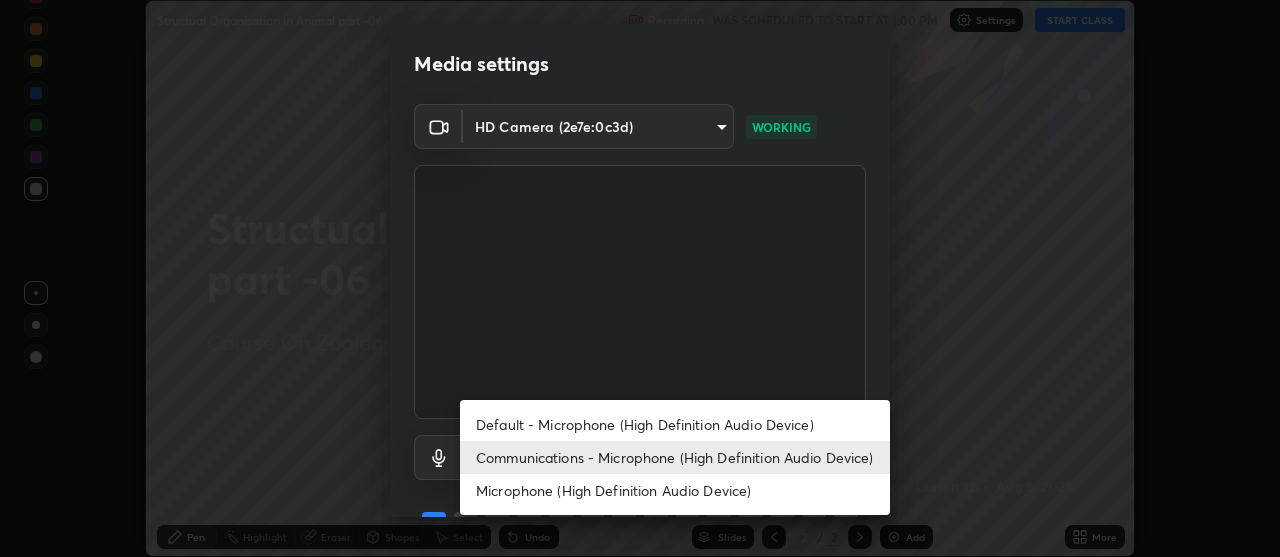 click on "Default - Microphone (High Definition Audio Device)" at bounding box center (675, 424) 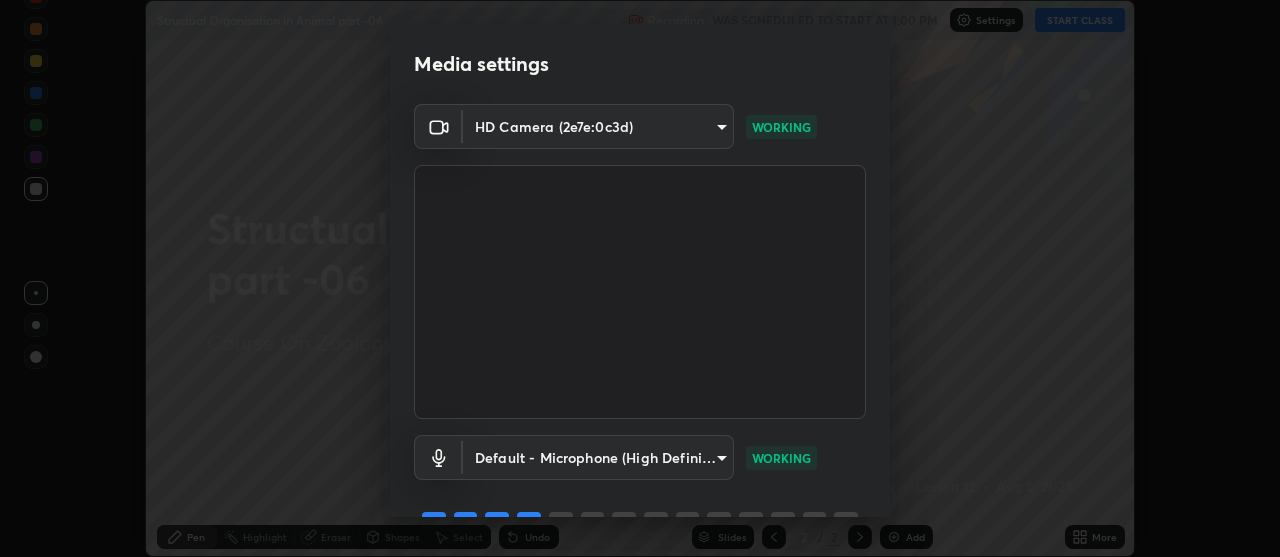 scroll, scrollTop: 99, scrollLeft: 0, axis: vertical 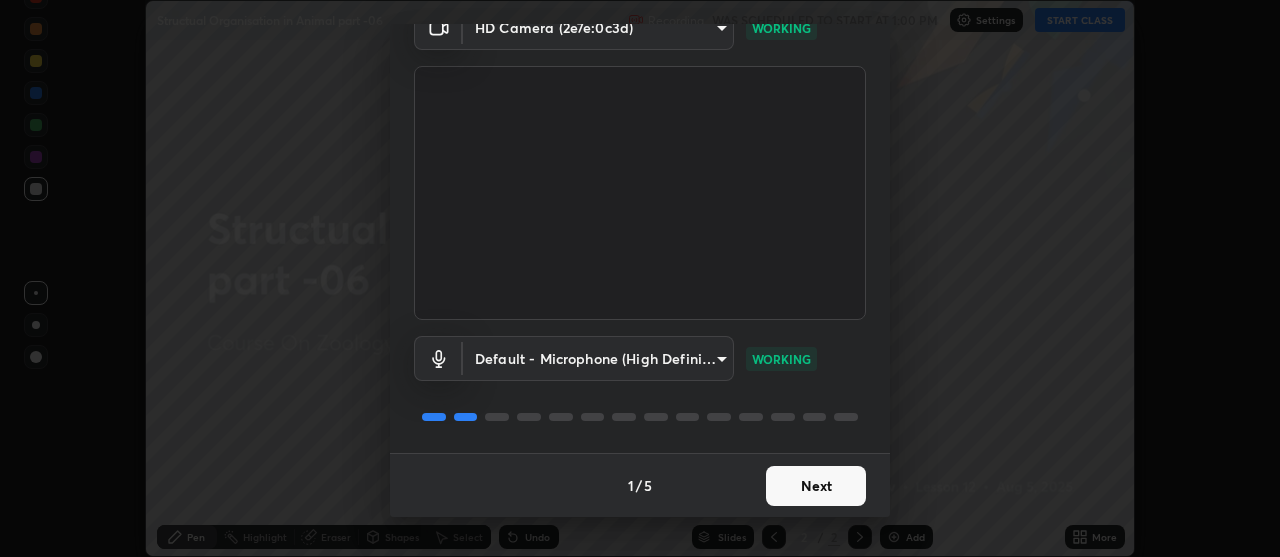 click on "Next" at bounding box center [816, 486] 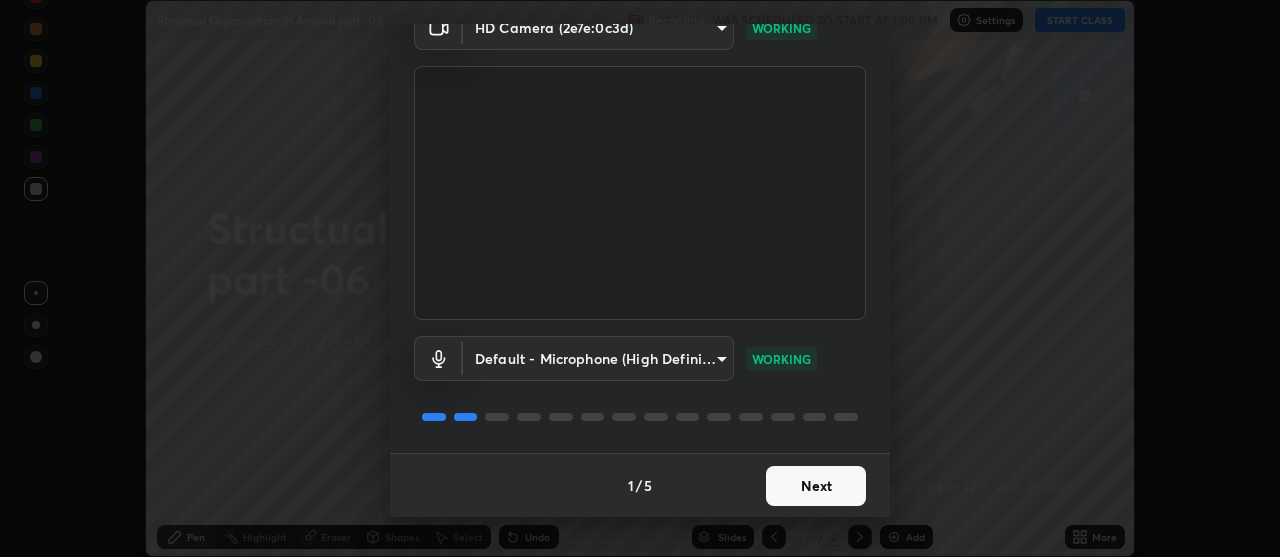 scroll, scrollTop: 0, scrollLeft: 0, axis: both 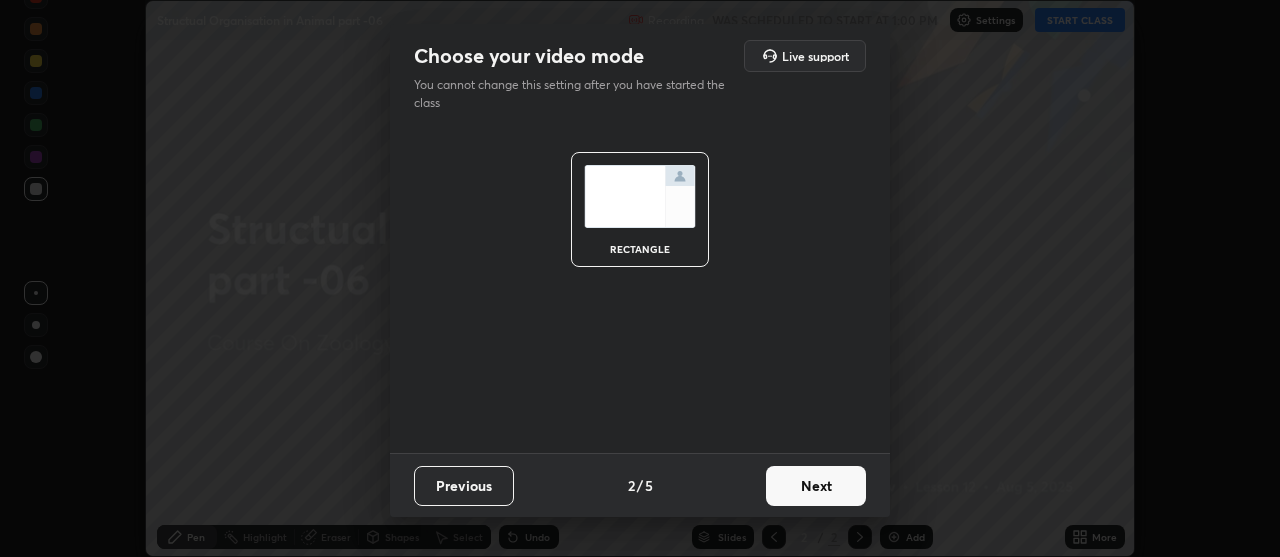 click on "Next" at bounding box center (816, 486) 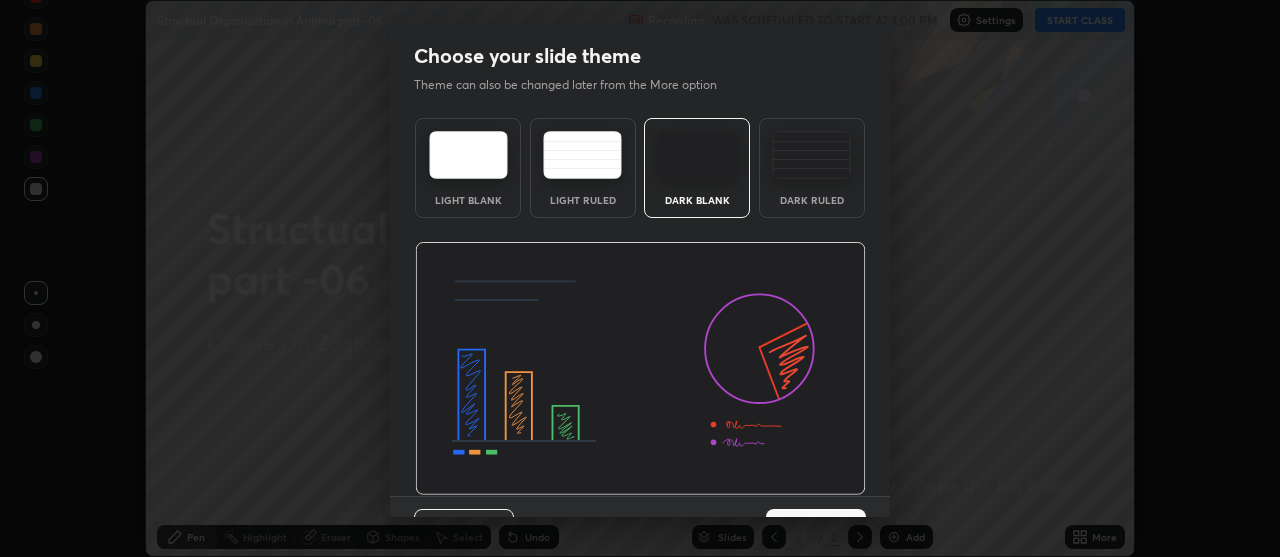 scroll, scrollTop: 43, scrollLeft: 0, axis: vertical 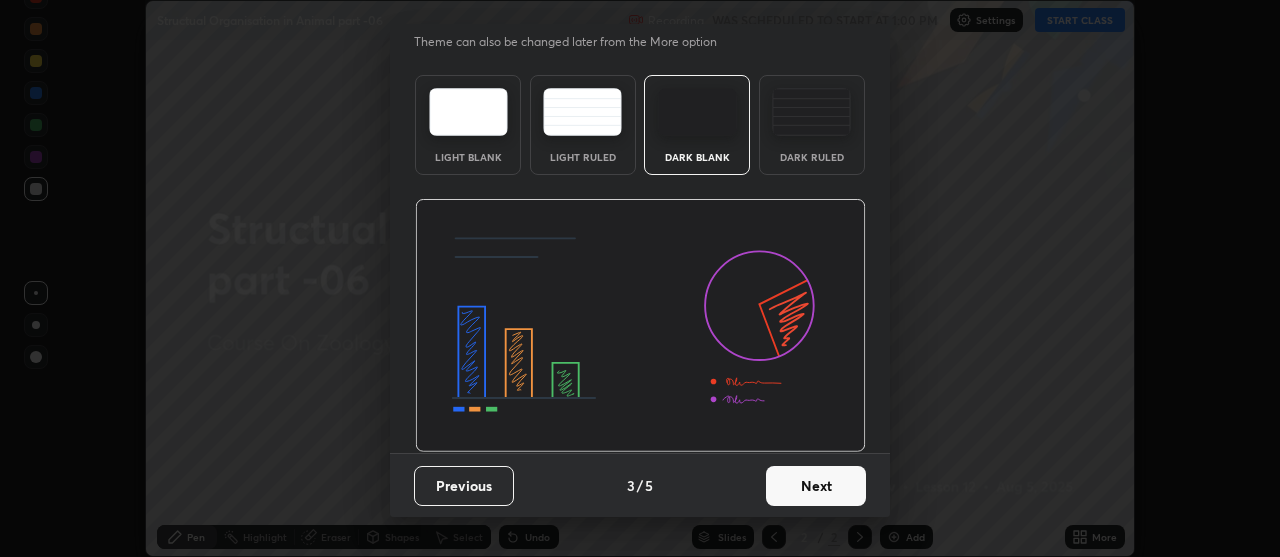 click on "Next" at bounding box center (816, 486) 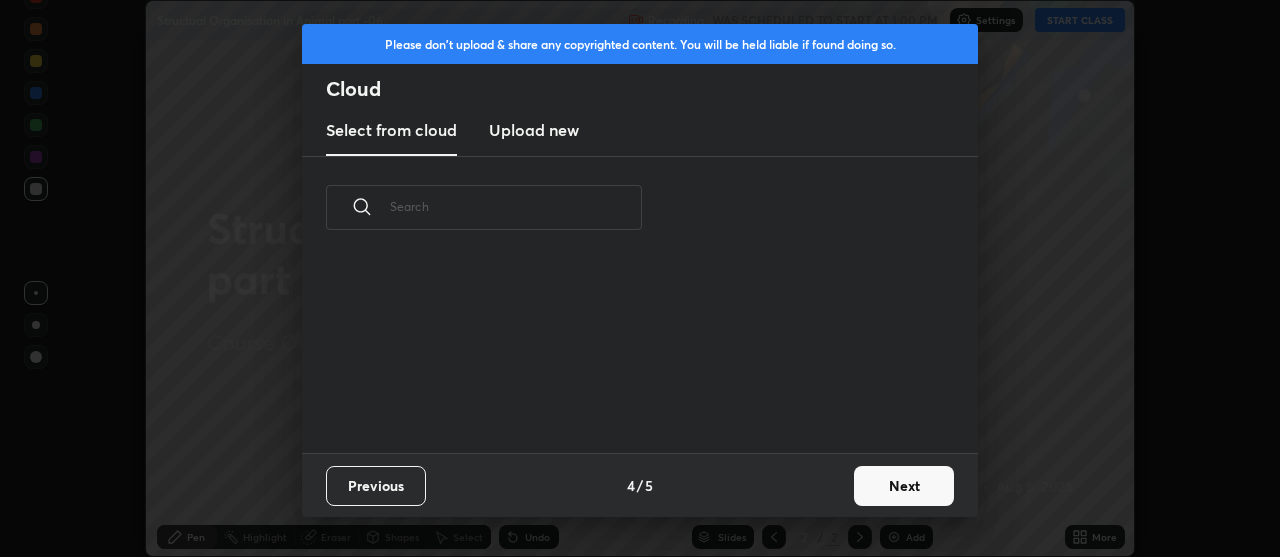 scroll, scrollTop: 0, scrollLeft: 0, axis: both 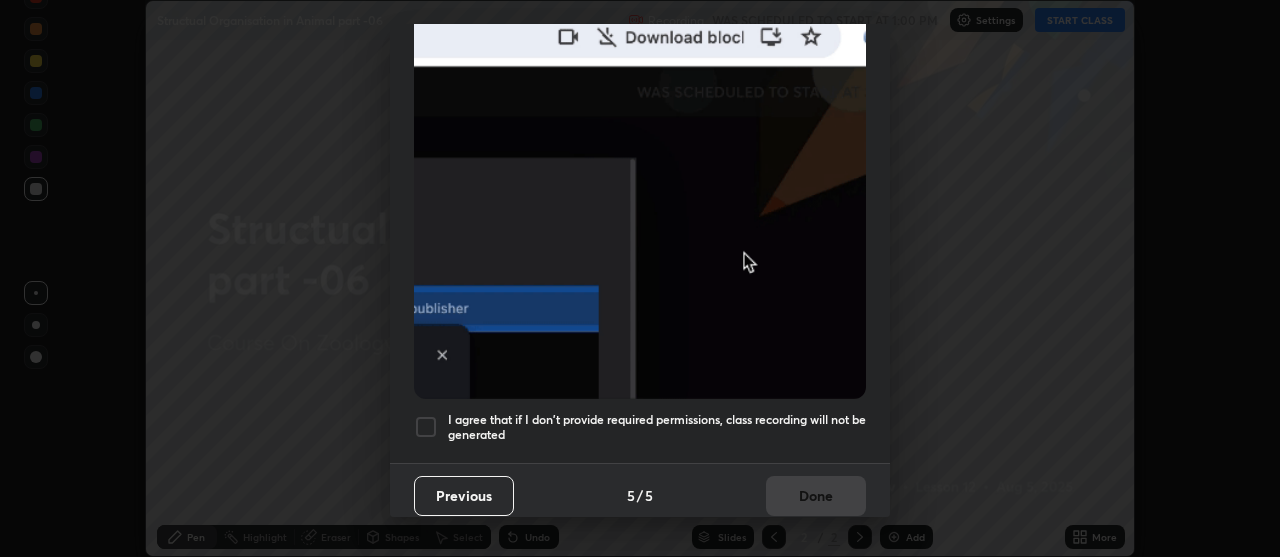 click at bounding box center [426, 427] 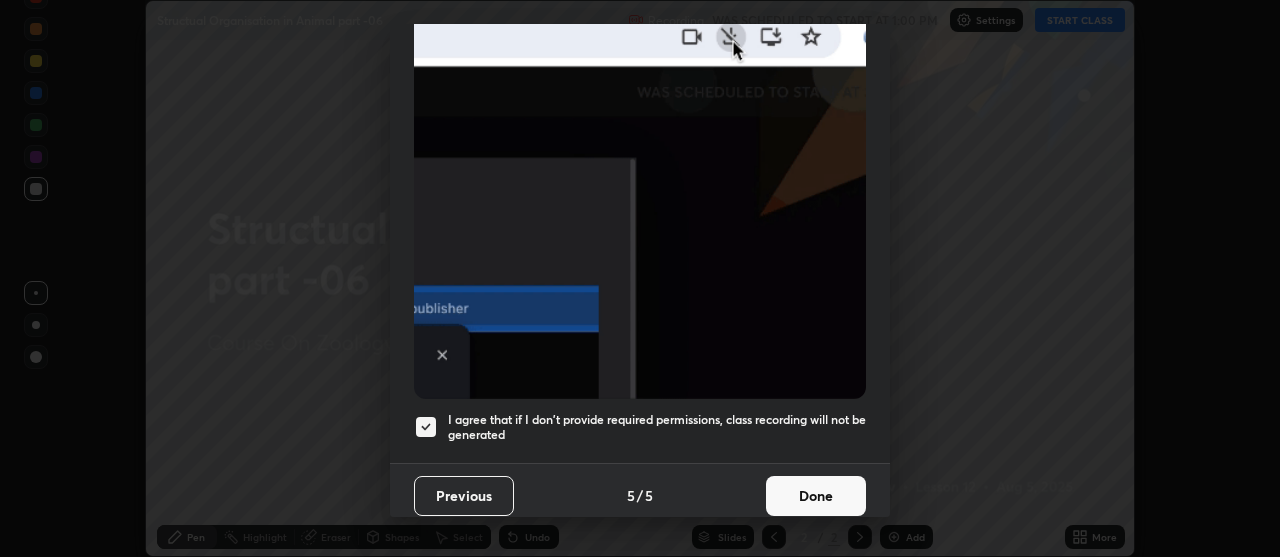 click on "Done" at bounding box center (816, 496) 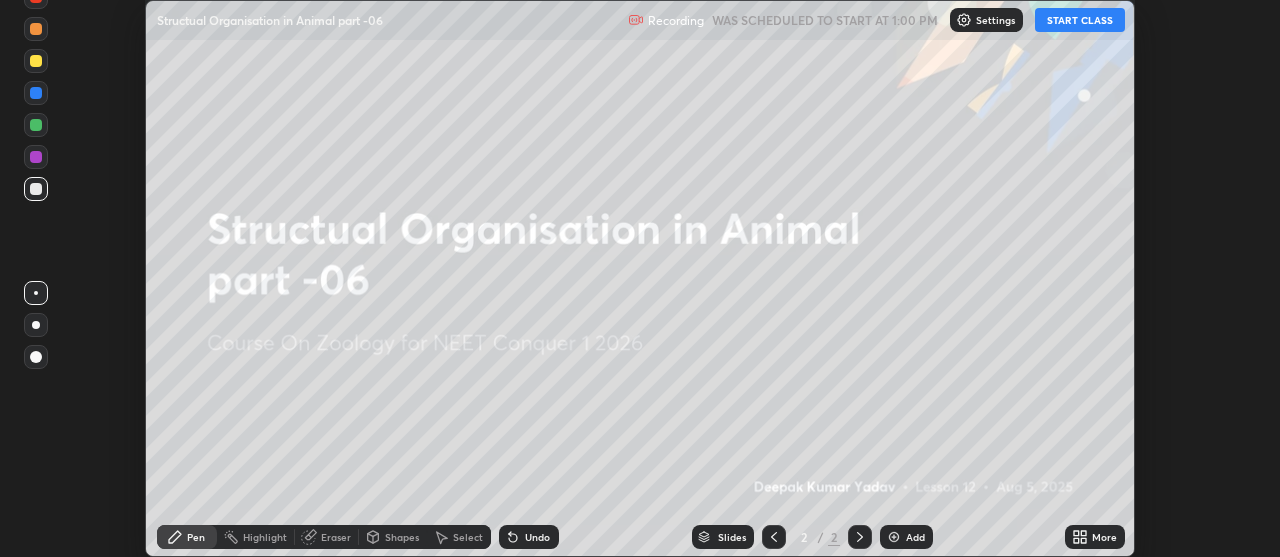 click 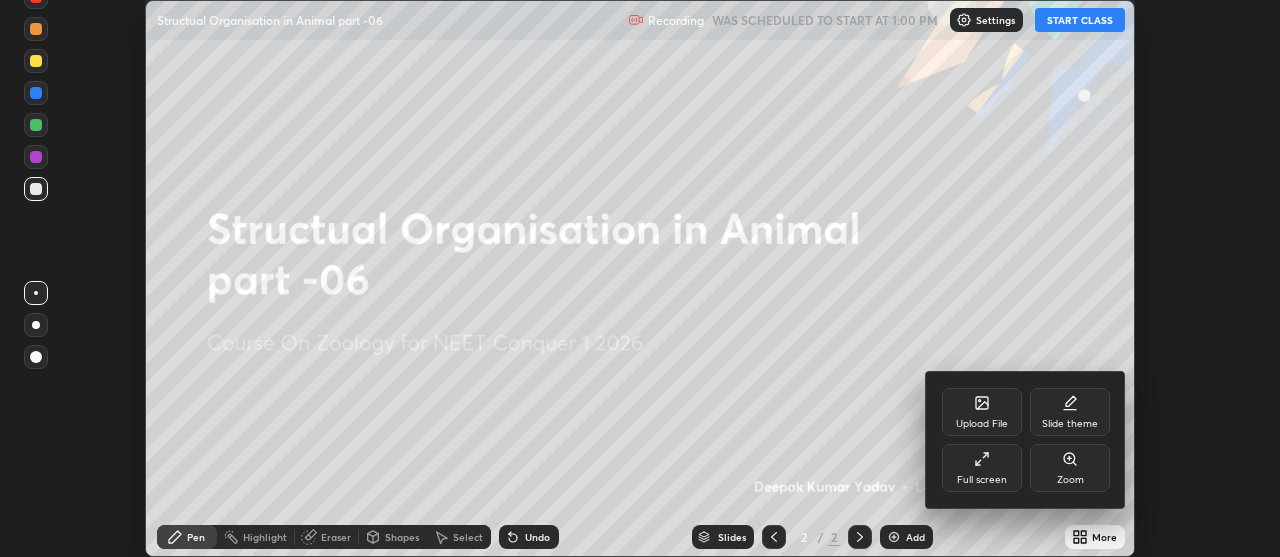 click 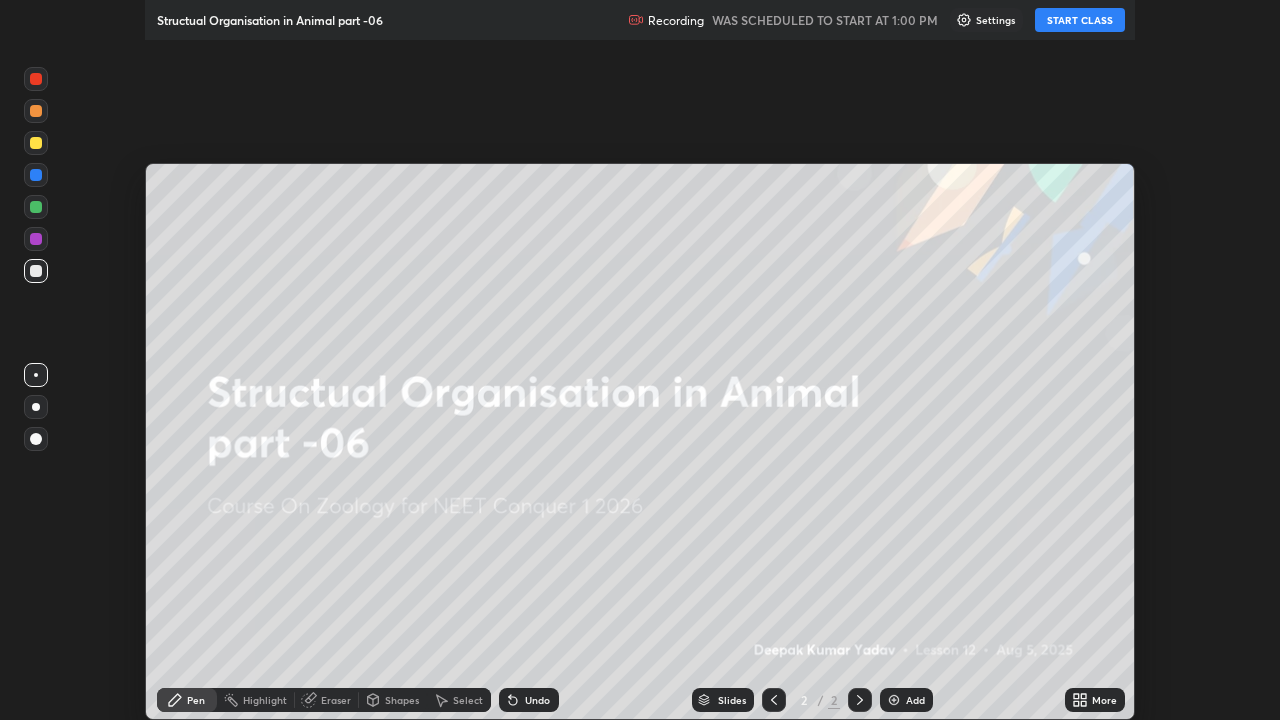 scroll, scrollTop: 99280, scrollLeft: 98720, axis: both 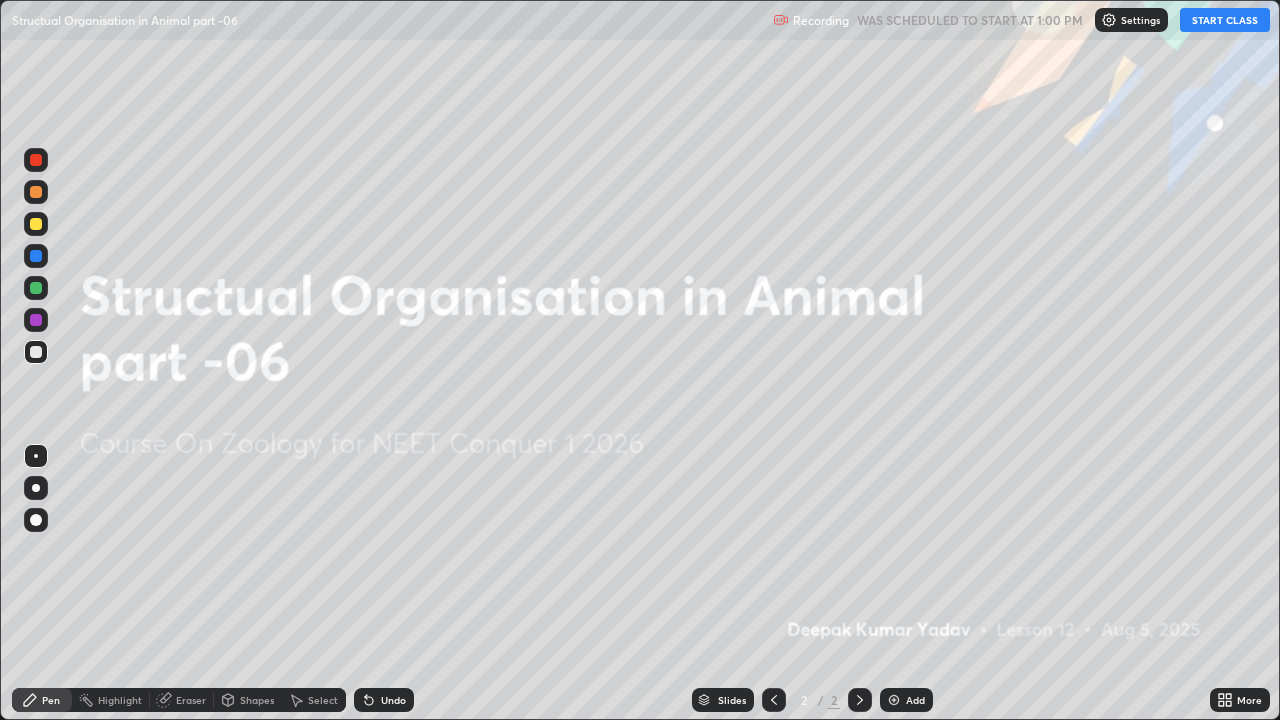 click at bounding box center (894, 700) 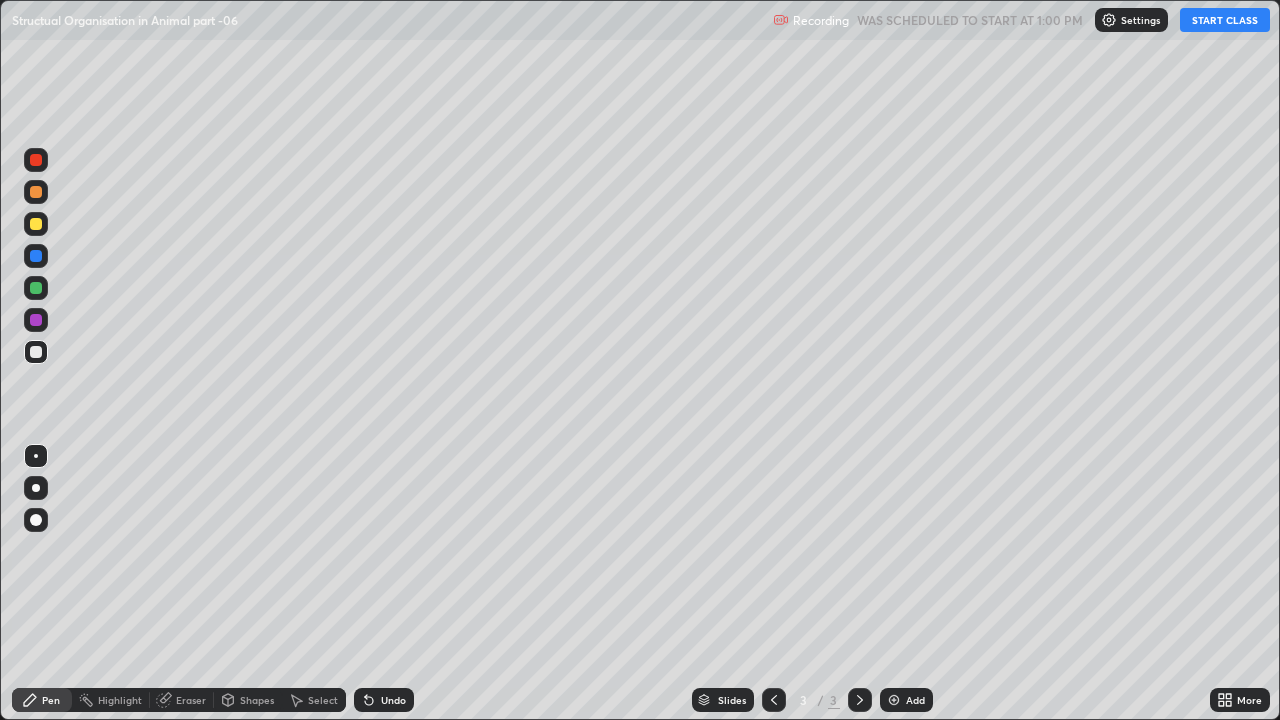 click on "Pen" at bounding box center (51, 700) 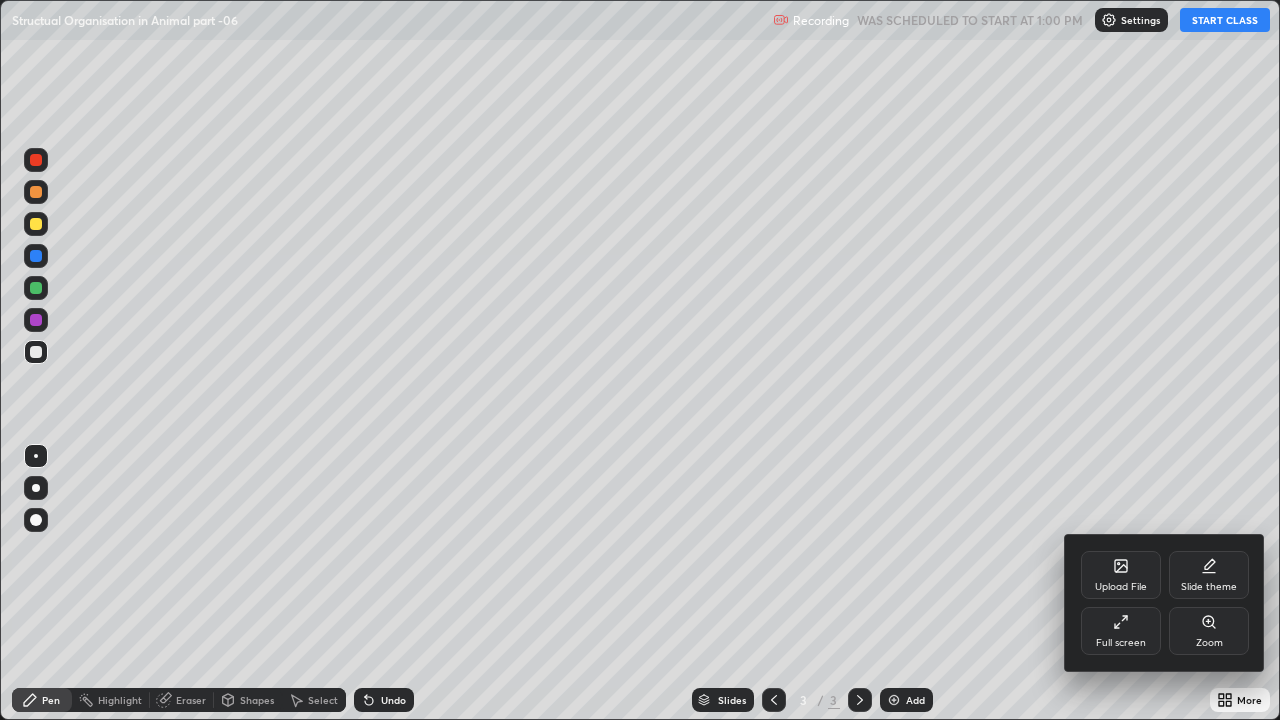 click 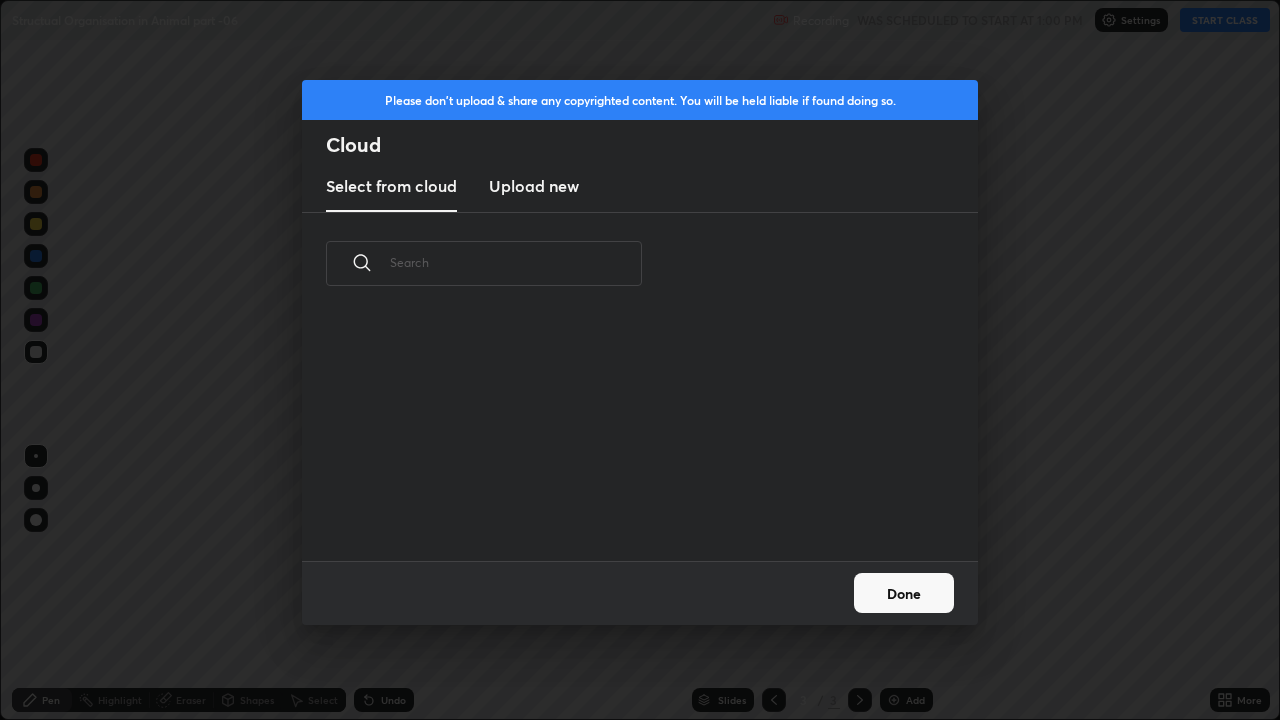 scroll, scrollTop: 7, scrollLeft: 11, axis: both 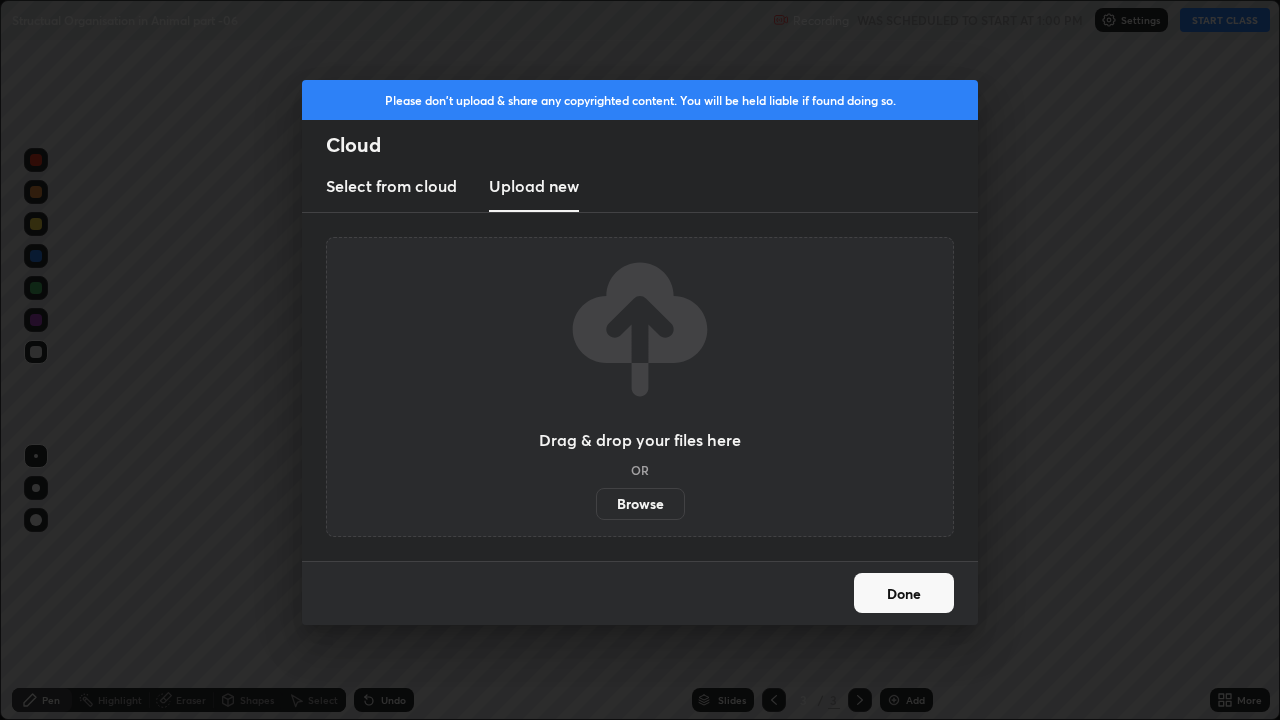 click on "Browse" at bounding box center [640, 504] 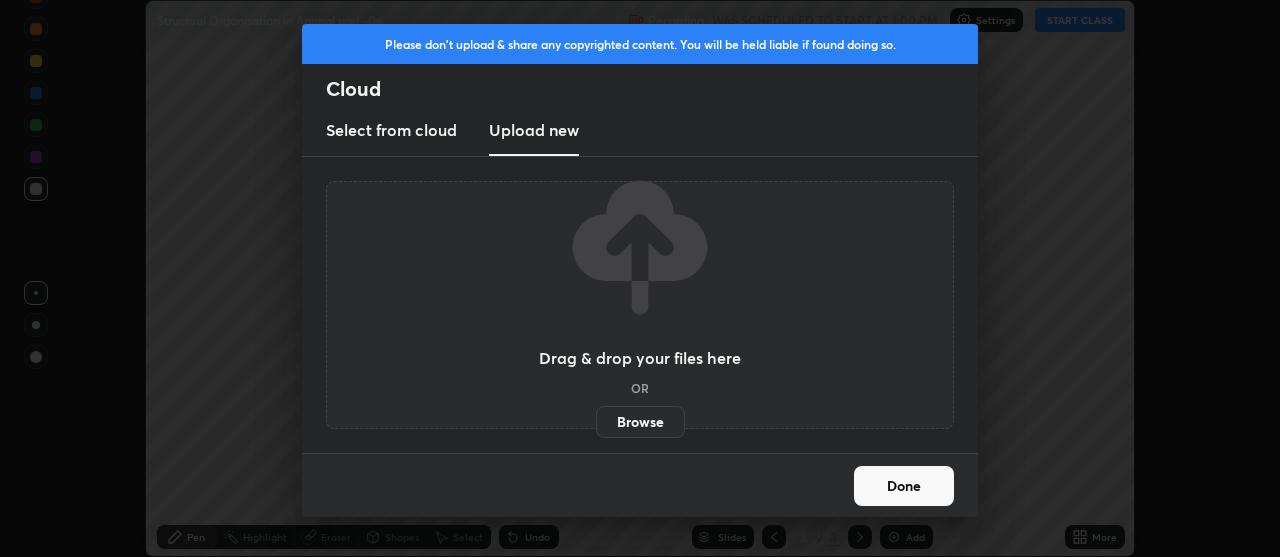scroll, scrollTop: 557, scrollLeft: 1280, axis: both 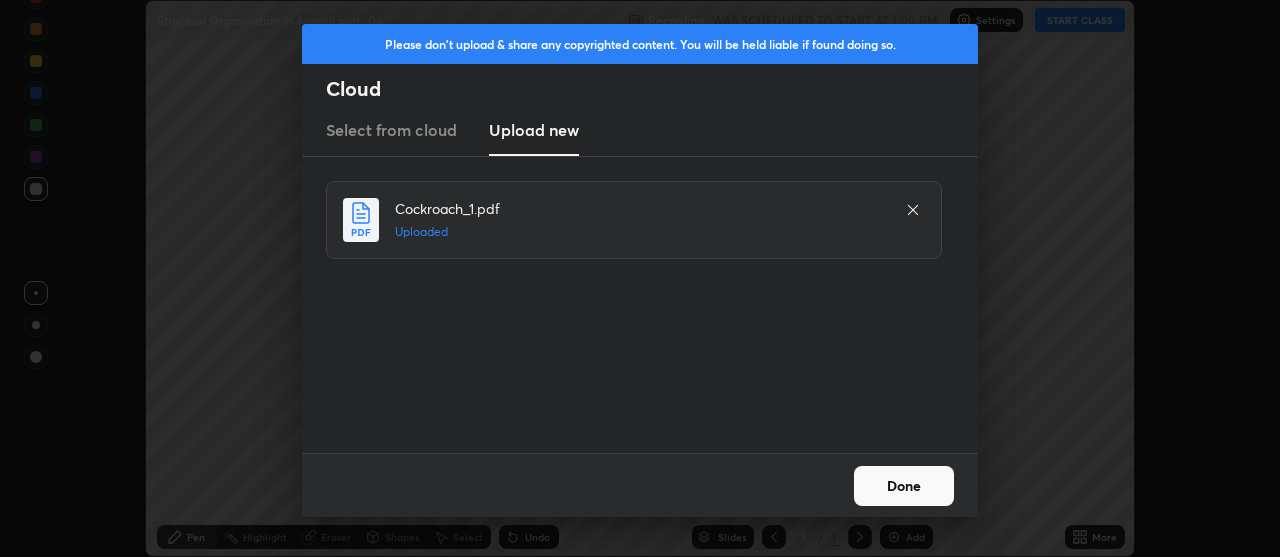click on "Done" at bounding box center (904, 486) 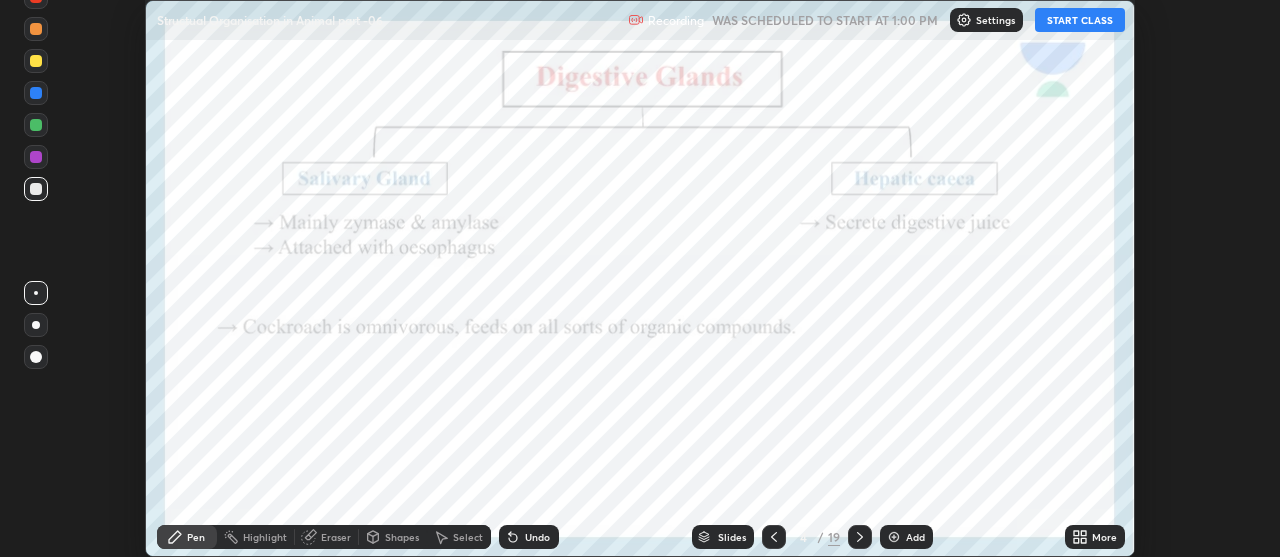 click at bounding box center [894, 537] 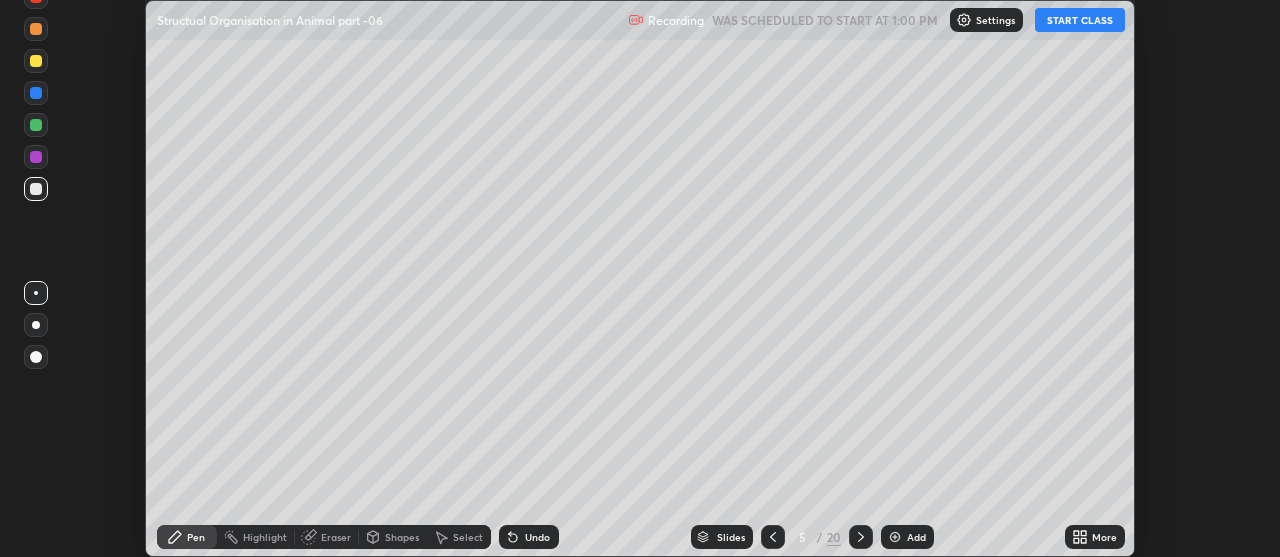 click 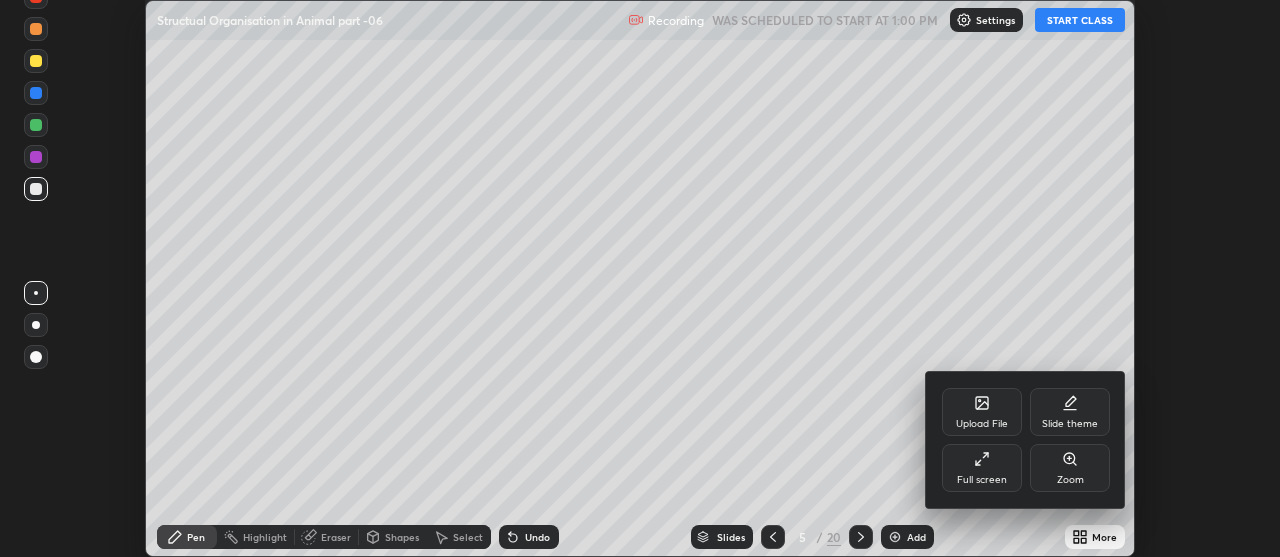 click 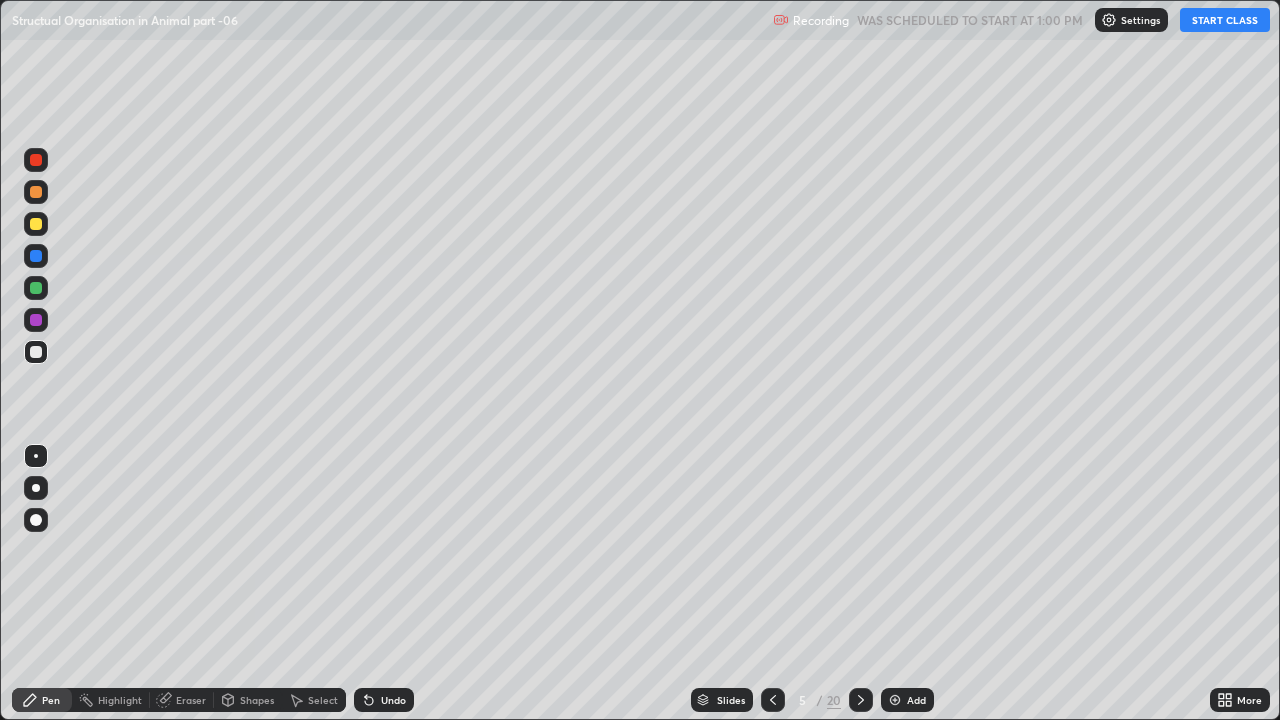 scroll, scrollTop: 99280, scrollLeft: 98720, axis: both 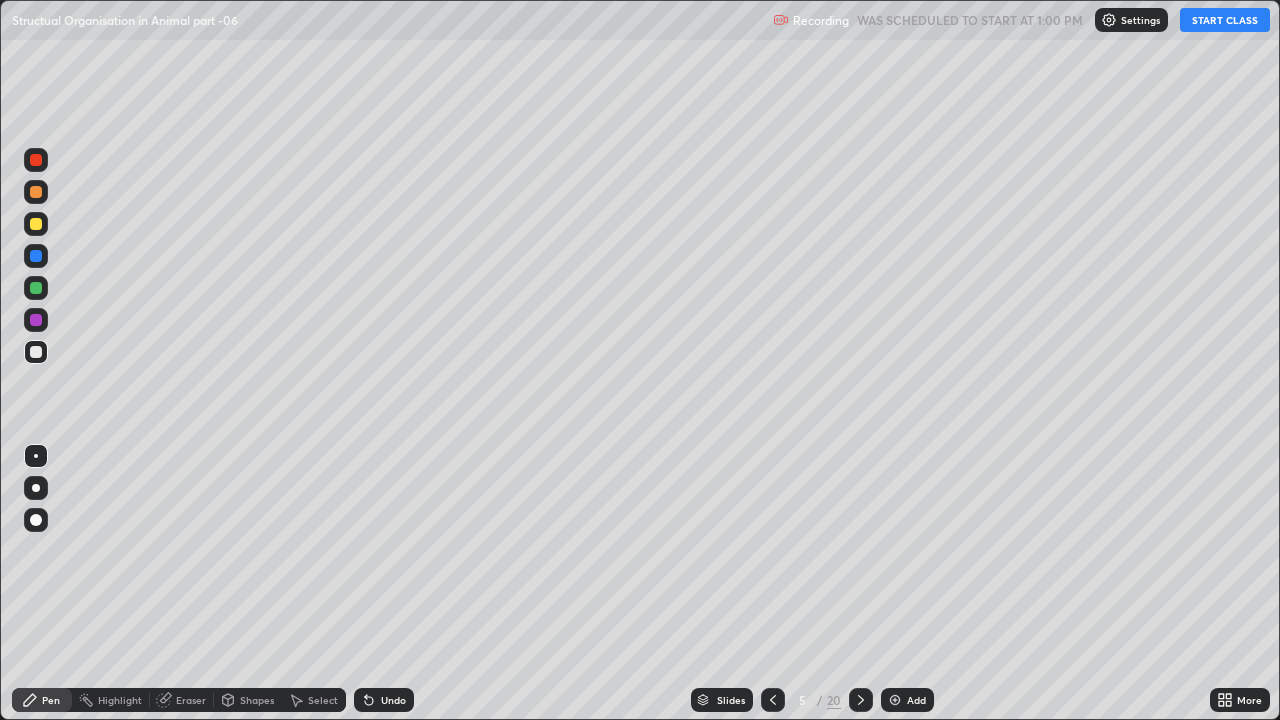 click on "START CLASS" at bounding box center [1225, 20] 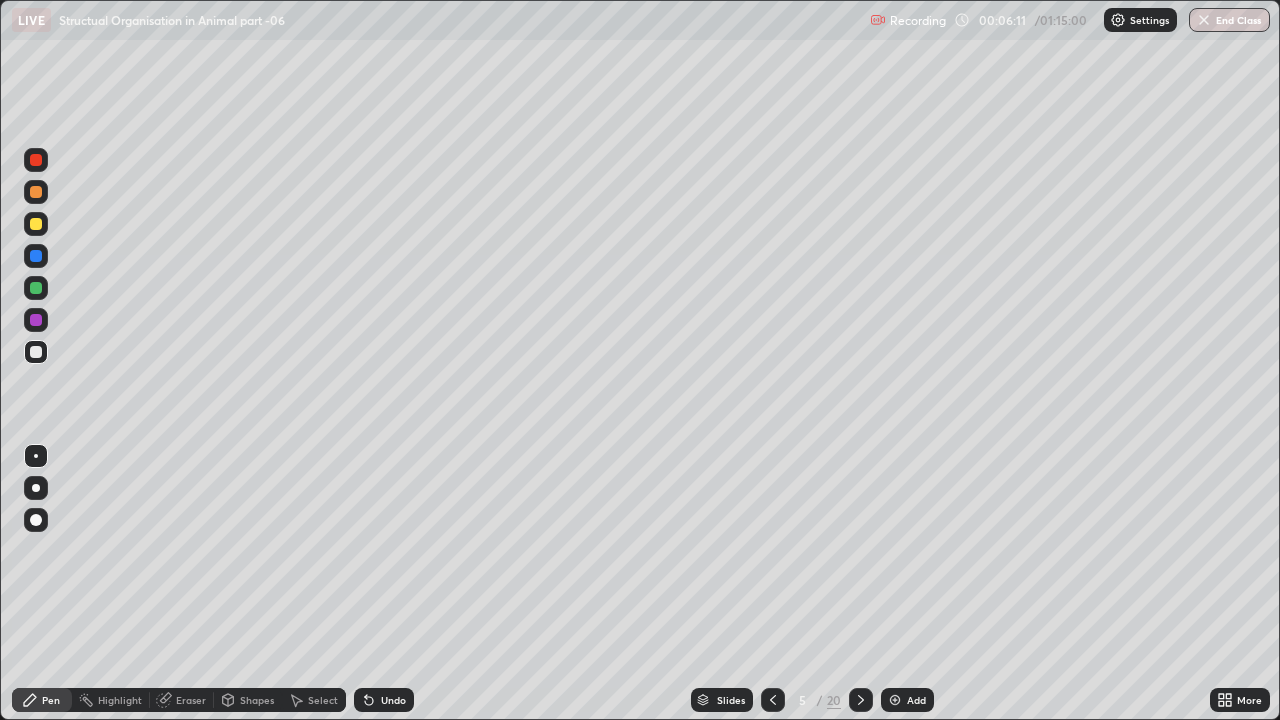 click at bounding box center (36, 288) 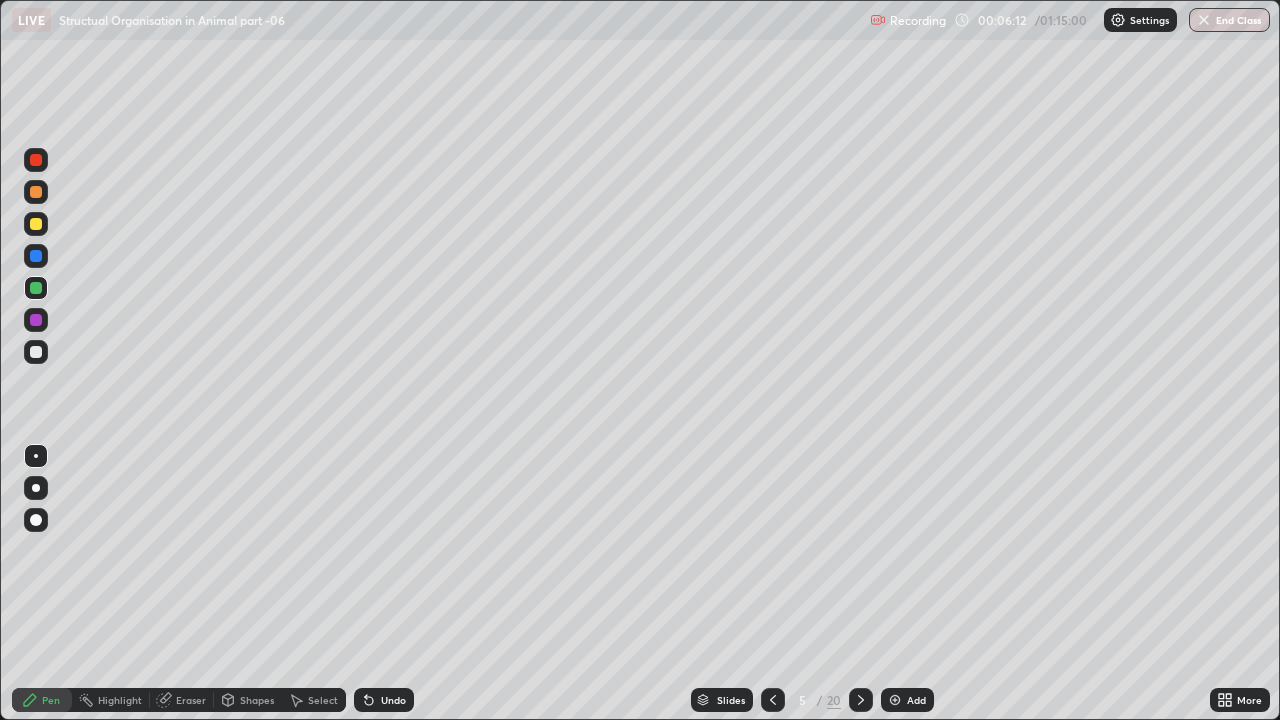 click at bounding box center (36, 520) 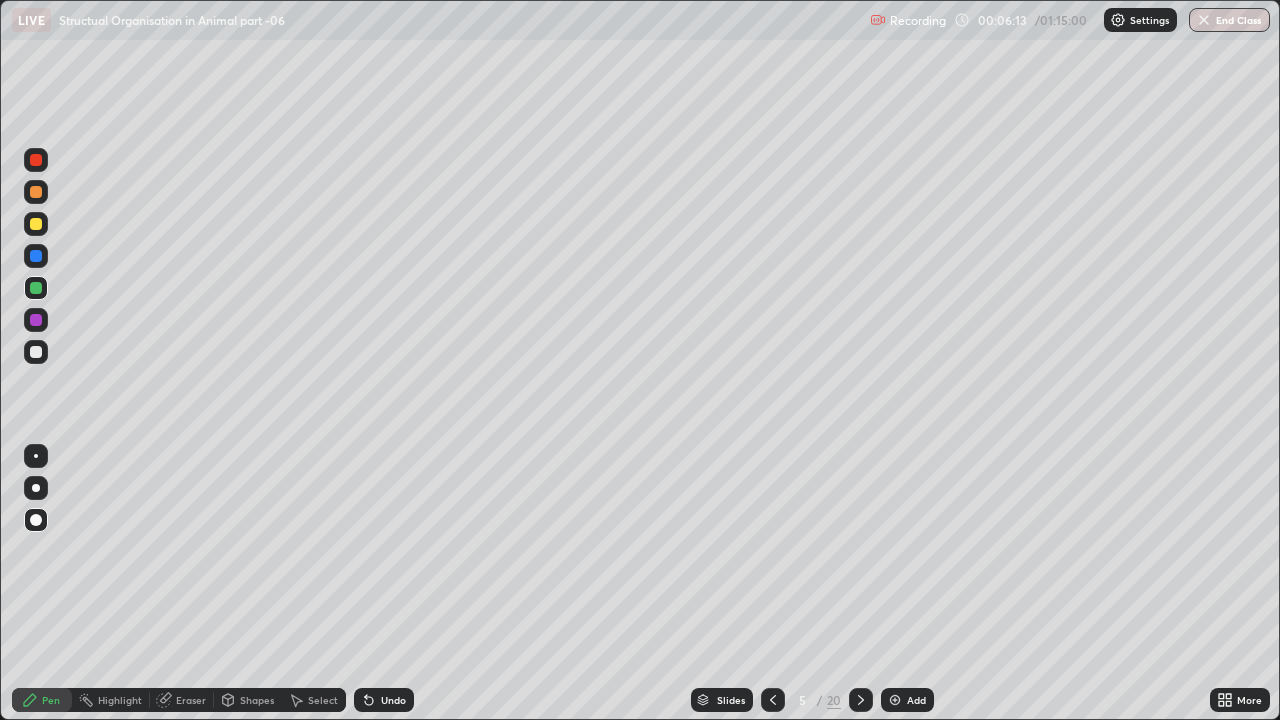 click at bounding box center (36, 288) 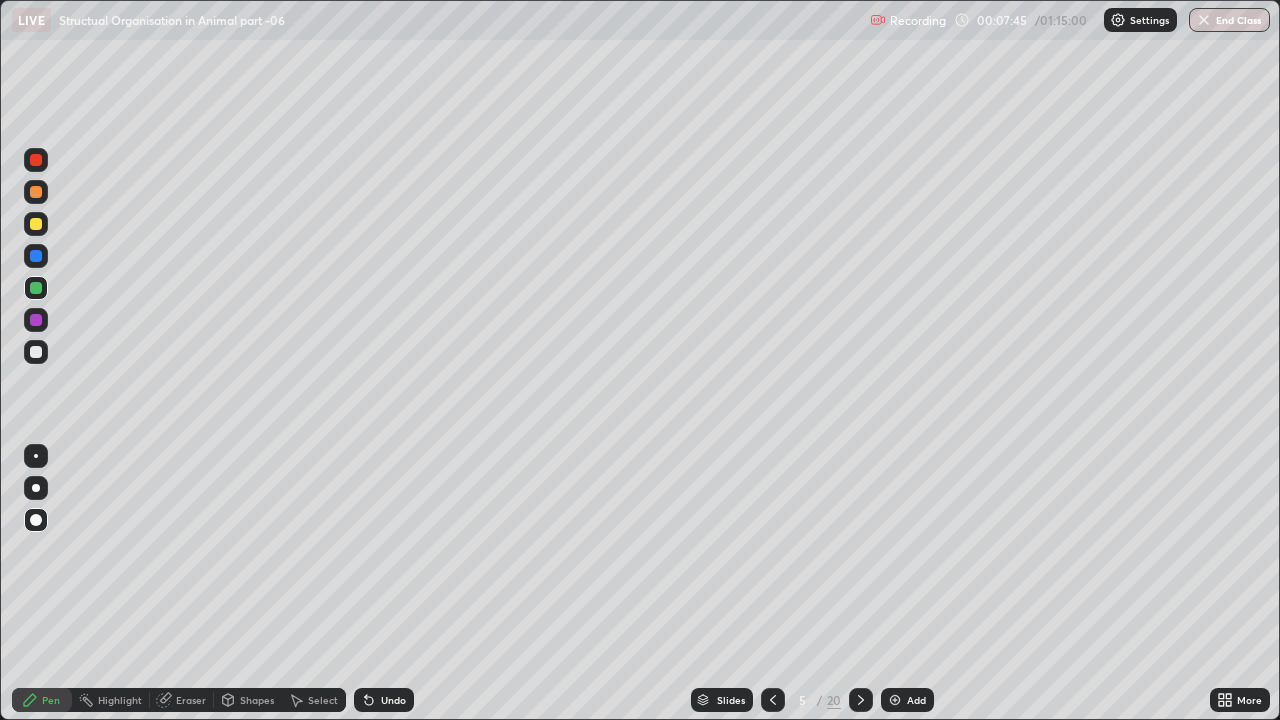 click at bounding box center [36, 224] 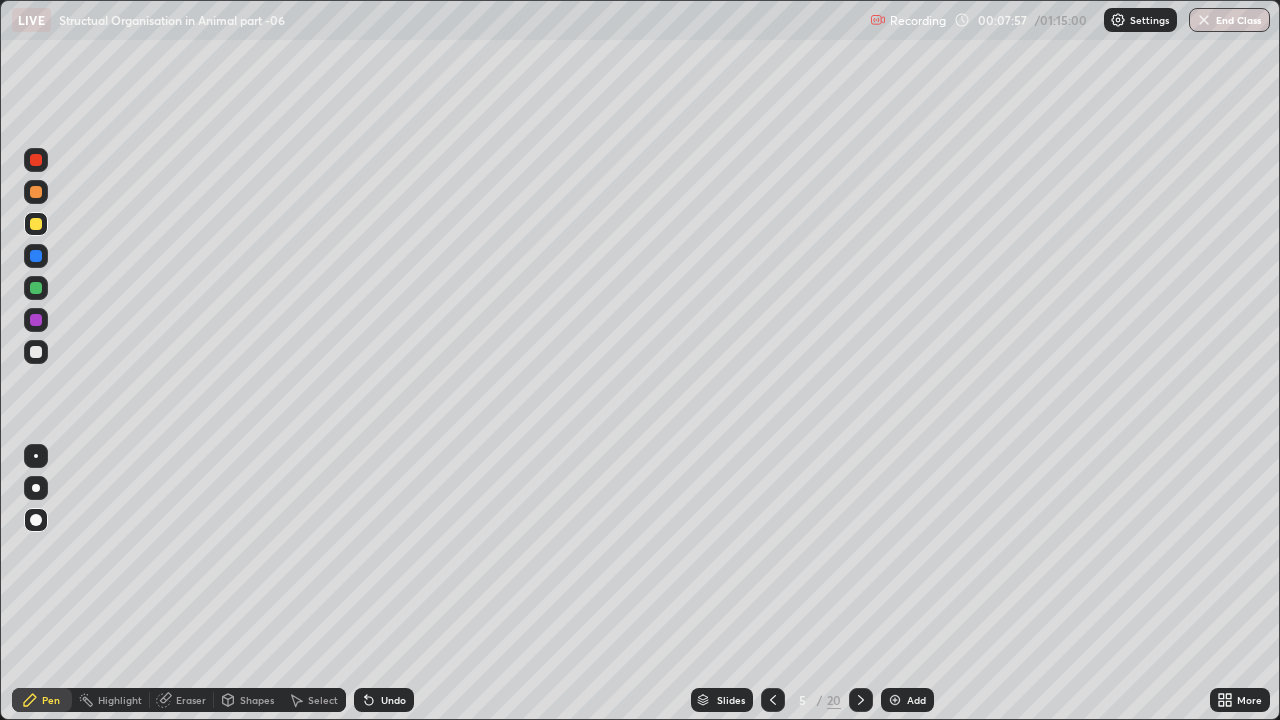 click at bounding box center (36, 192) 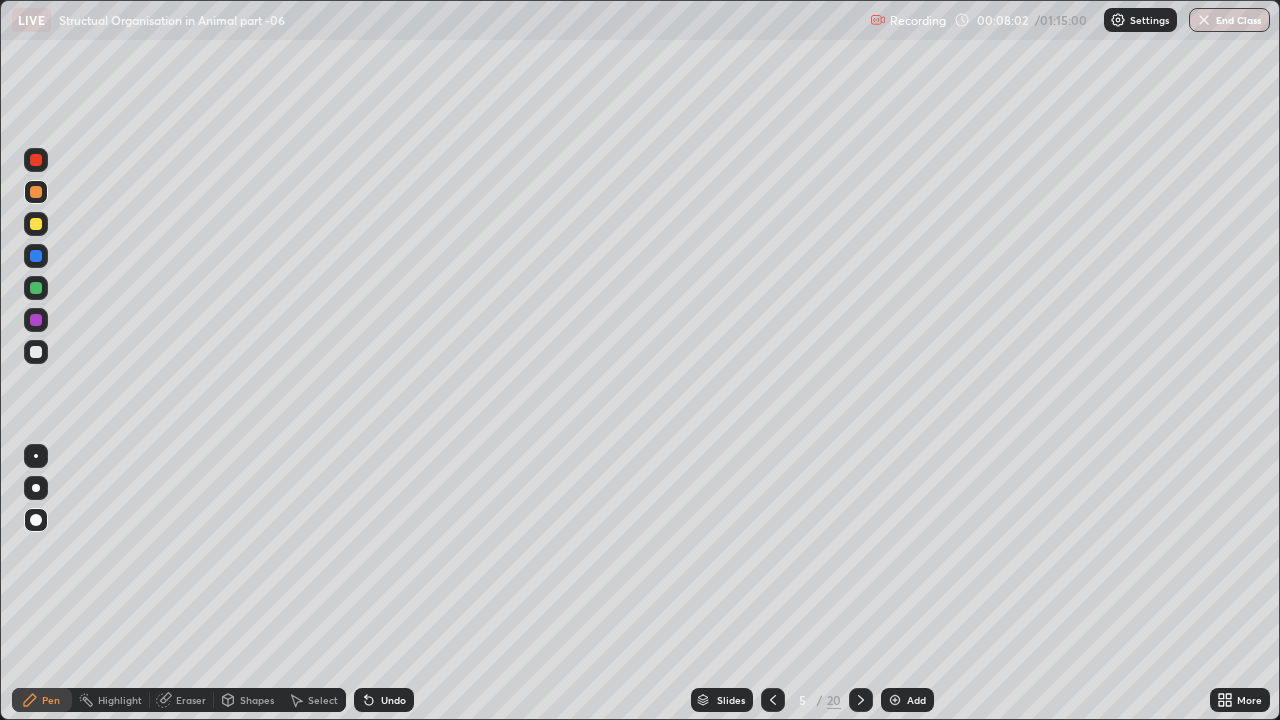 click at bounding box center (895, 700) 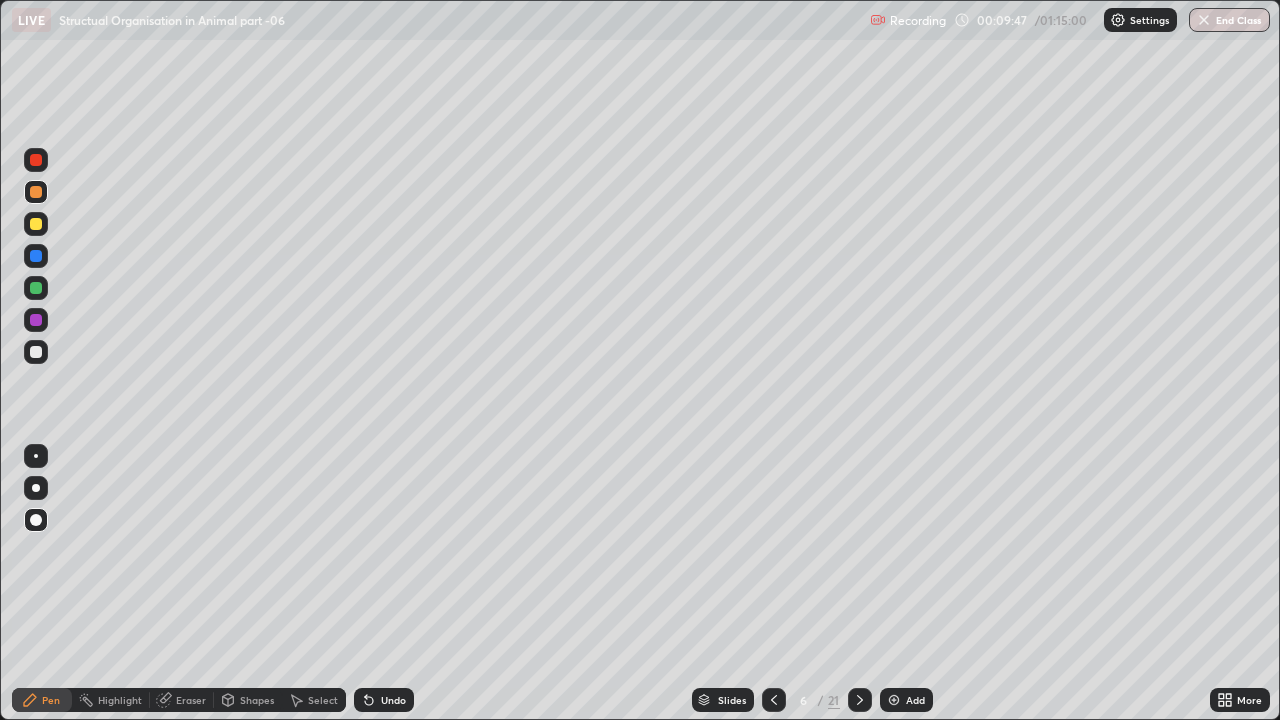 click at bounding box center (36, 288) 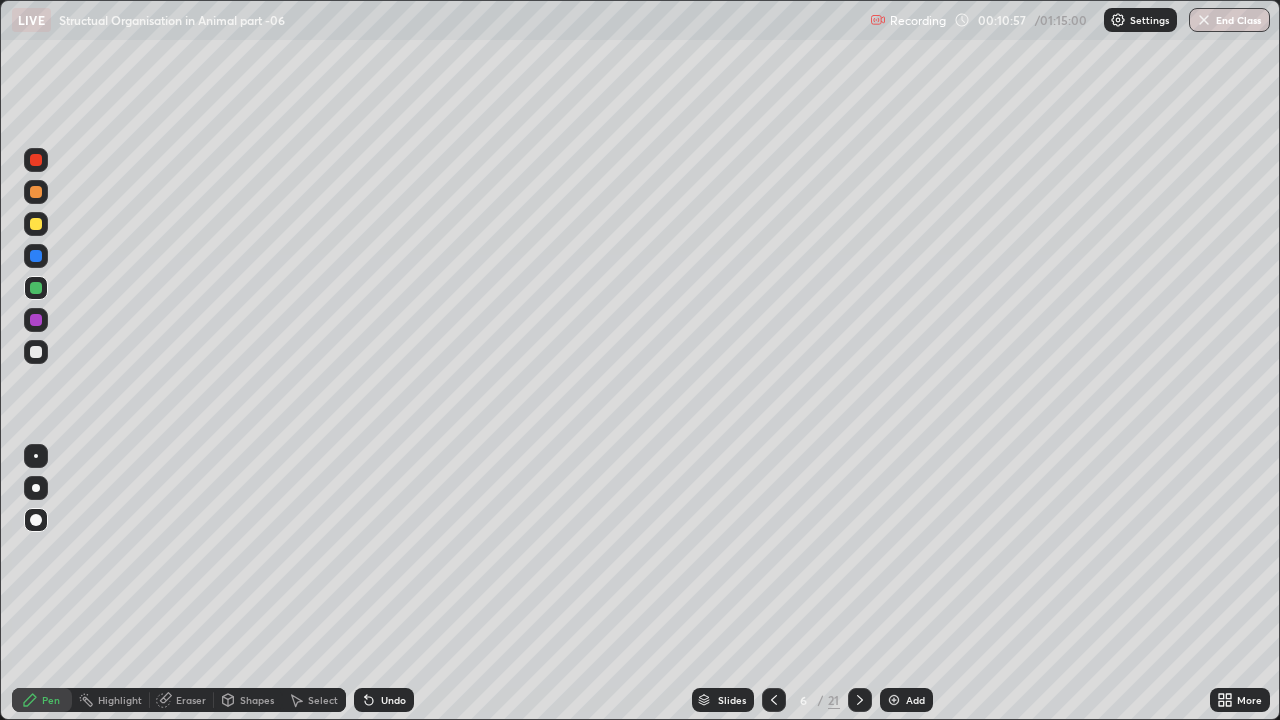 click at bounding box center [36, 160] 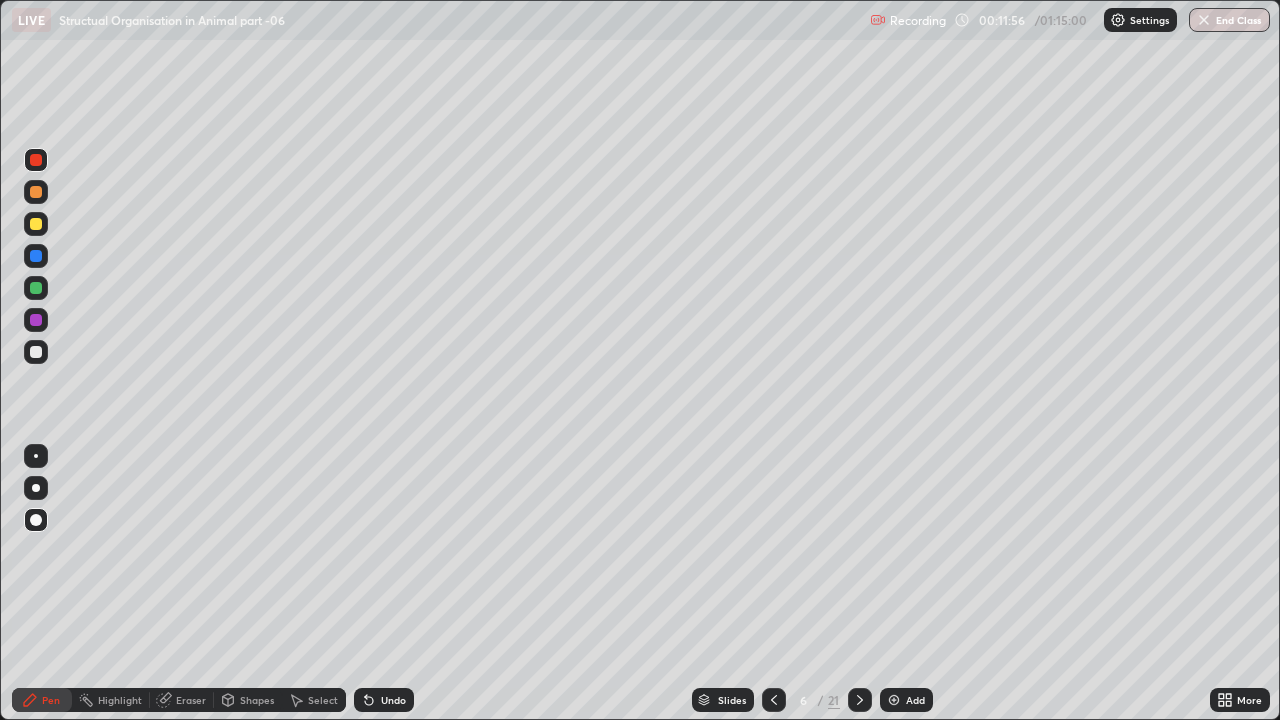click at bounding box center [36, 352] 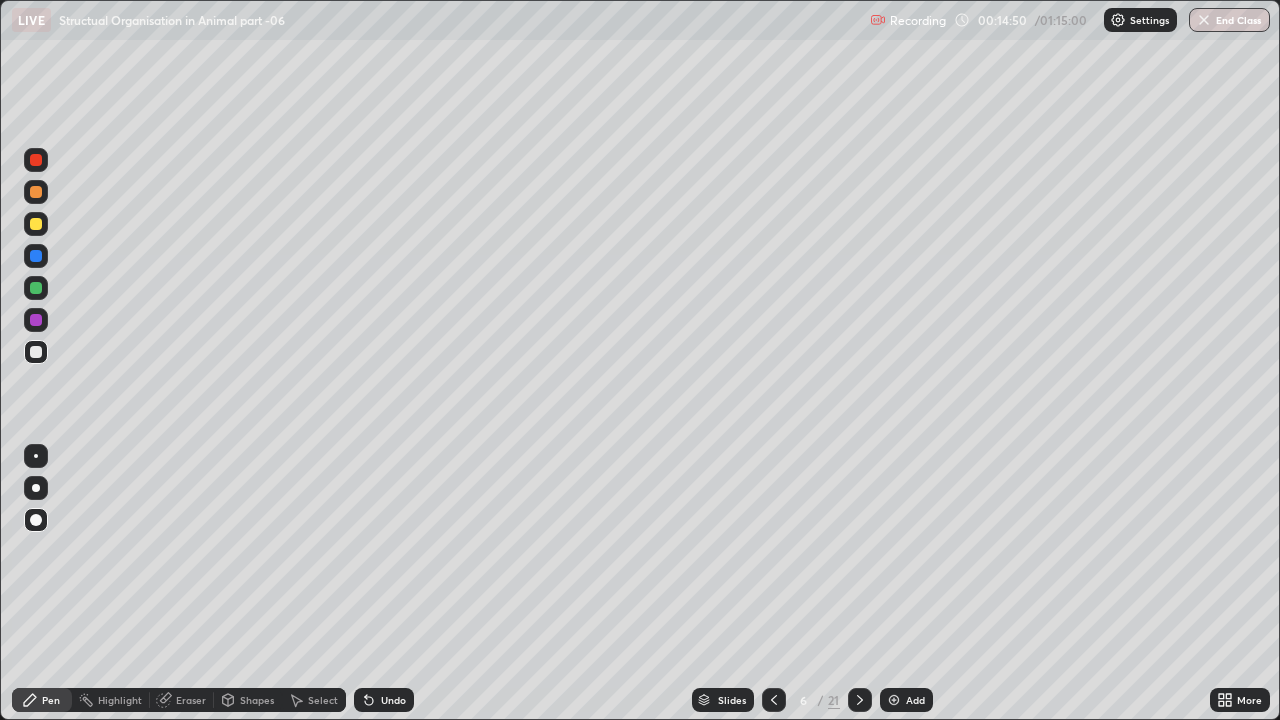 click 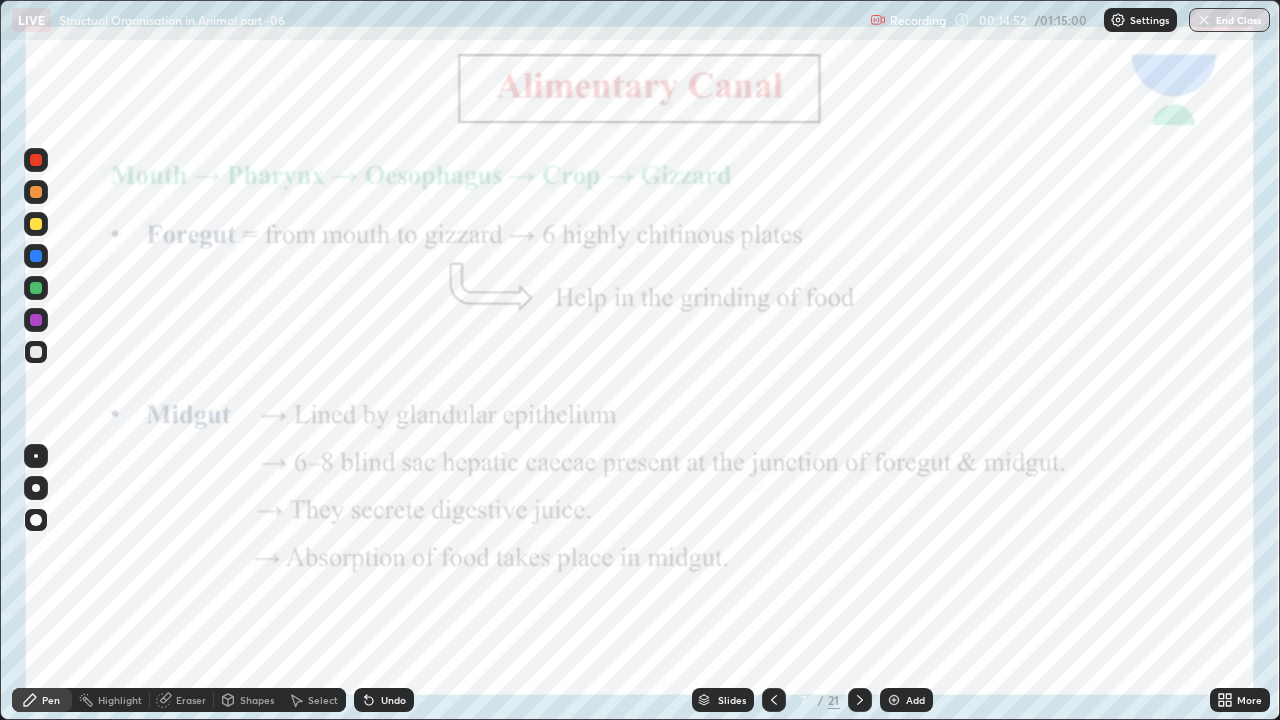 click at bounding box center (774, 700) 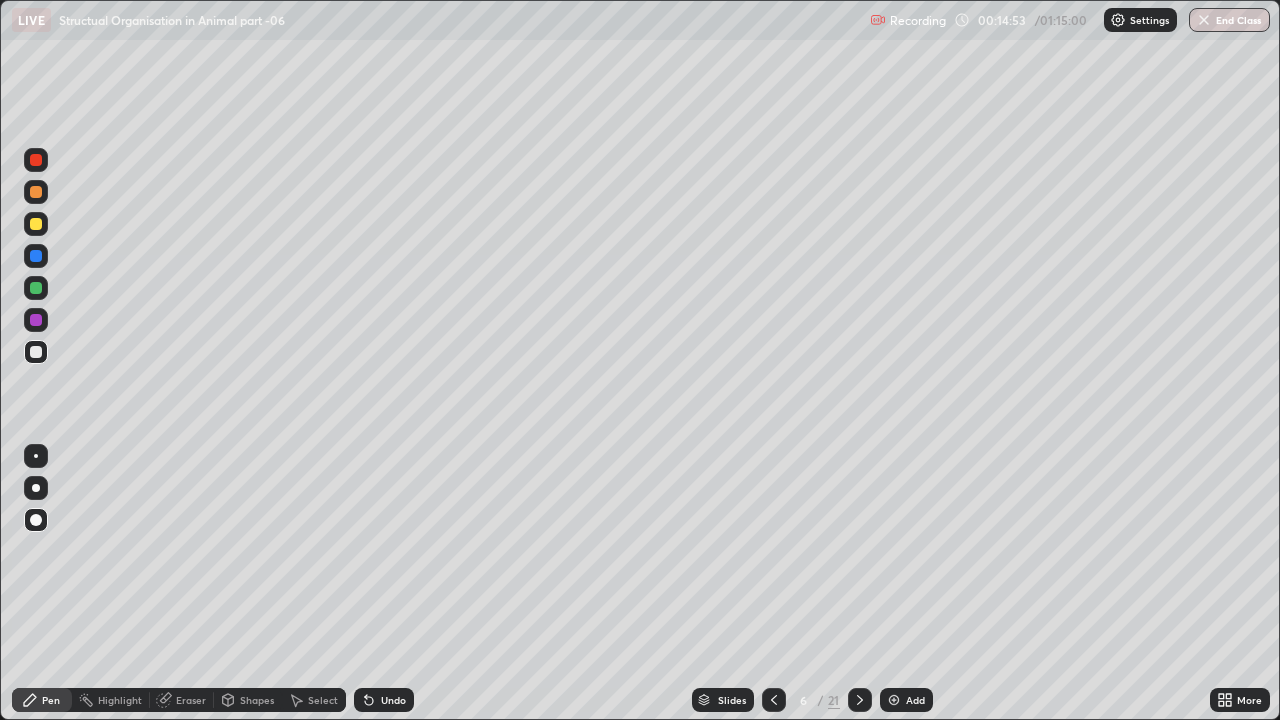click 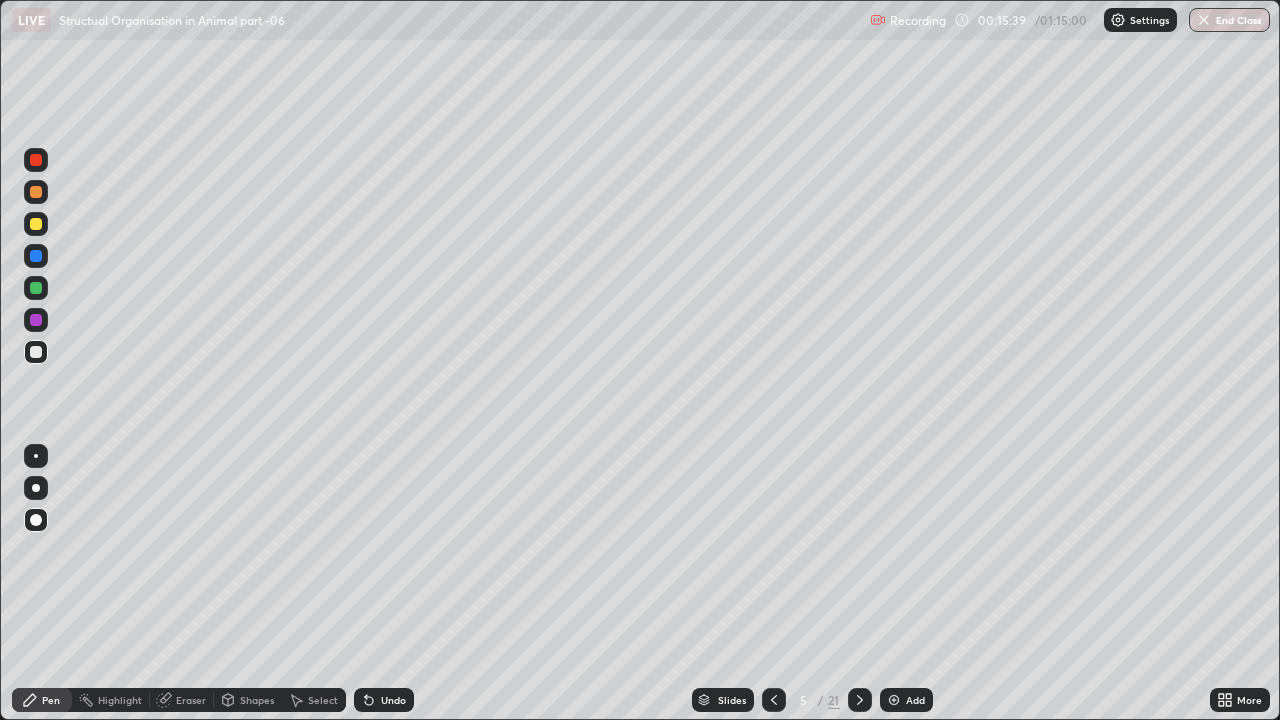 click at bounding box center (860, 700) 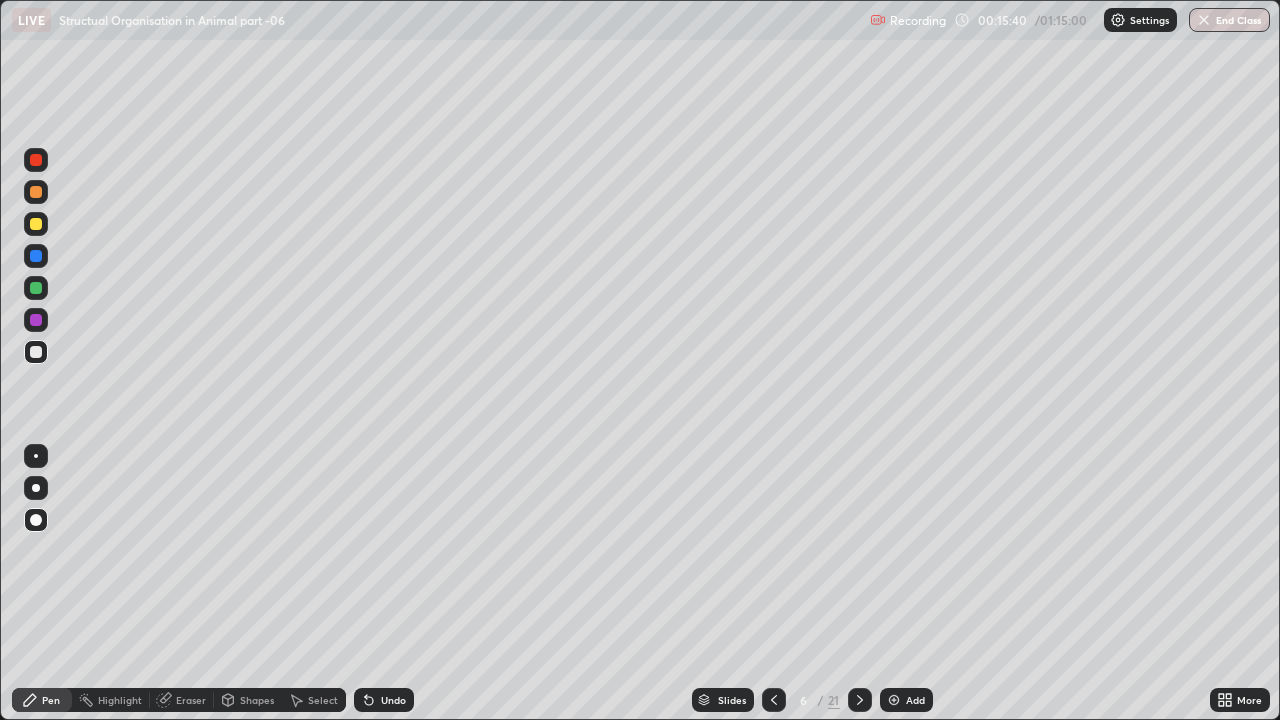 click 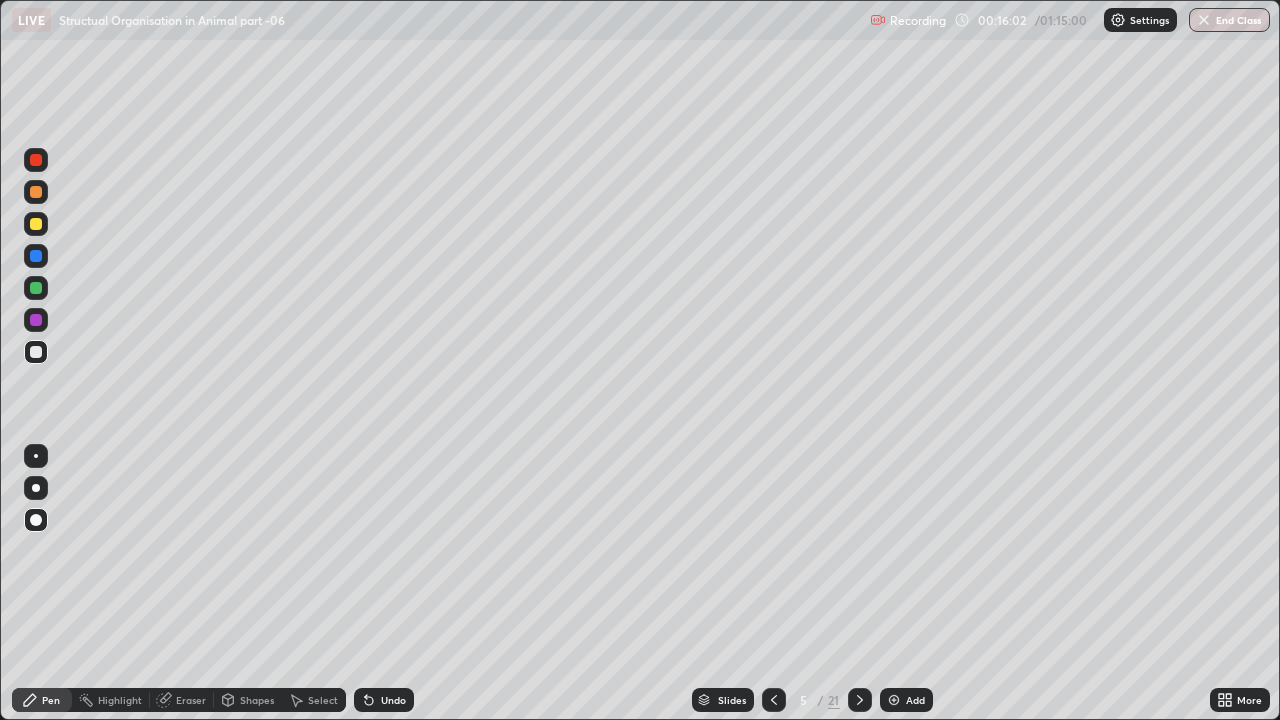 click at bounding box center (36, 224) 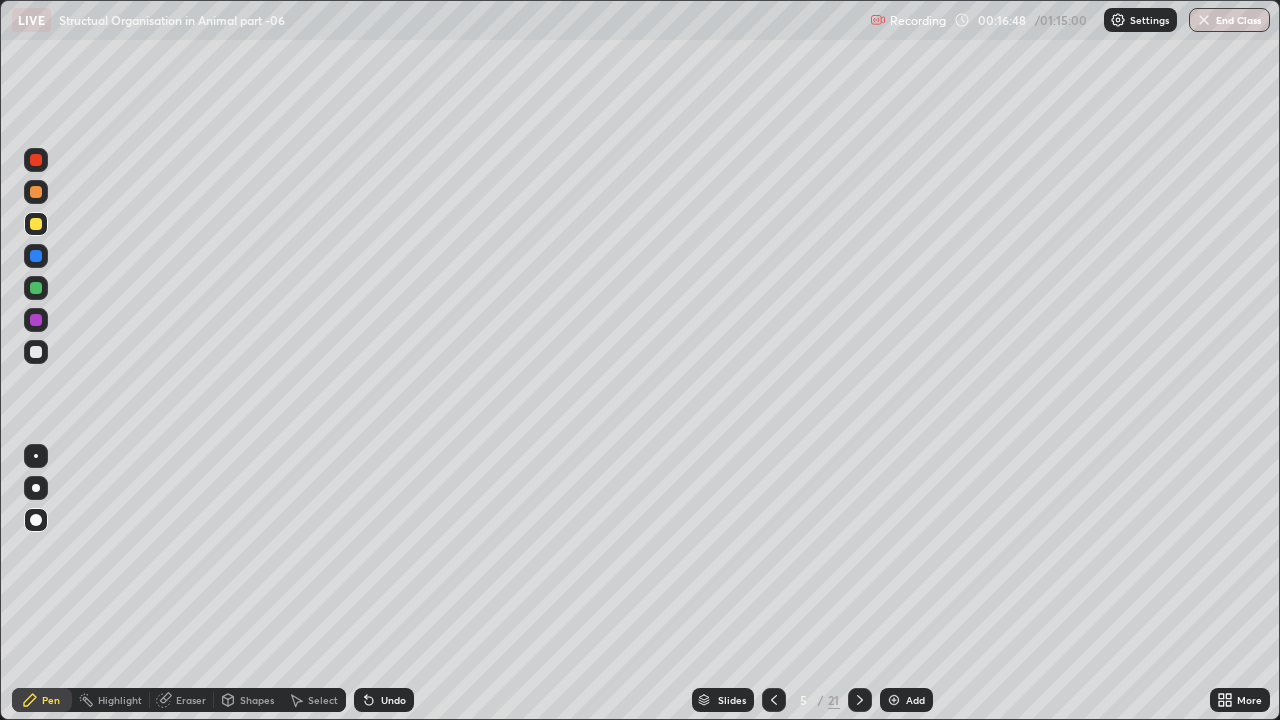click at bounding box center [36, 288] 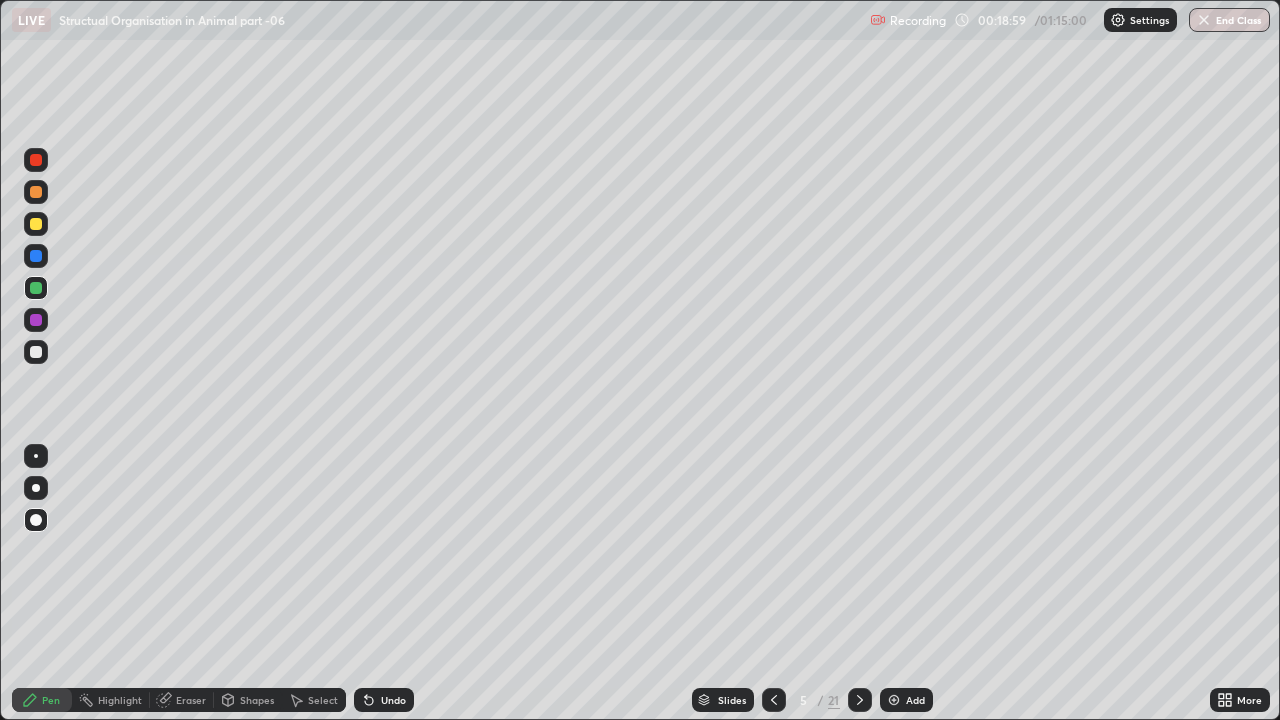 click at bounding box center [36, 160] 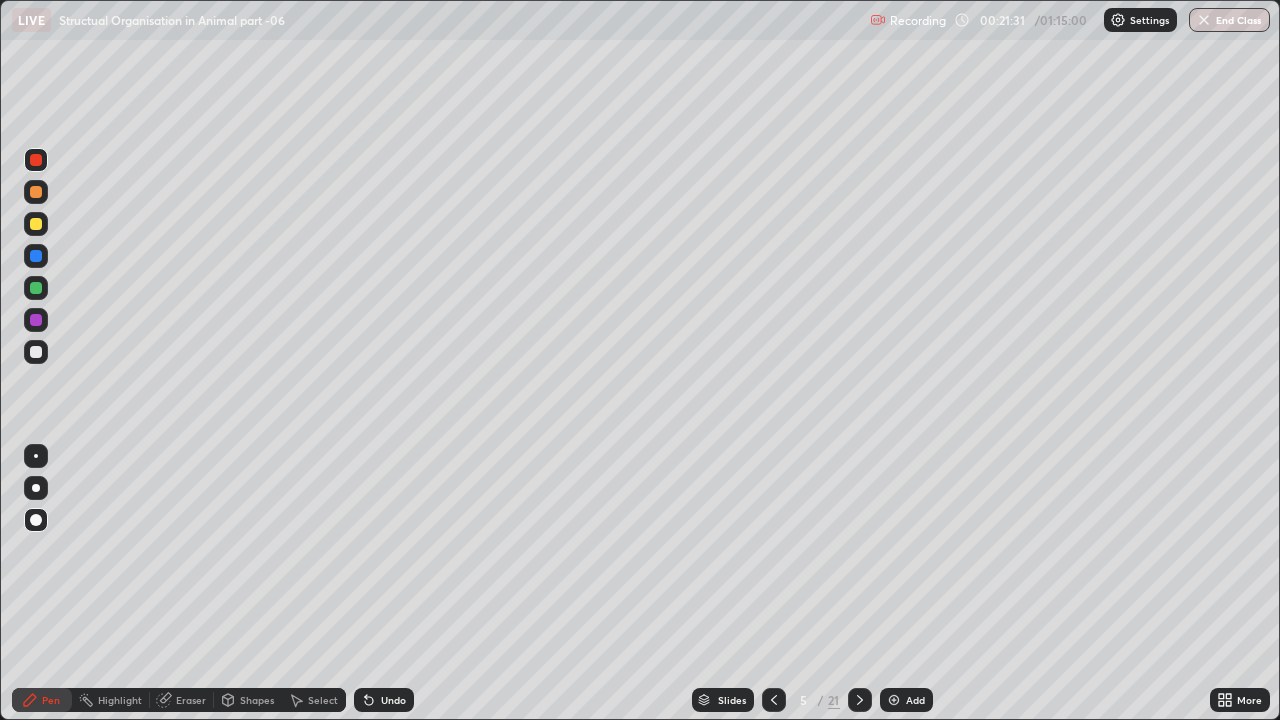 click at bounding box center (36, 192) 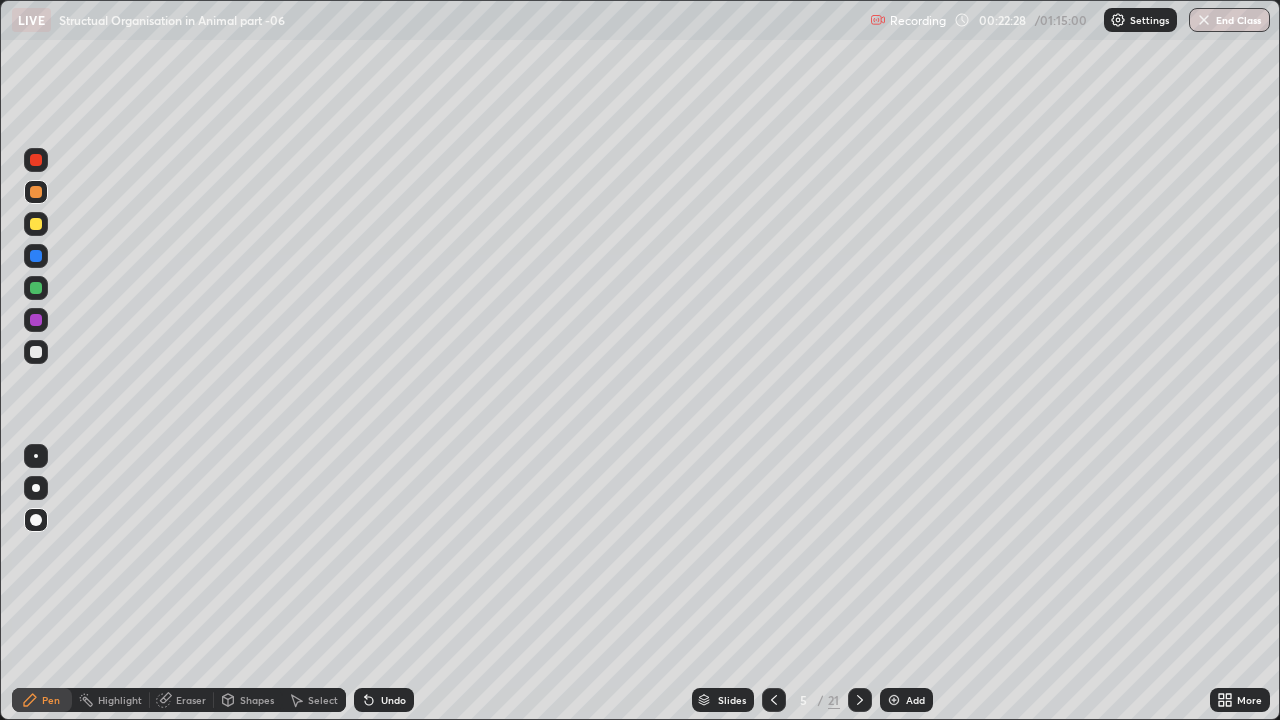 click 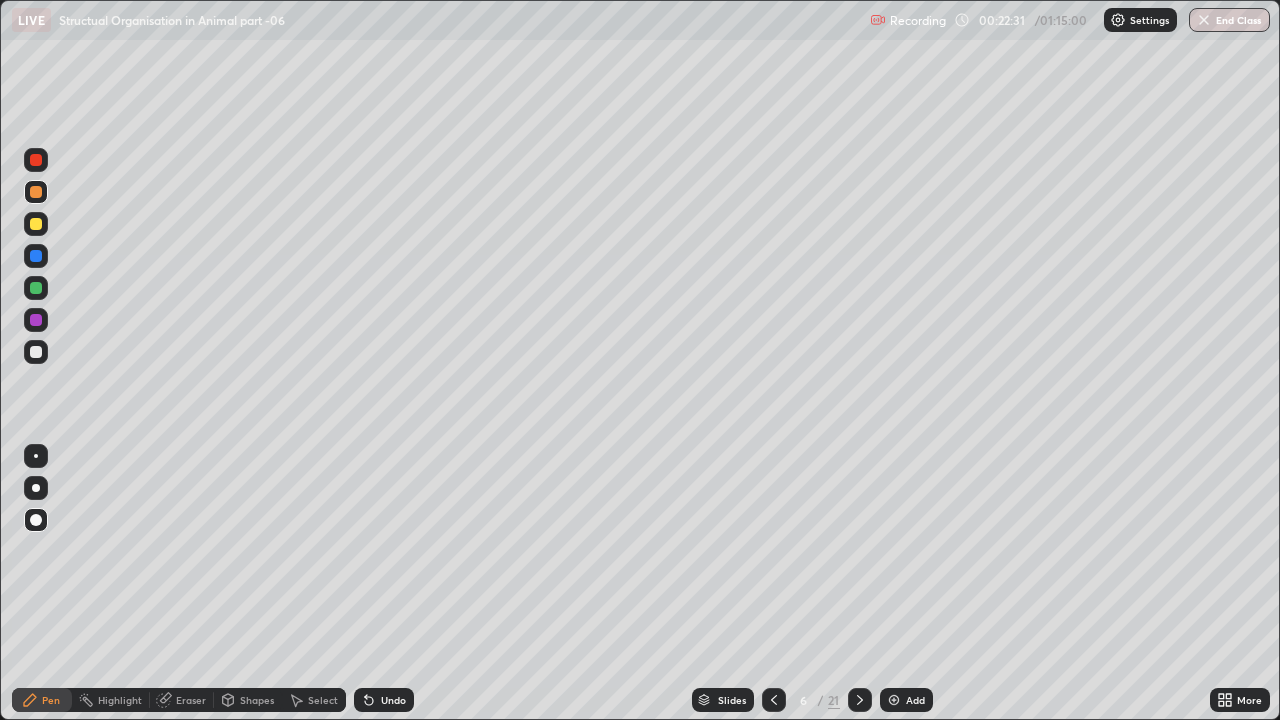 click at bounding box center (894, 700) 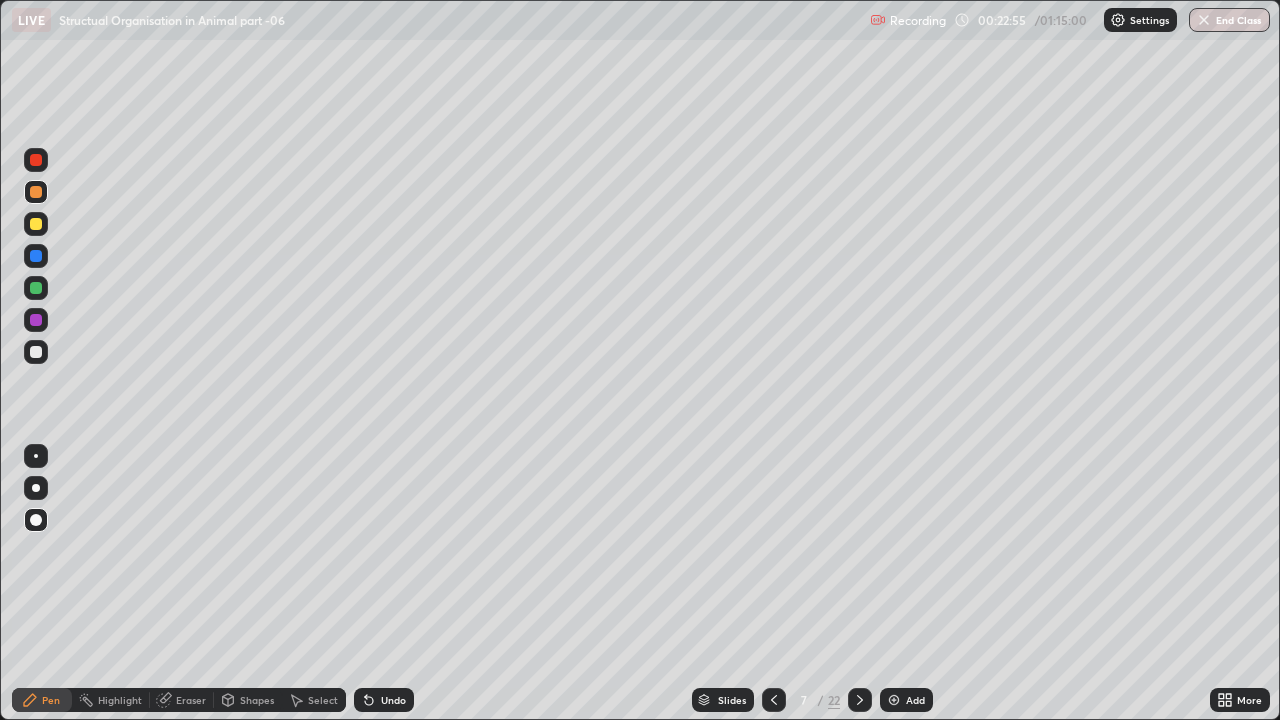 click at bounding box center (36, 288) 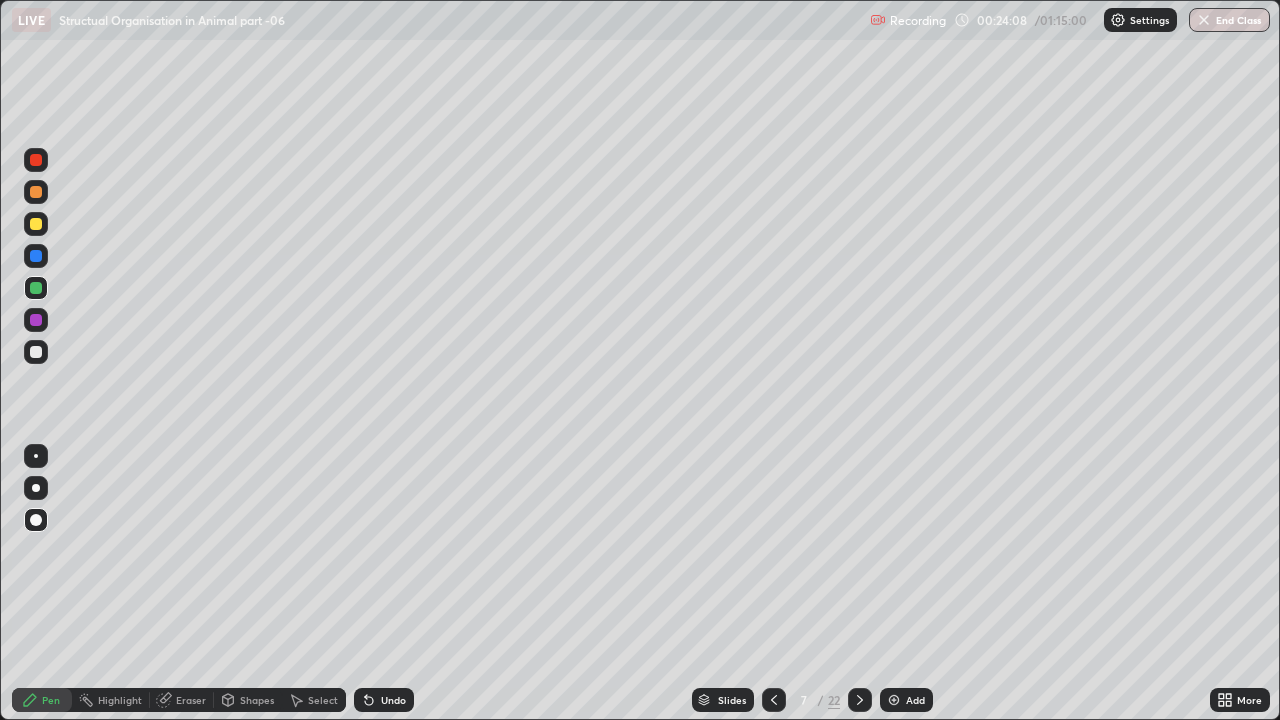 click at bounding box center (36, 256) 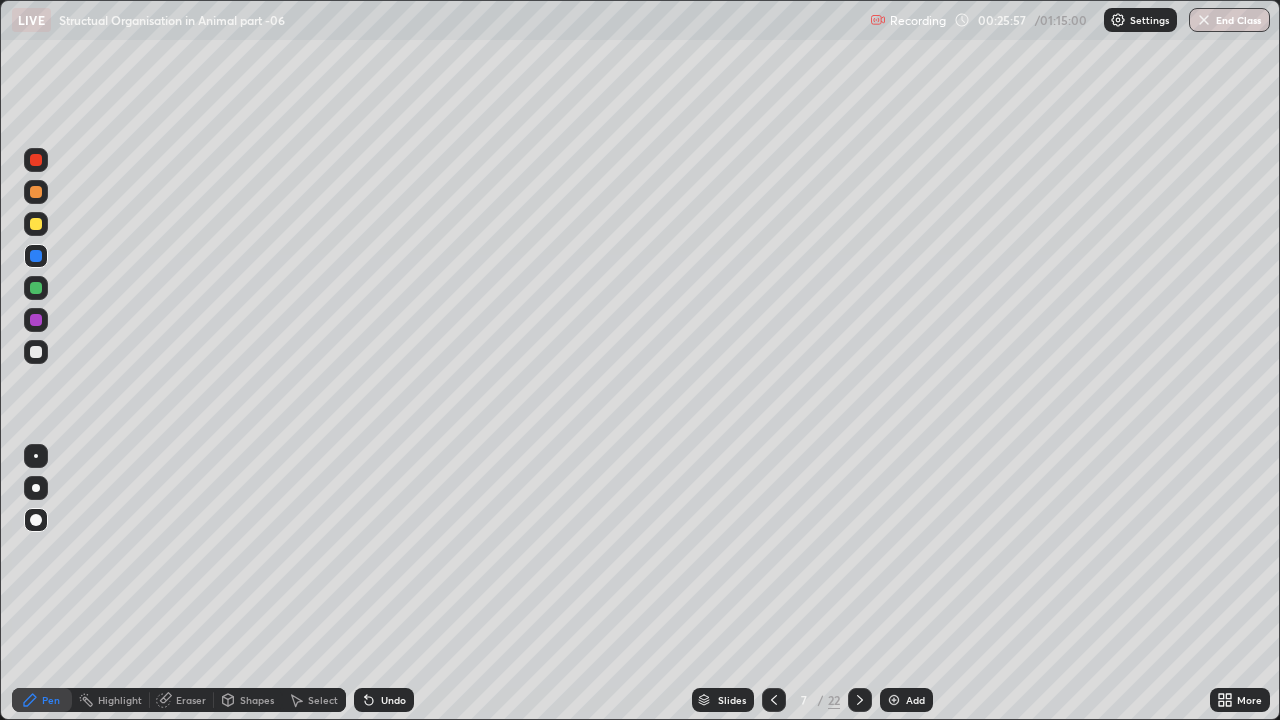 click at bounding box center [36, 224] 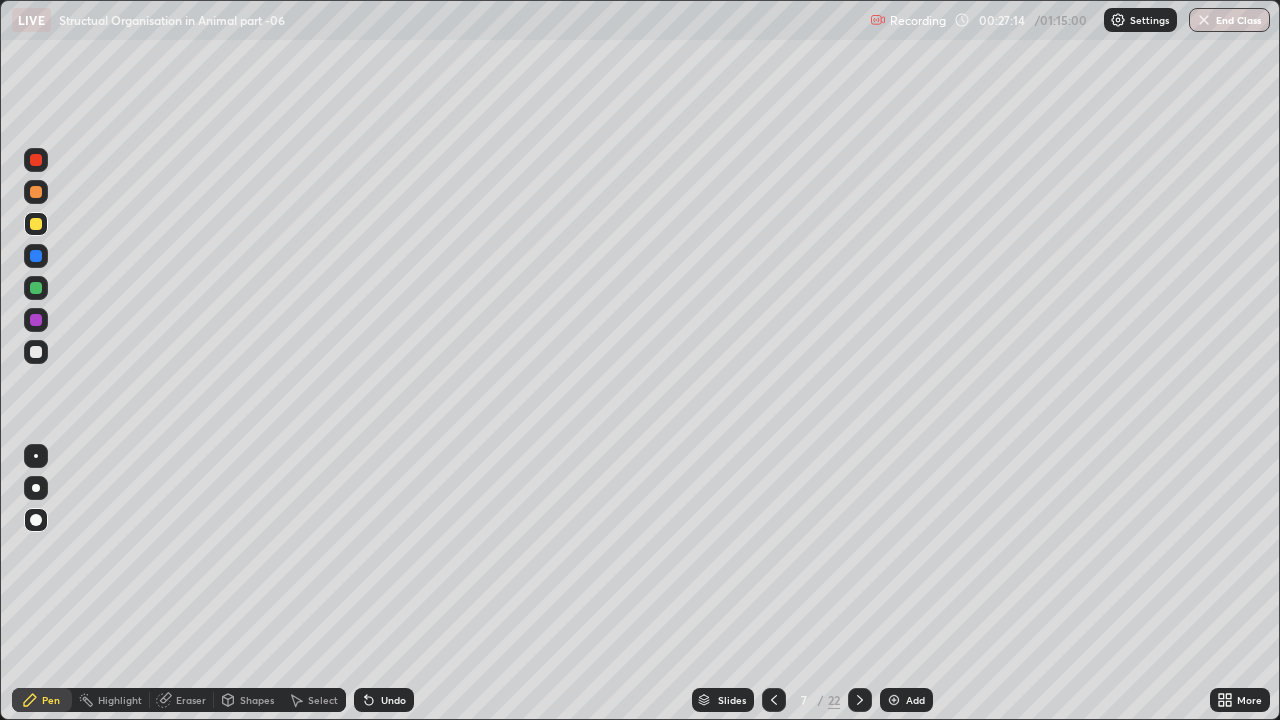 click at bounding box center (36, 192) 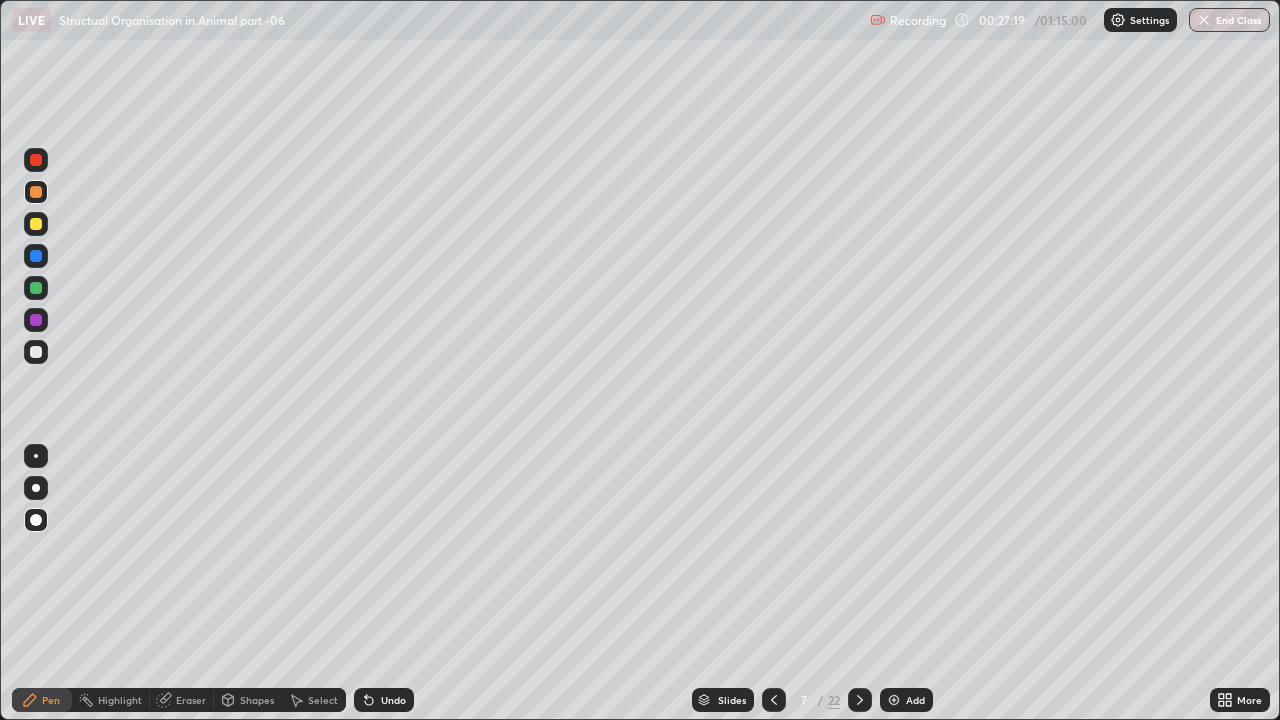 click at bounding box center (894, 700) 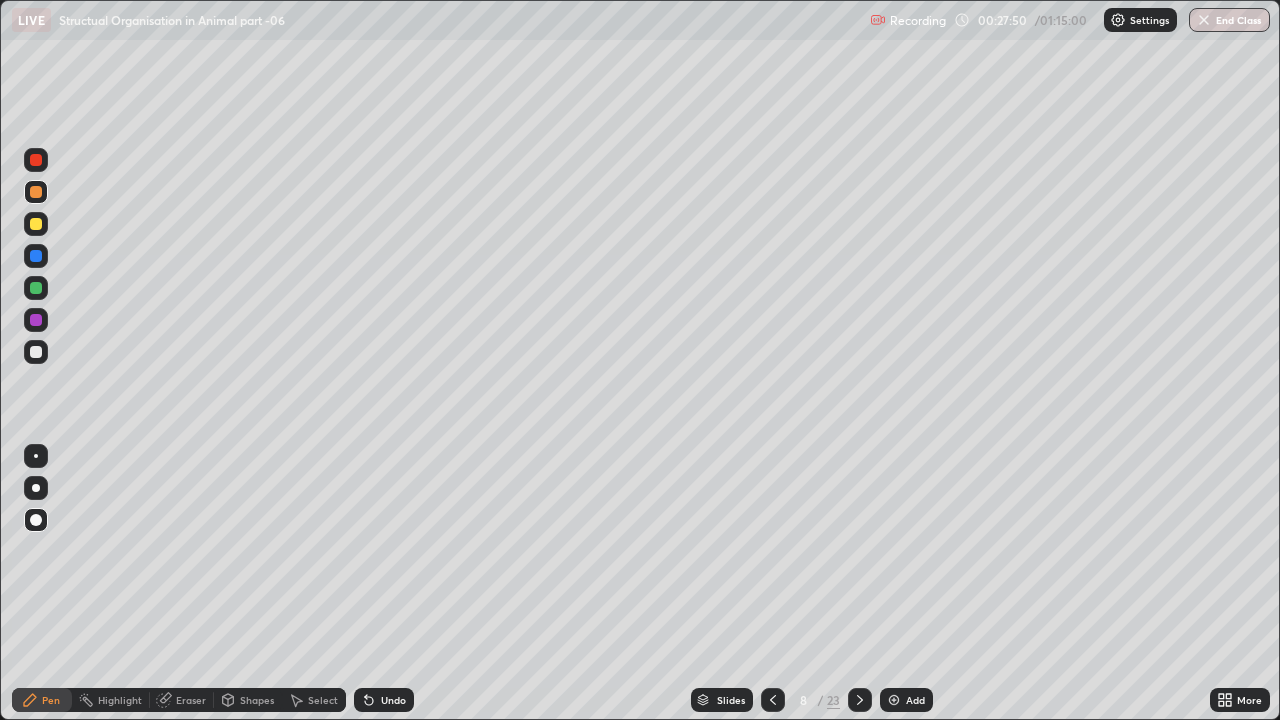 click at bounding box center (36, 288) 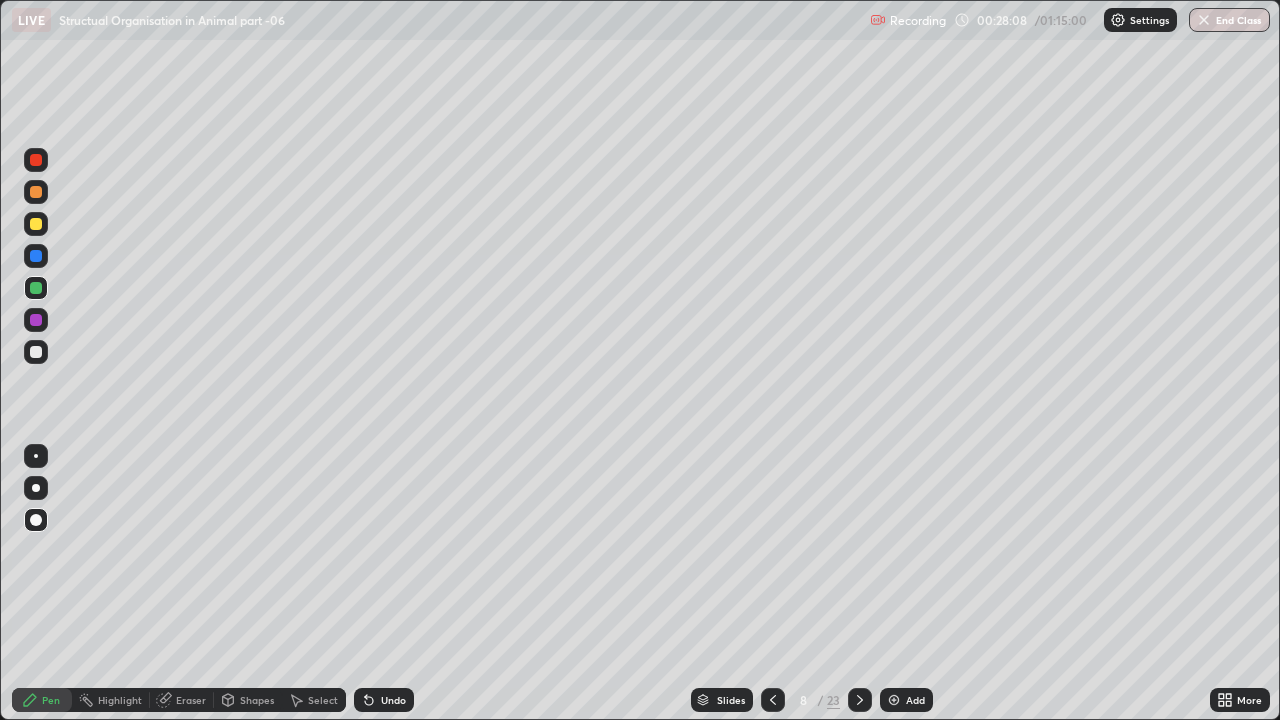 click at bounding box center (894, 700) 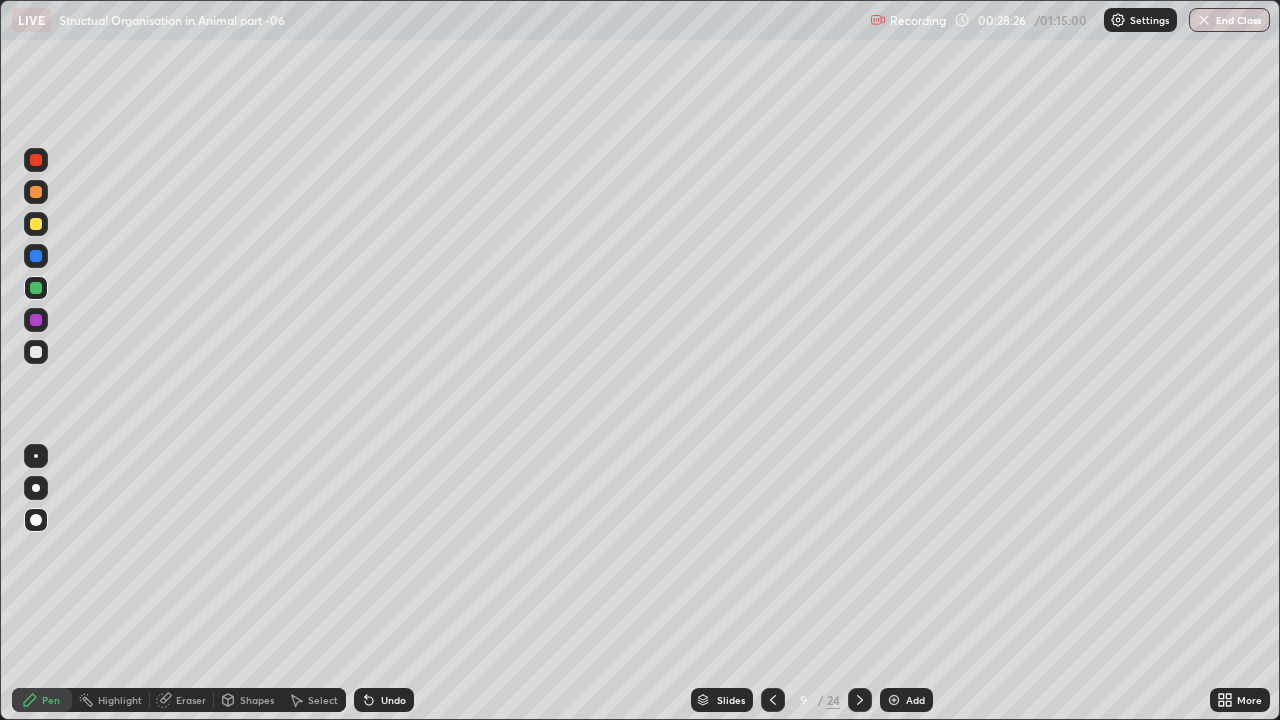 click at bounding box center [36, 352] 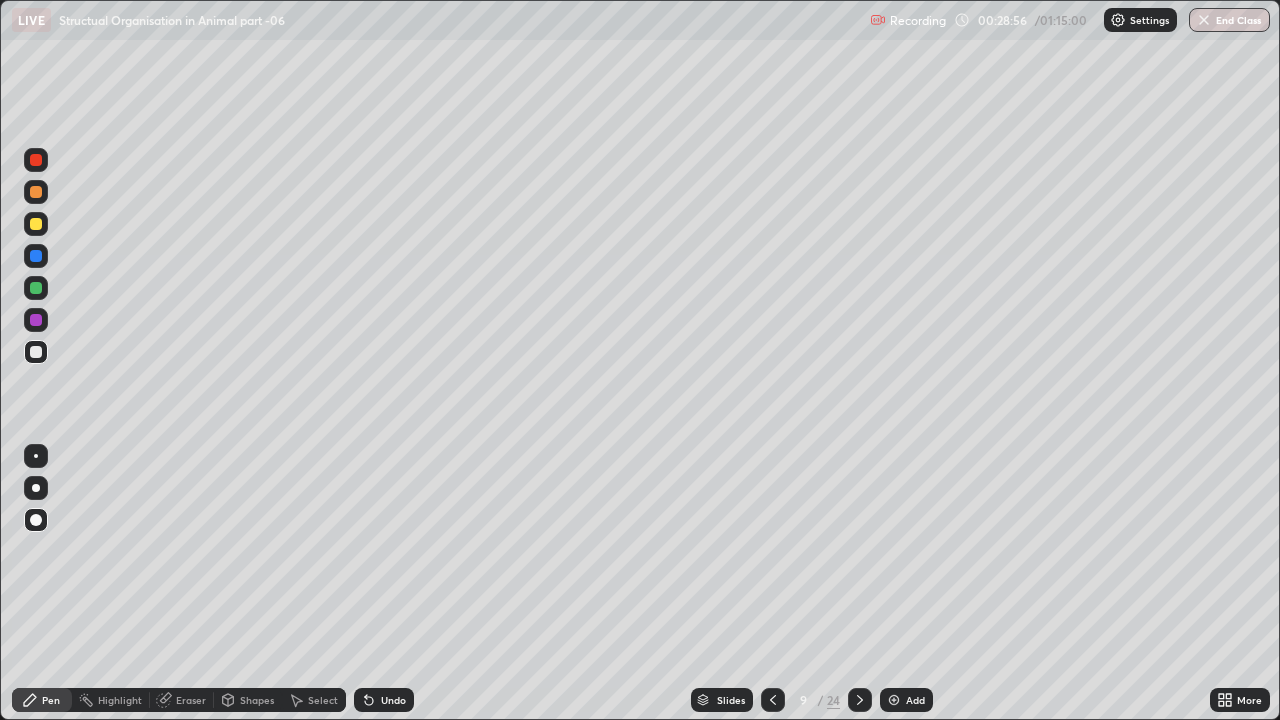 click at bounding box center (36, 256) 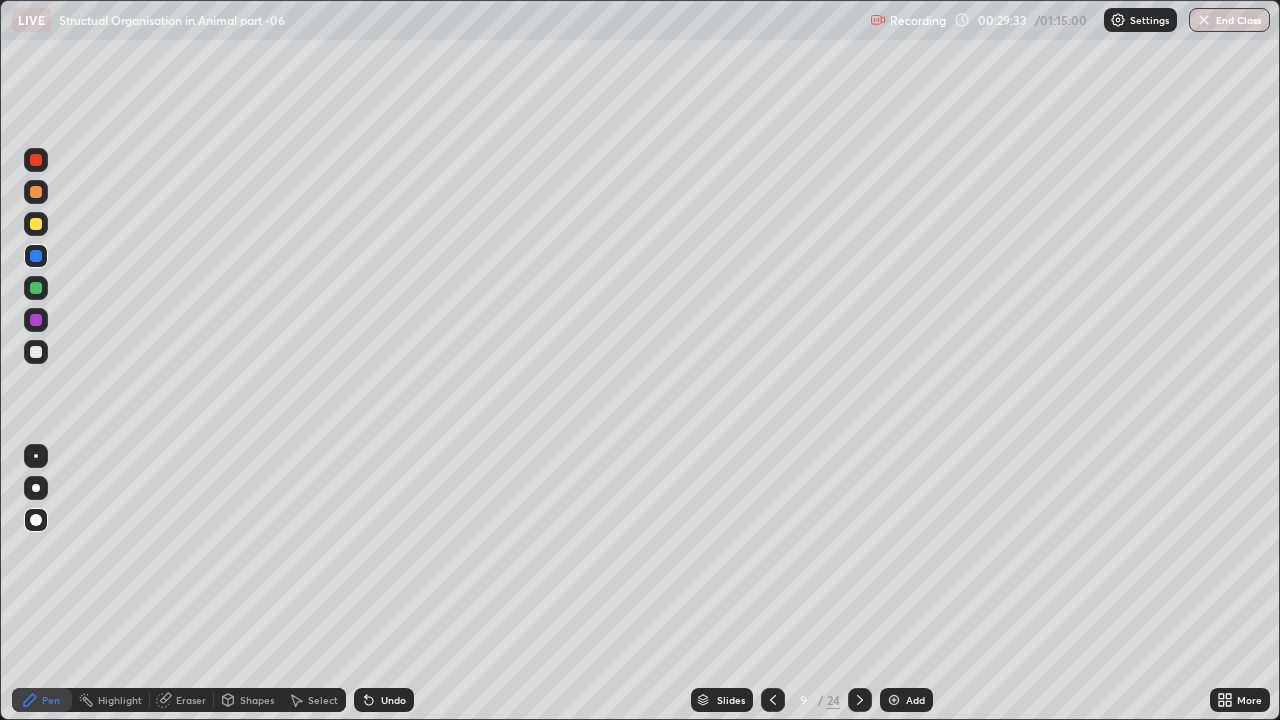 click at bounding box center (36, 224) 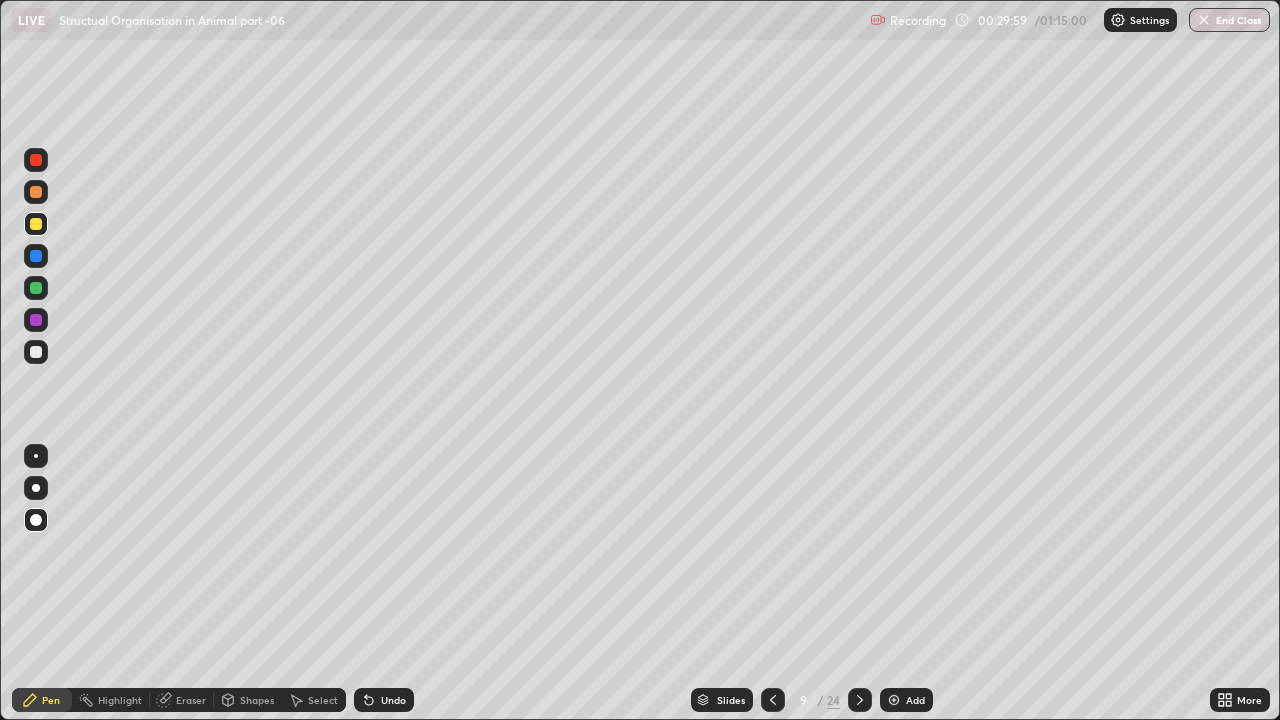 click at bounding box center (36, 288) 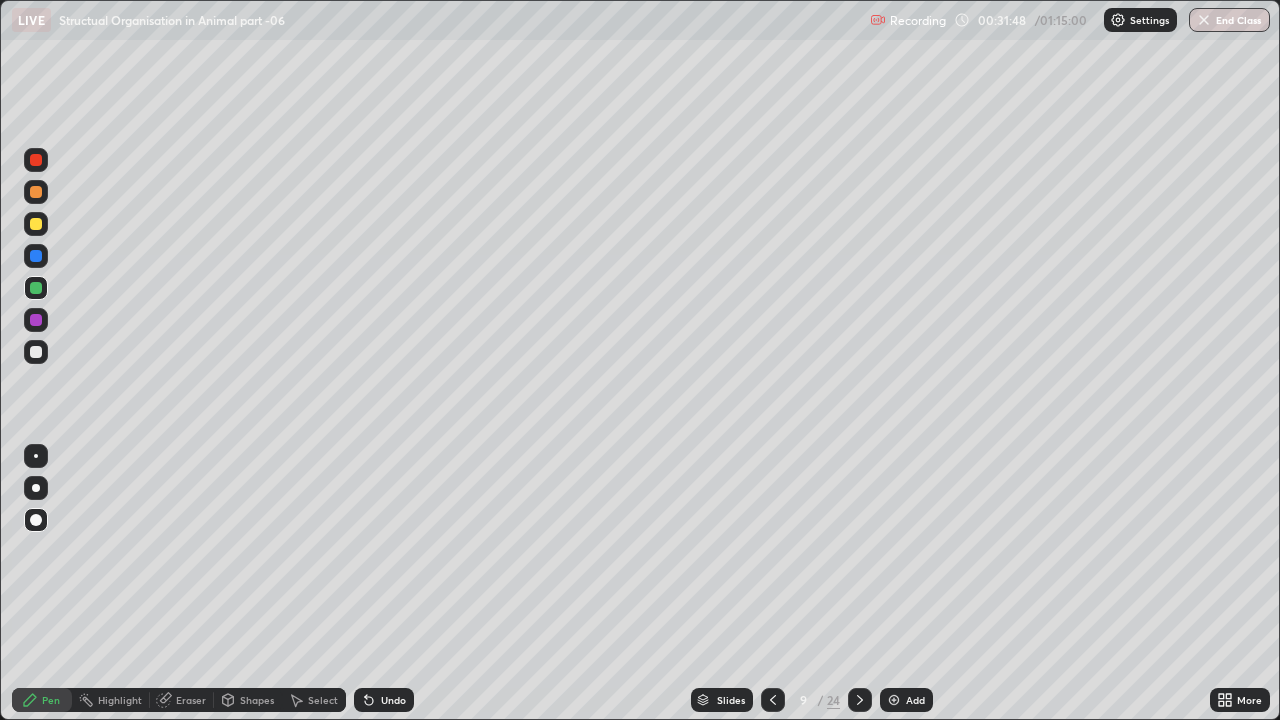 click at bounding box center (36, 160) 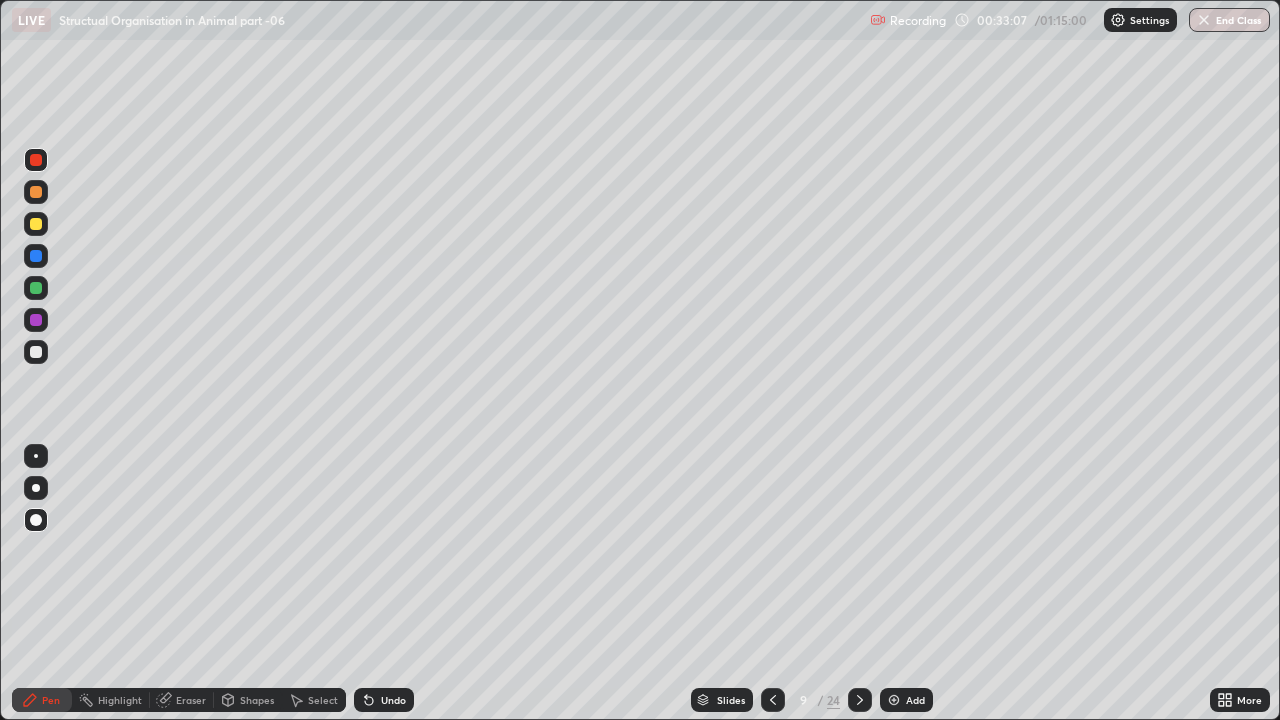 click at bounding box center (36, 224) 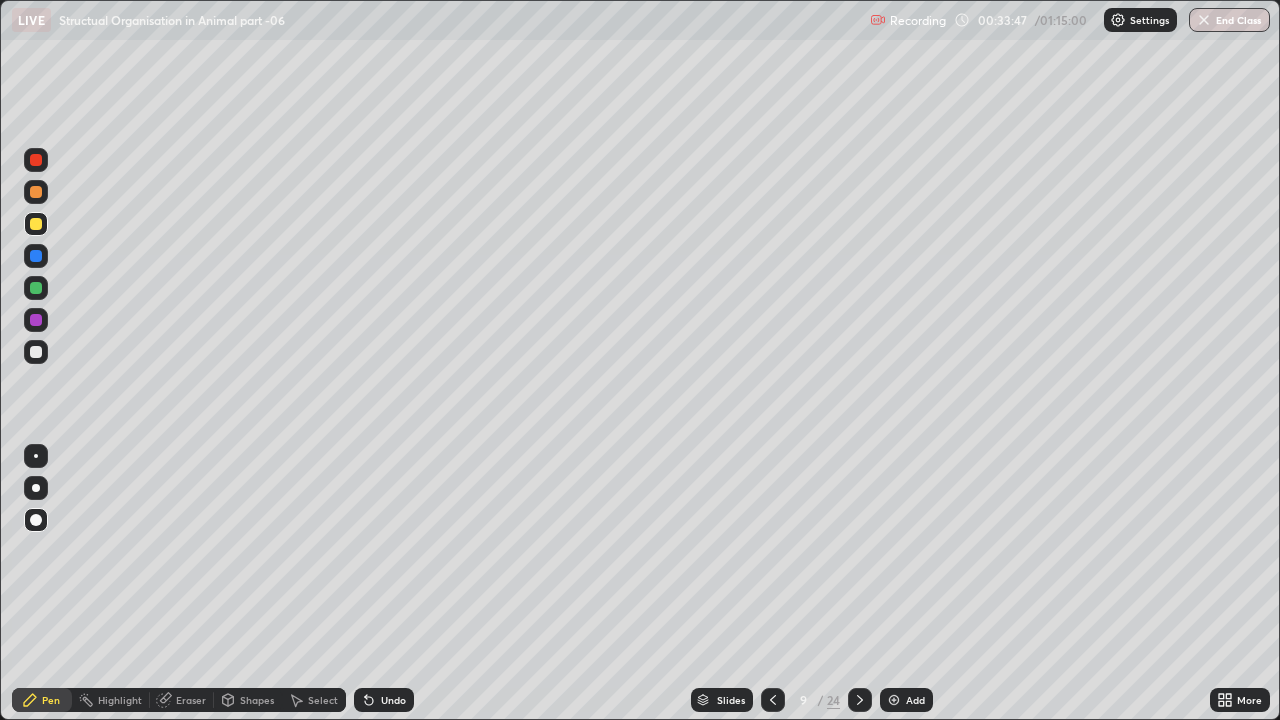 click at bounding box center (36, 352) 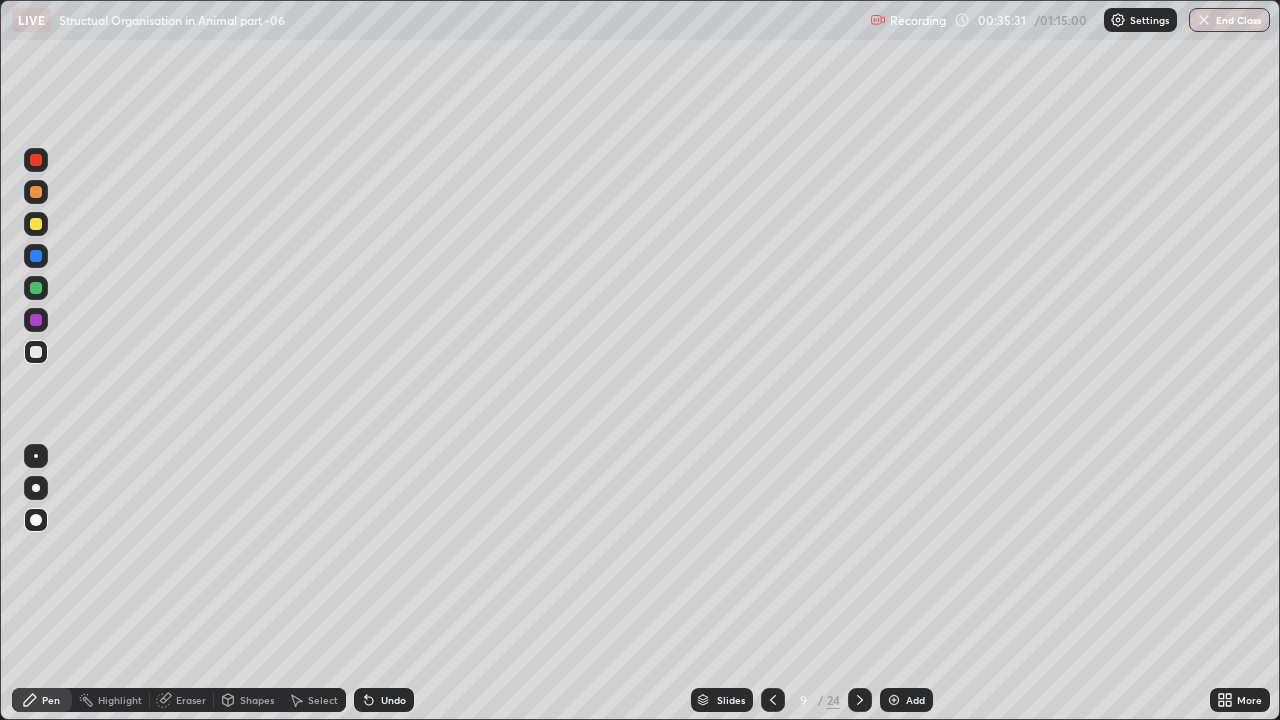 click at bounding box center (36, 224) 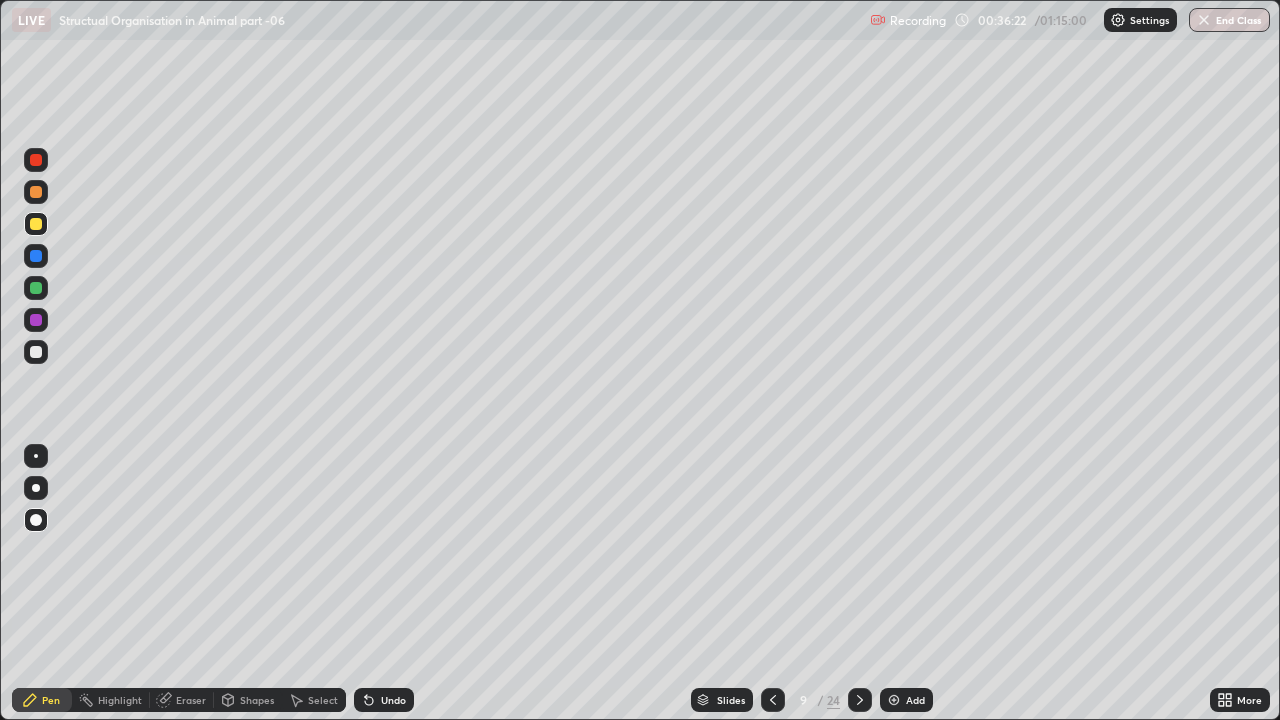 click at bounding box center (36, 160) 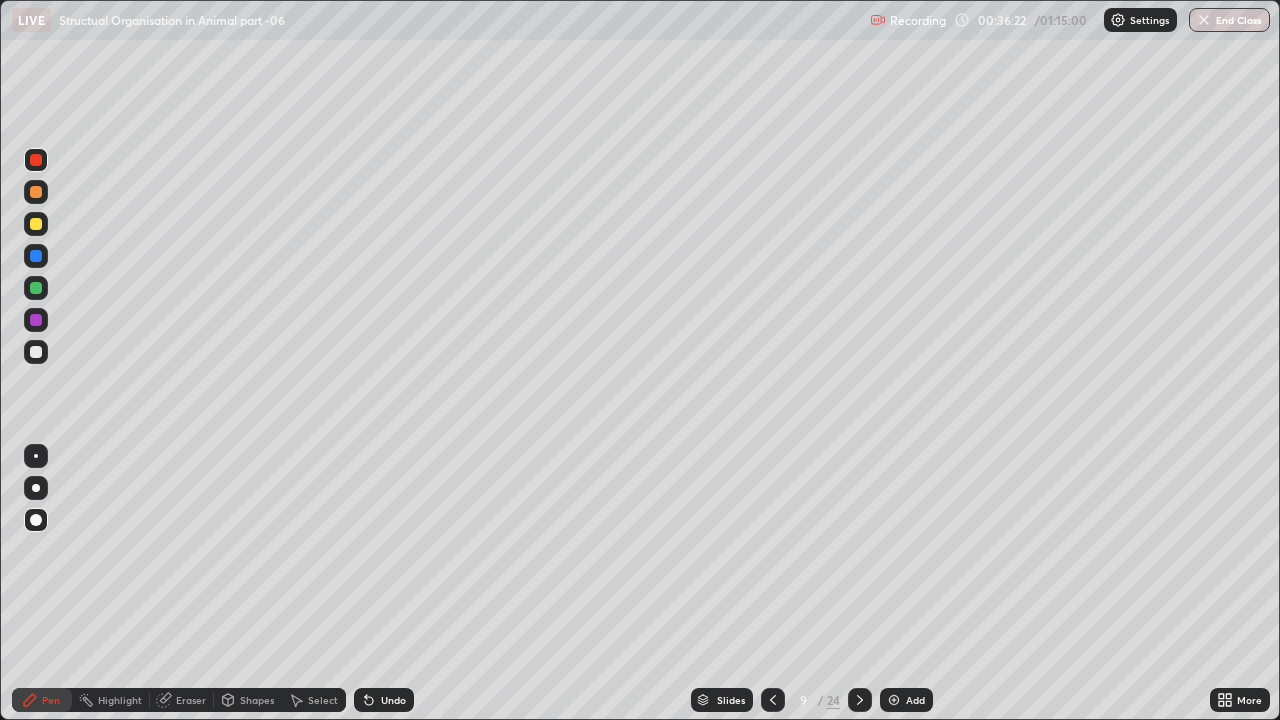 click at bounding box center [36, 160] 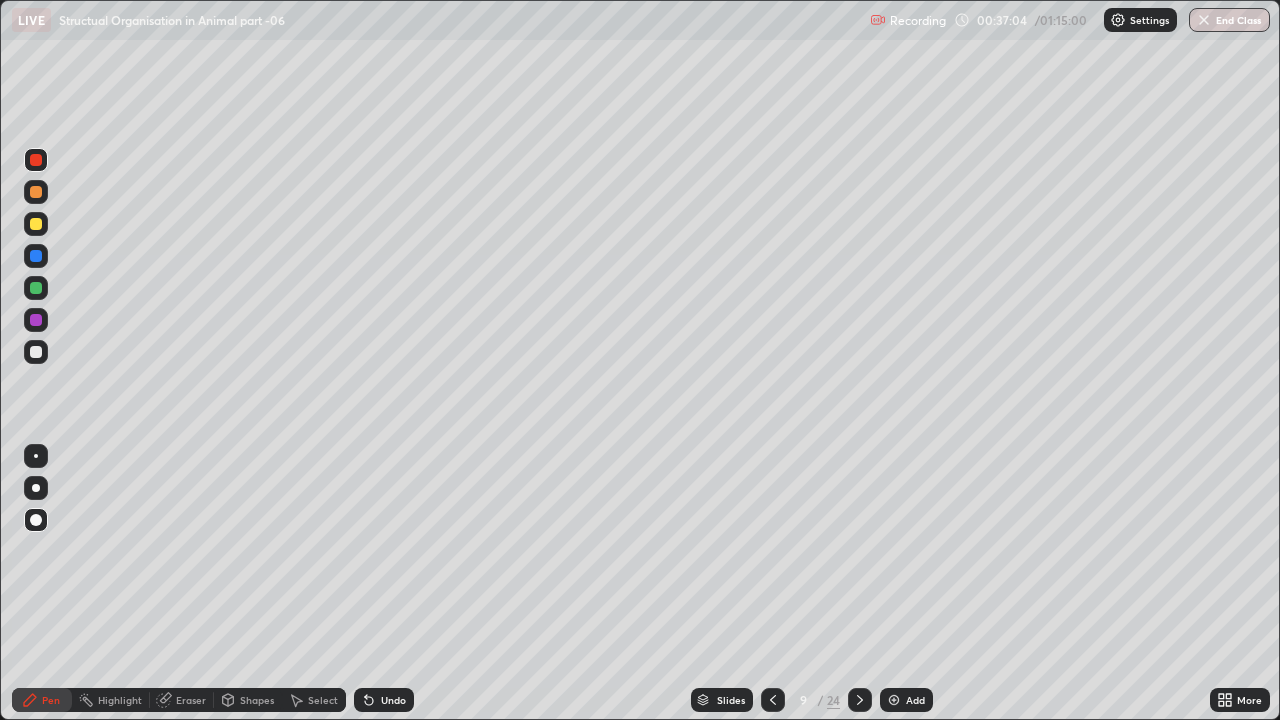 click at bounding box center [36, 256] 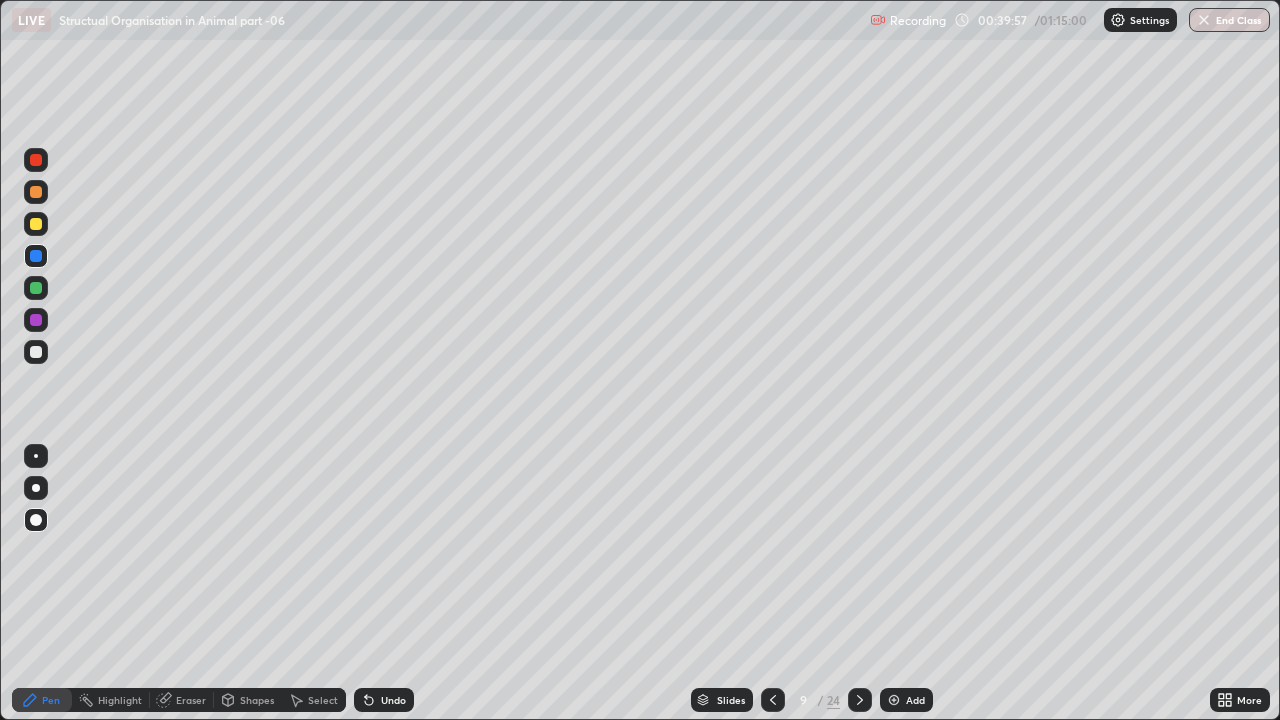 click at bounding box center (860, 700) 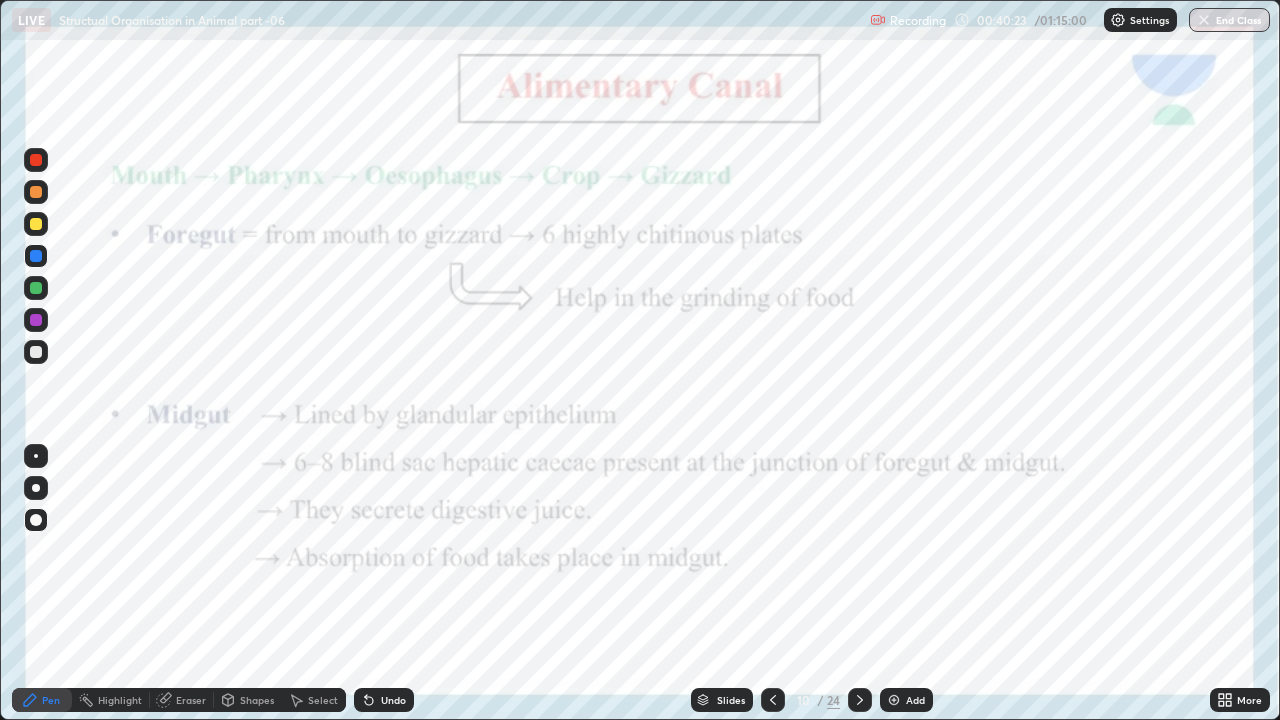 click 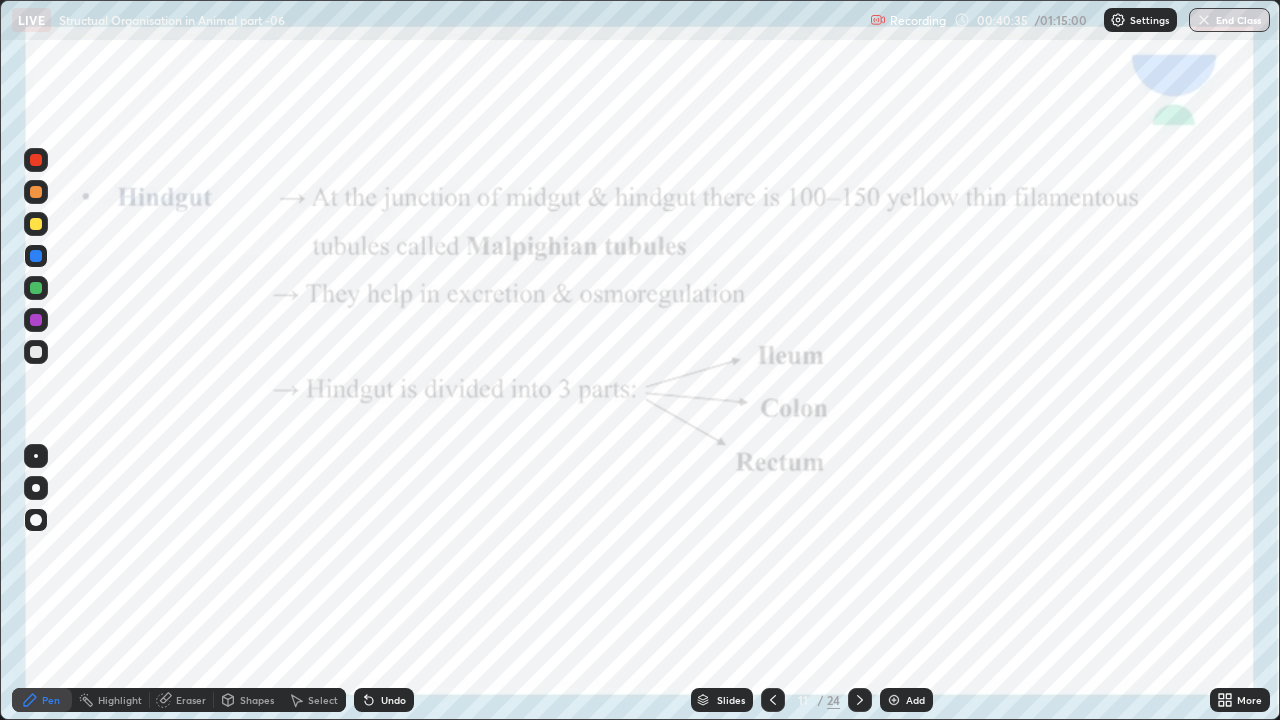 click 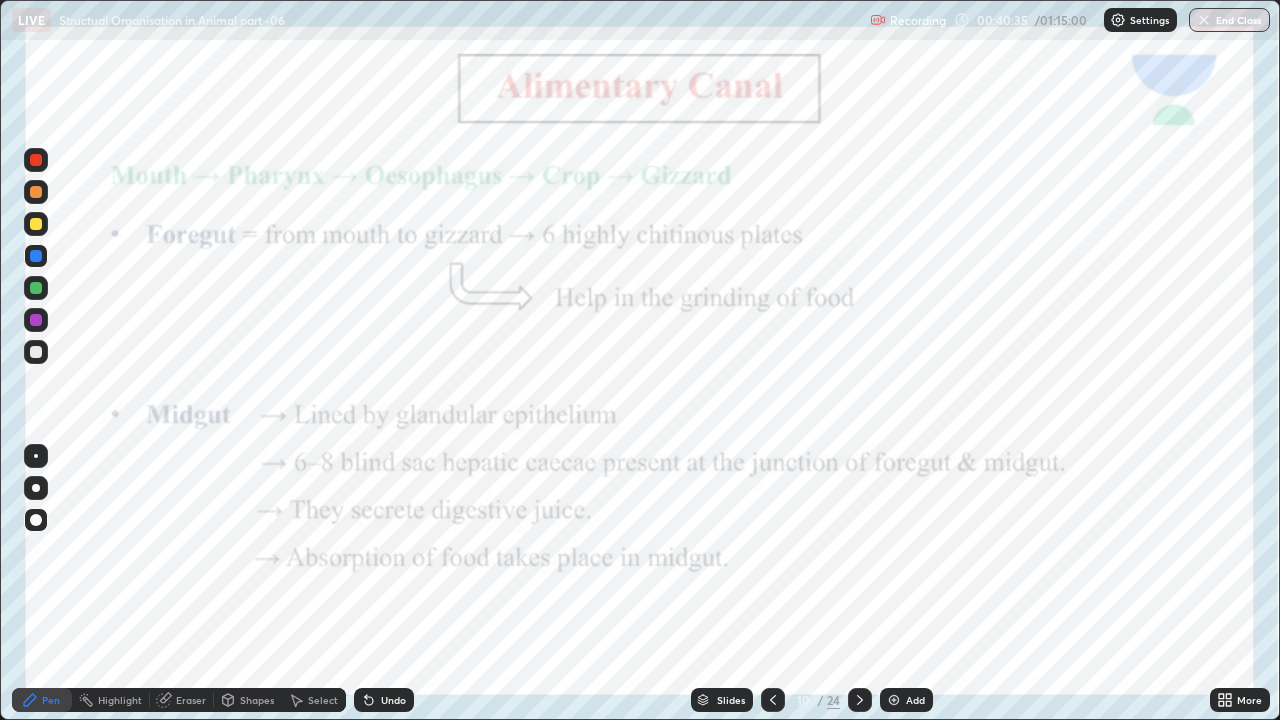 click 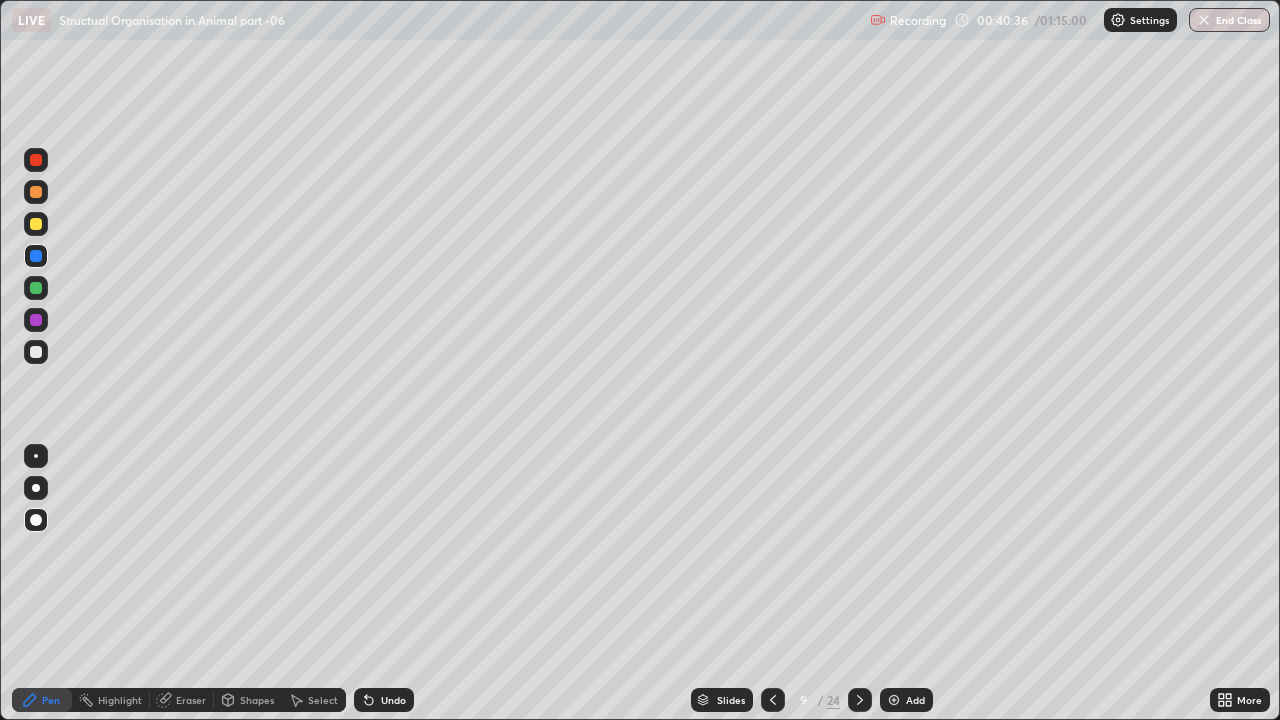 click 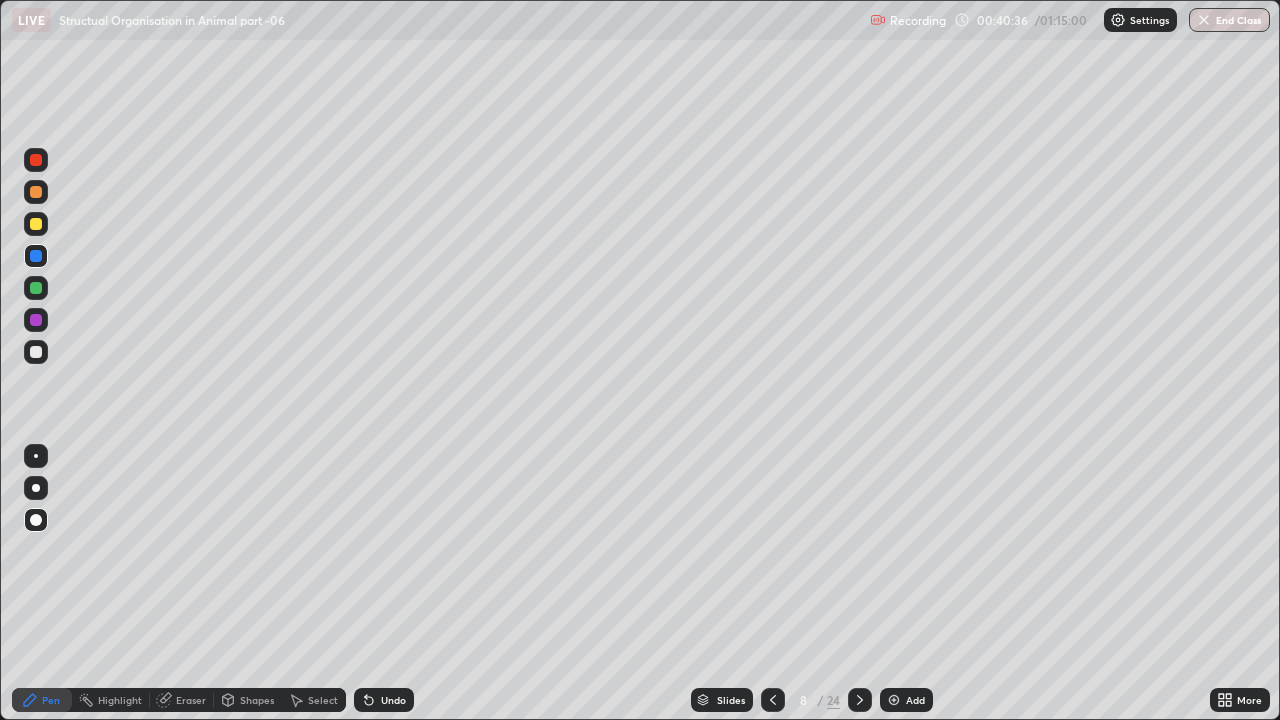 click 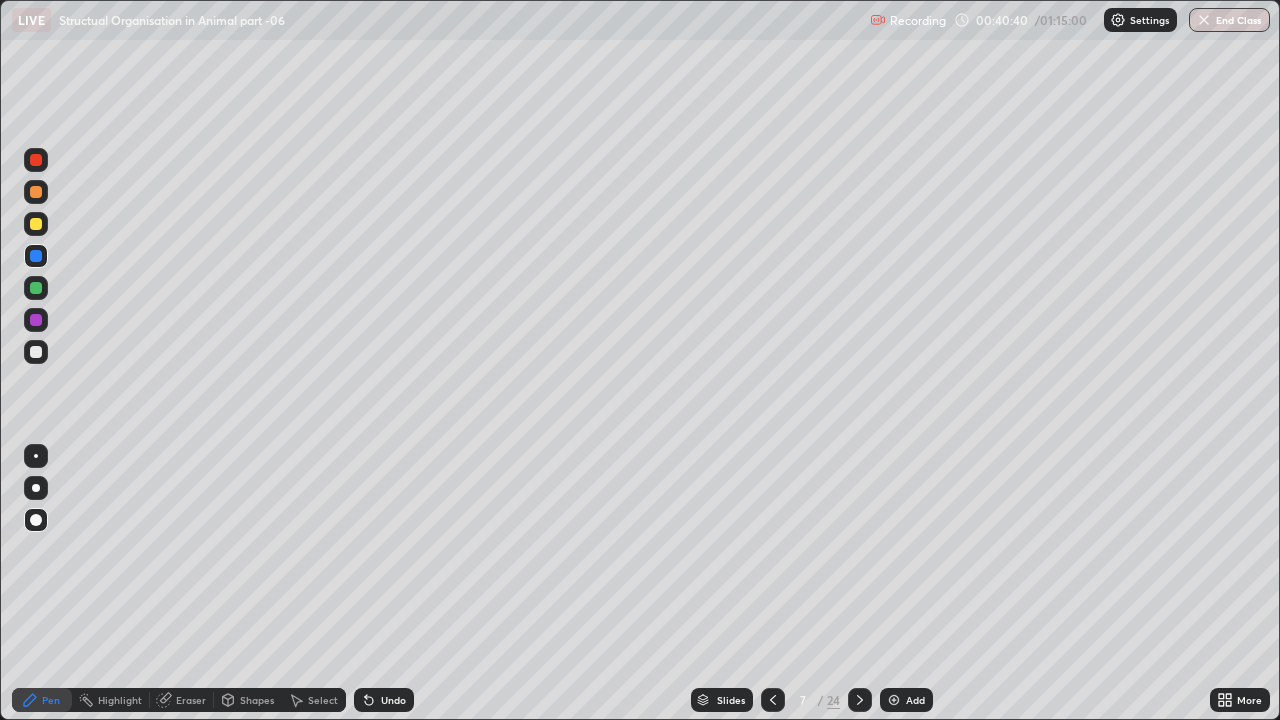 click at bounding box center (894, 700) 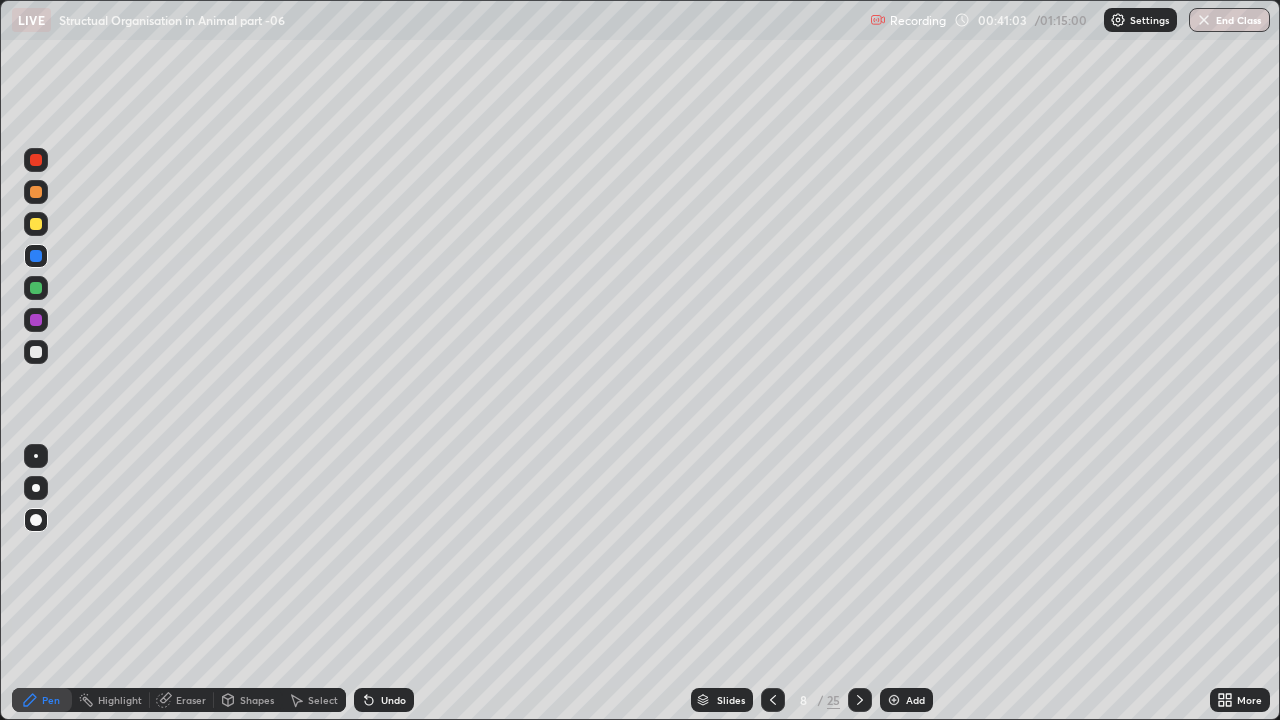 click at bounding box center [36, 288] 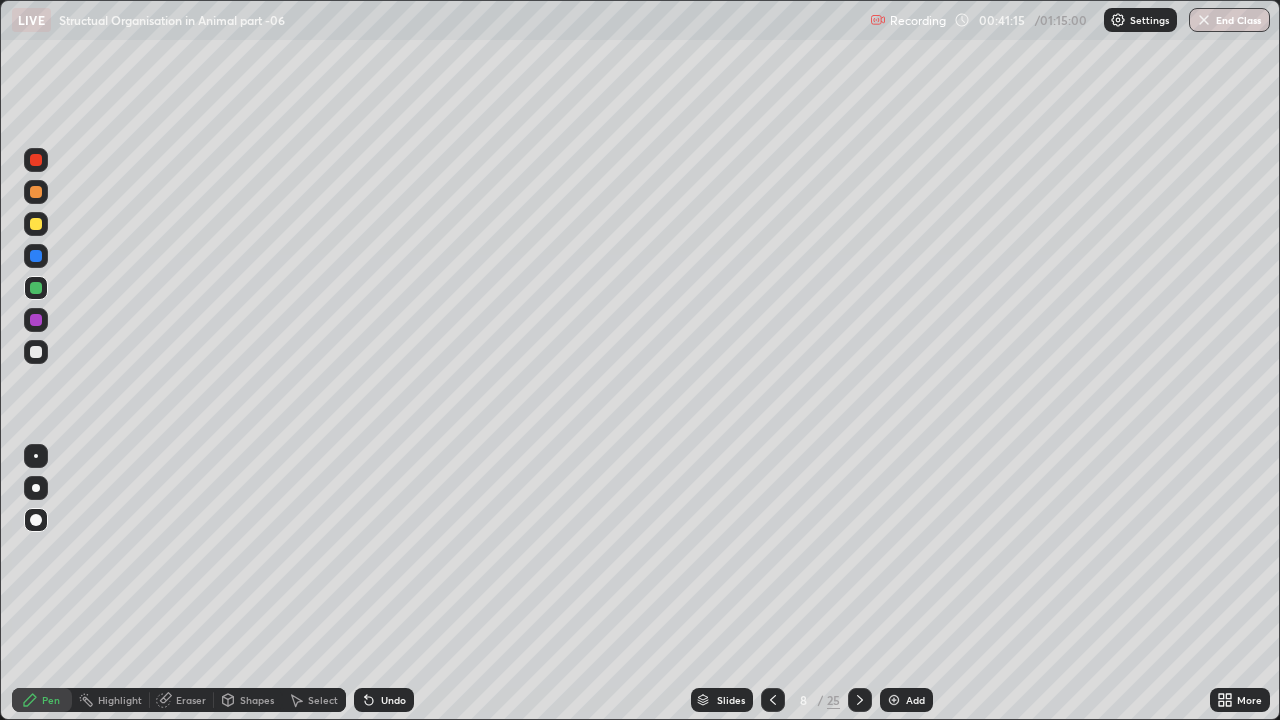click at bounding box center [36, 192] 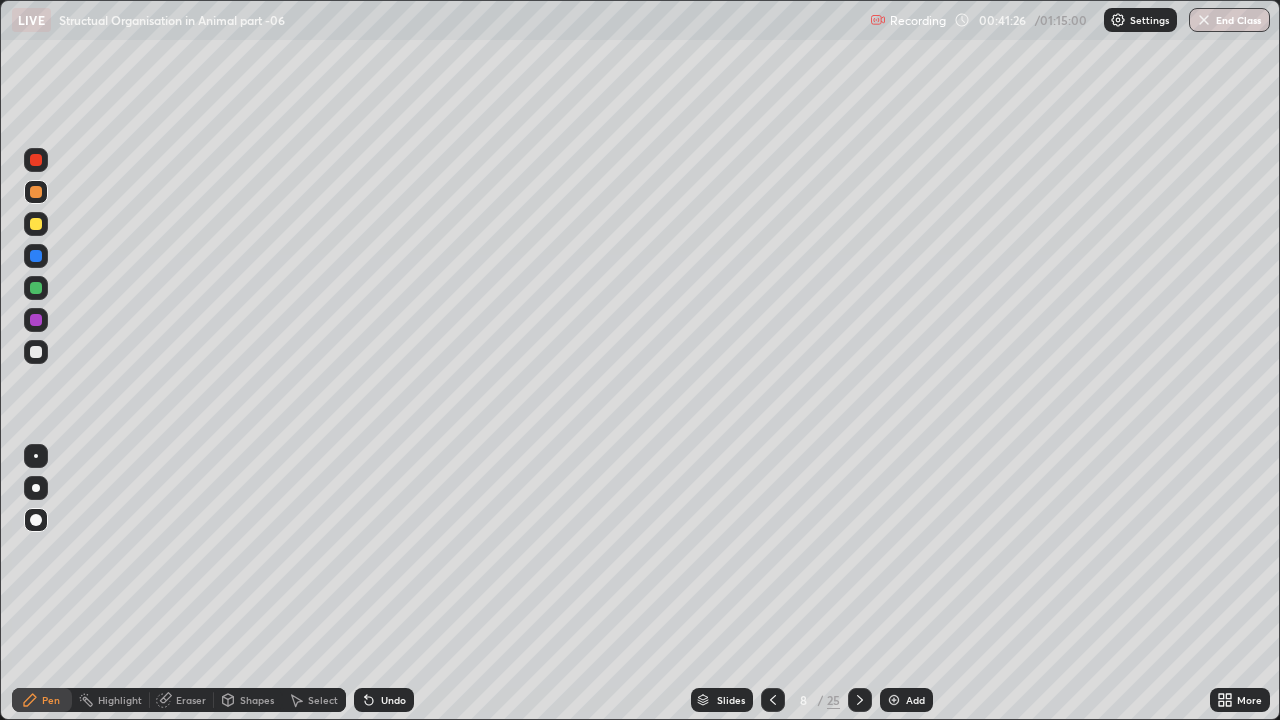 click at bounding box center (36, 320) 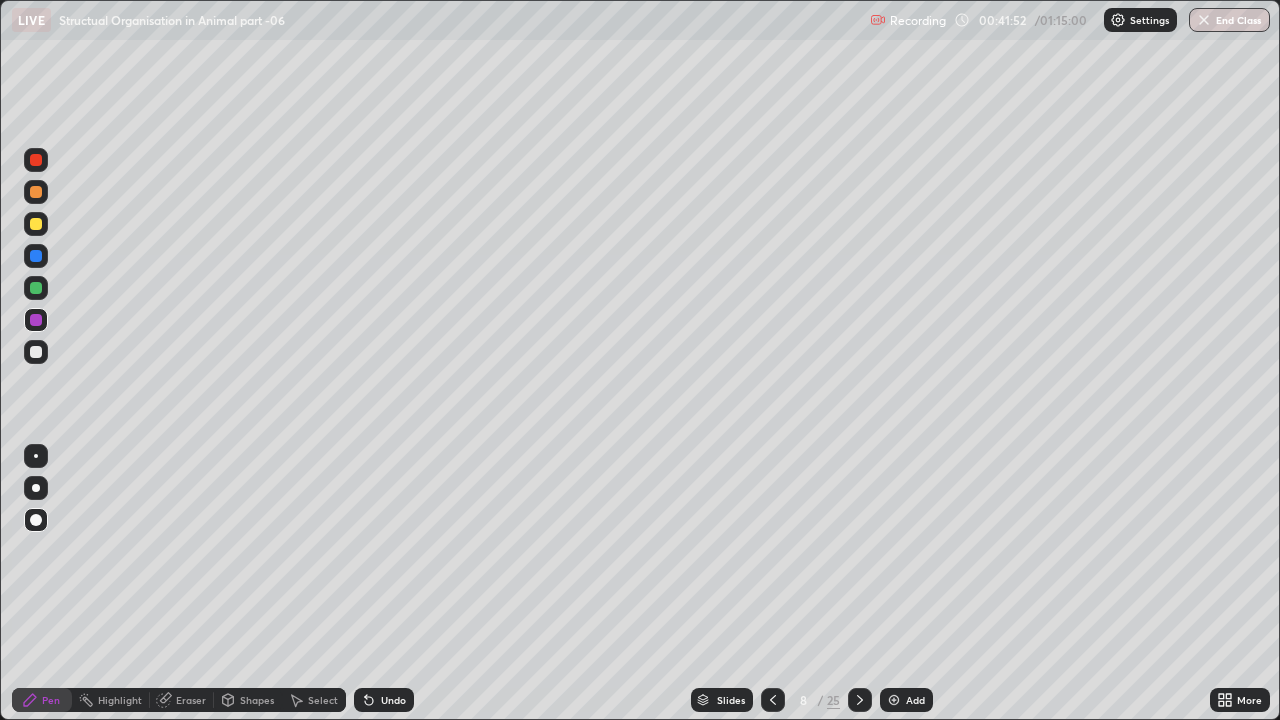 click at bounding box center (36, 288) 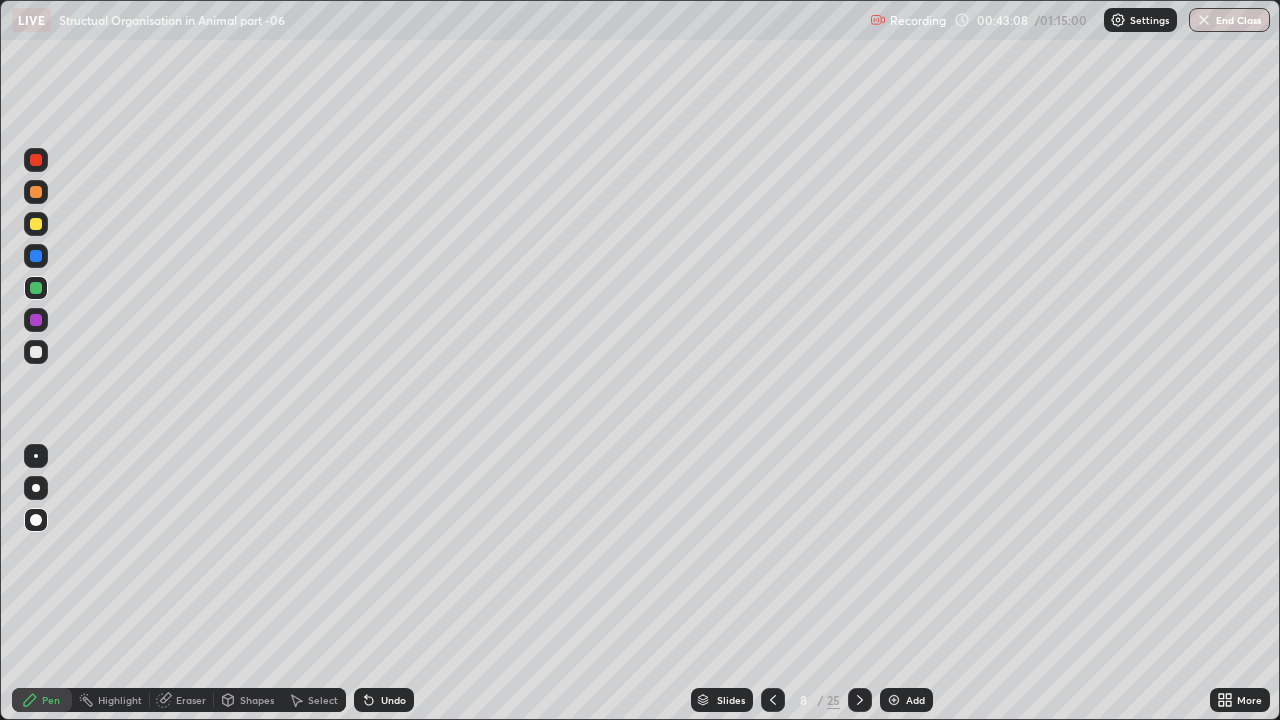 click at bounding box center (36, 352) 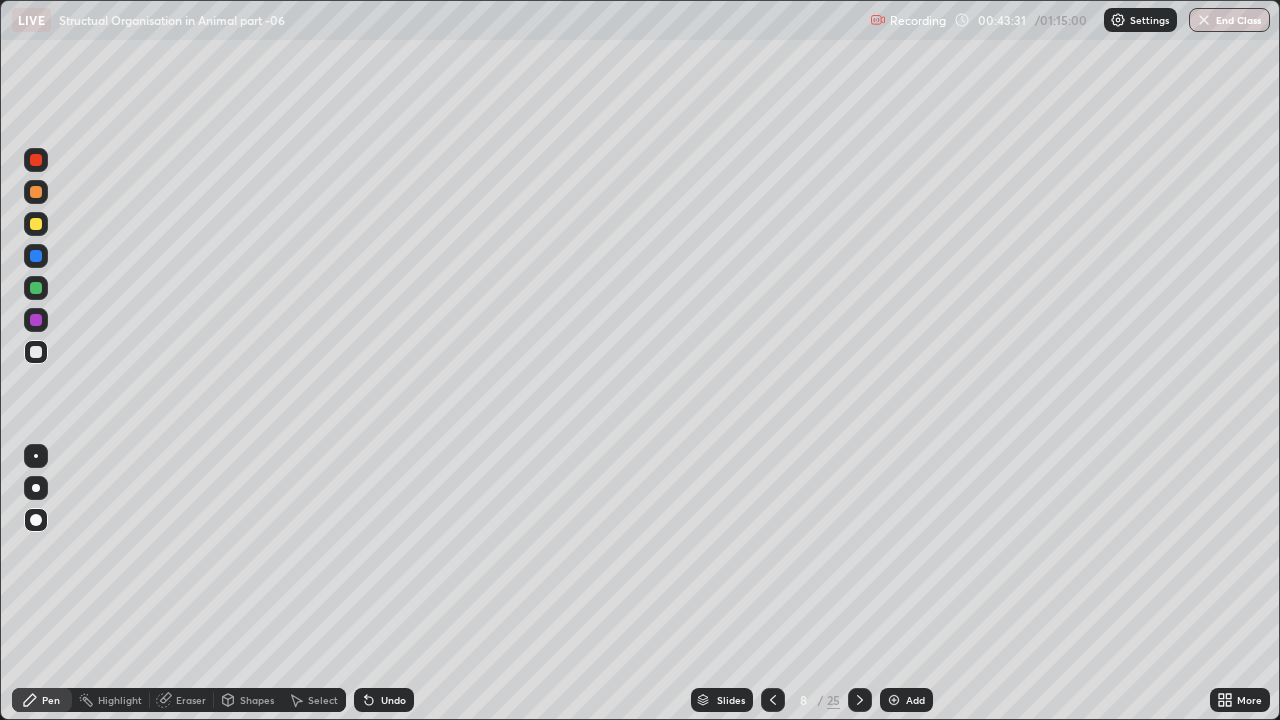 click at bounding box center [36, 288] 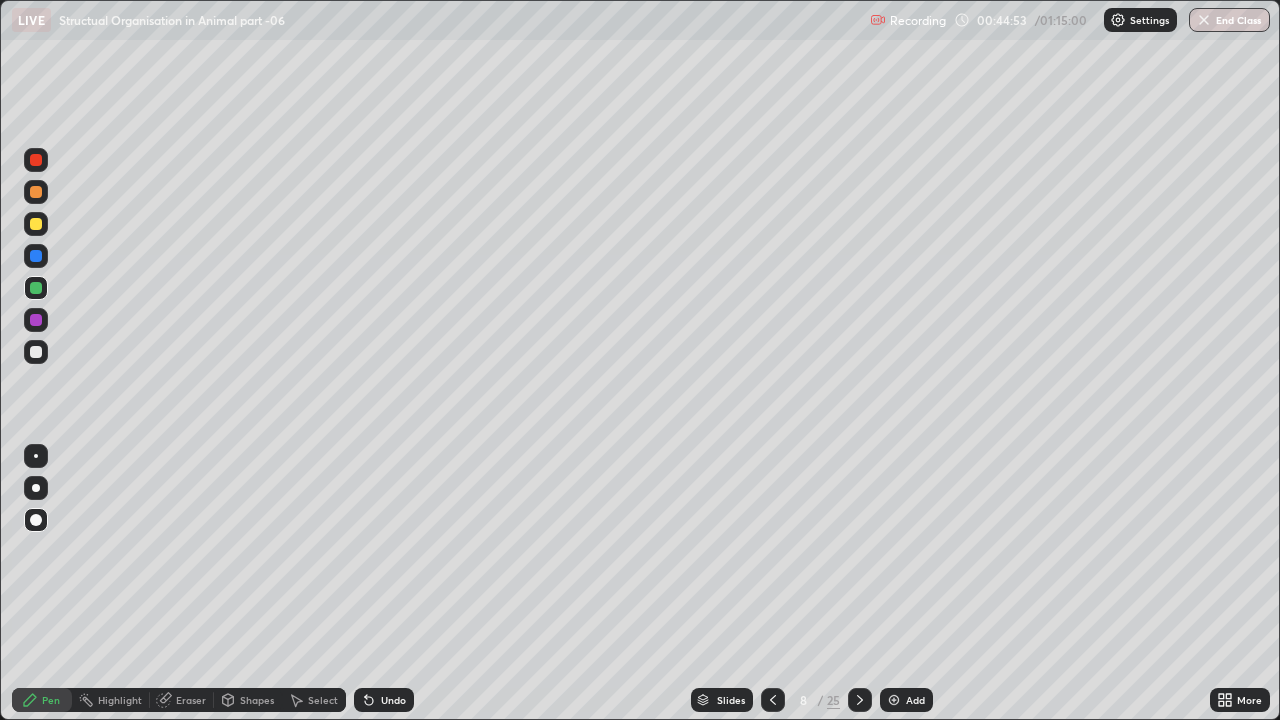 click at bounding box center (36, 160) 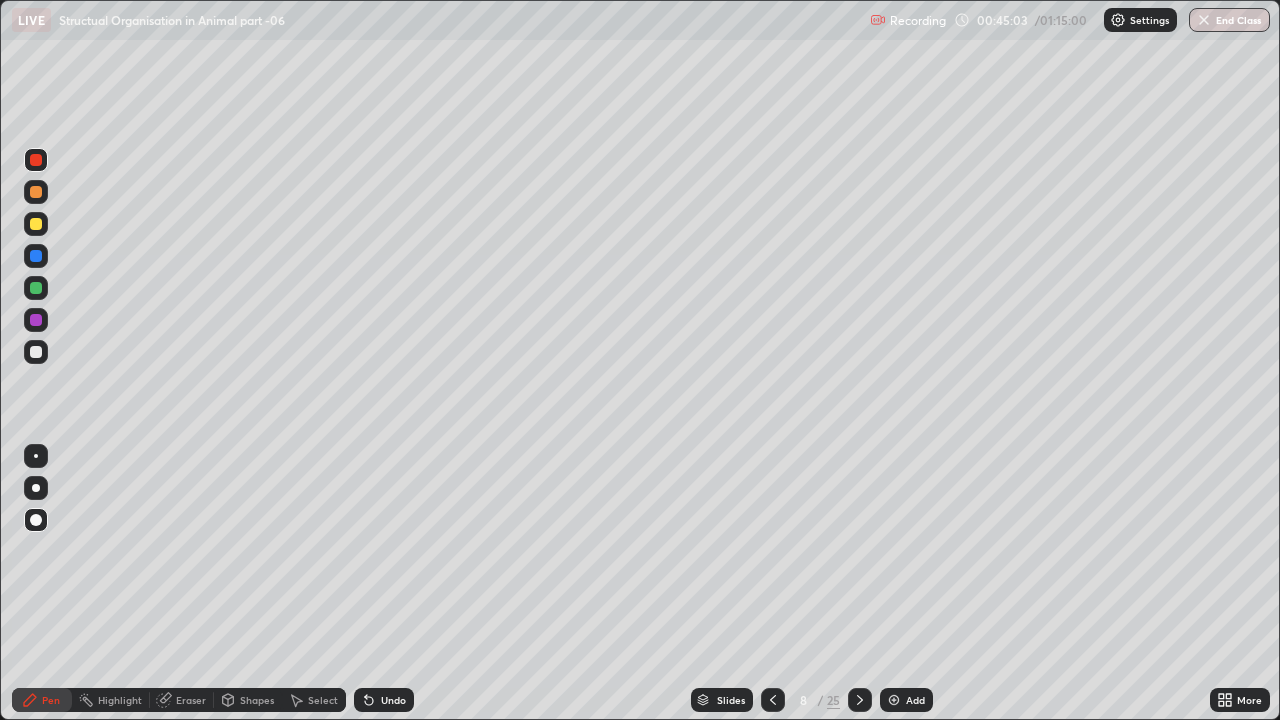 click at bounding box center (36, 320) 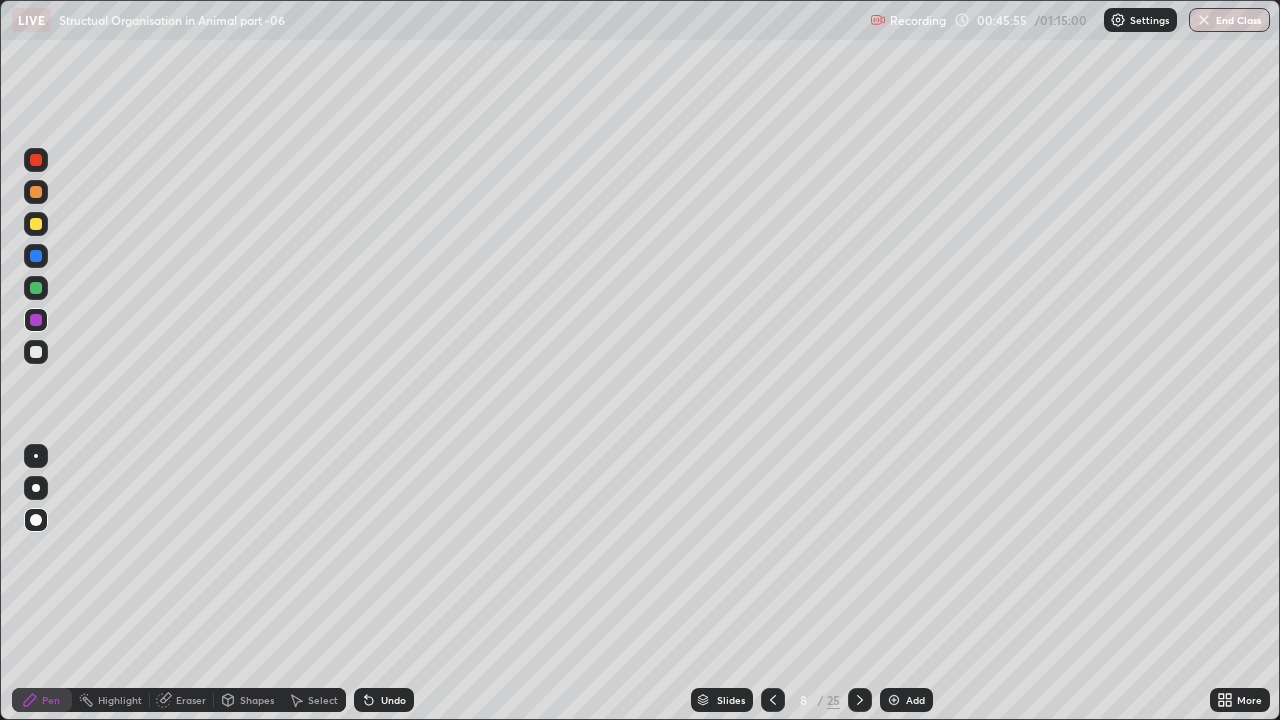 click at bounding box center [36, 288] 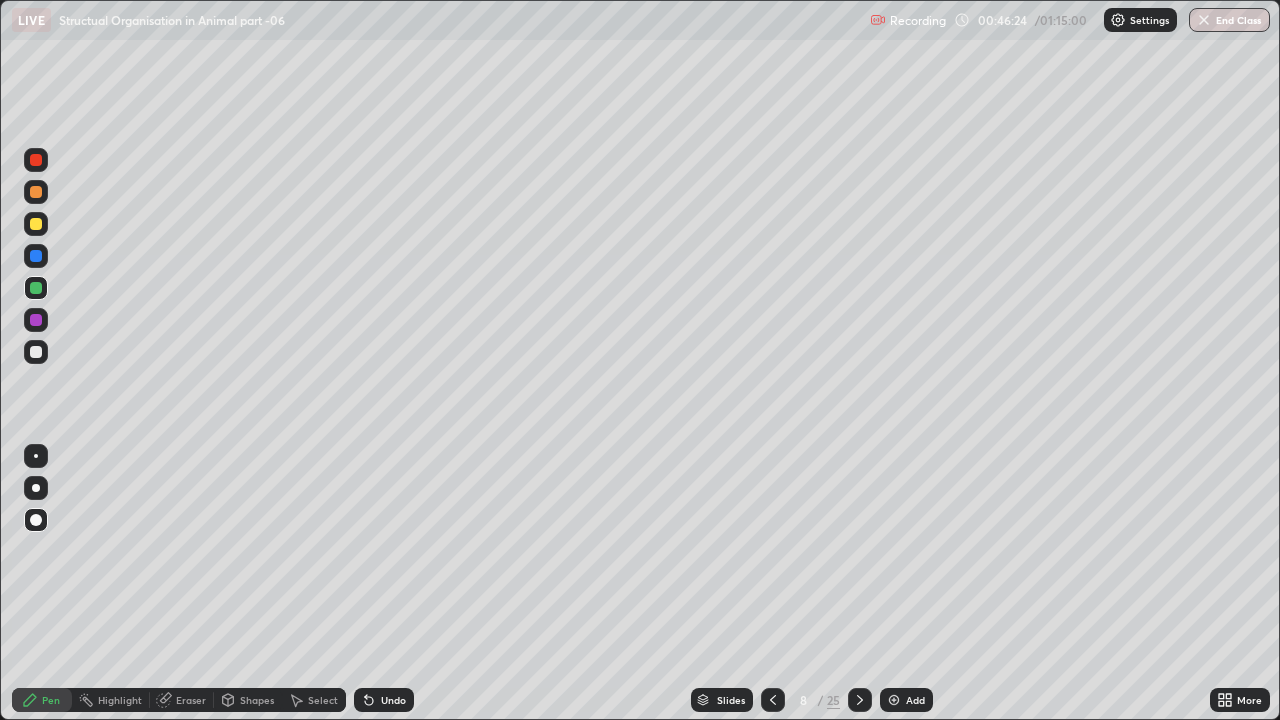 click 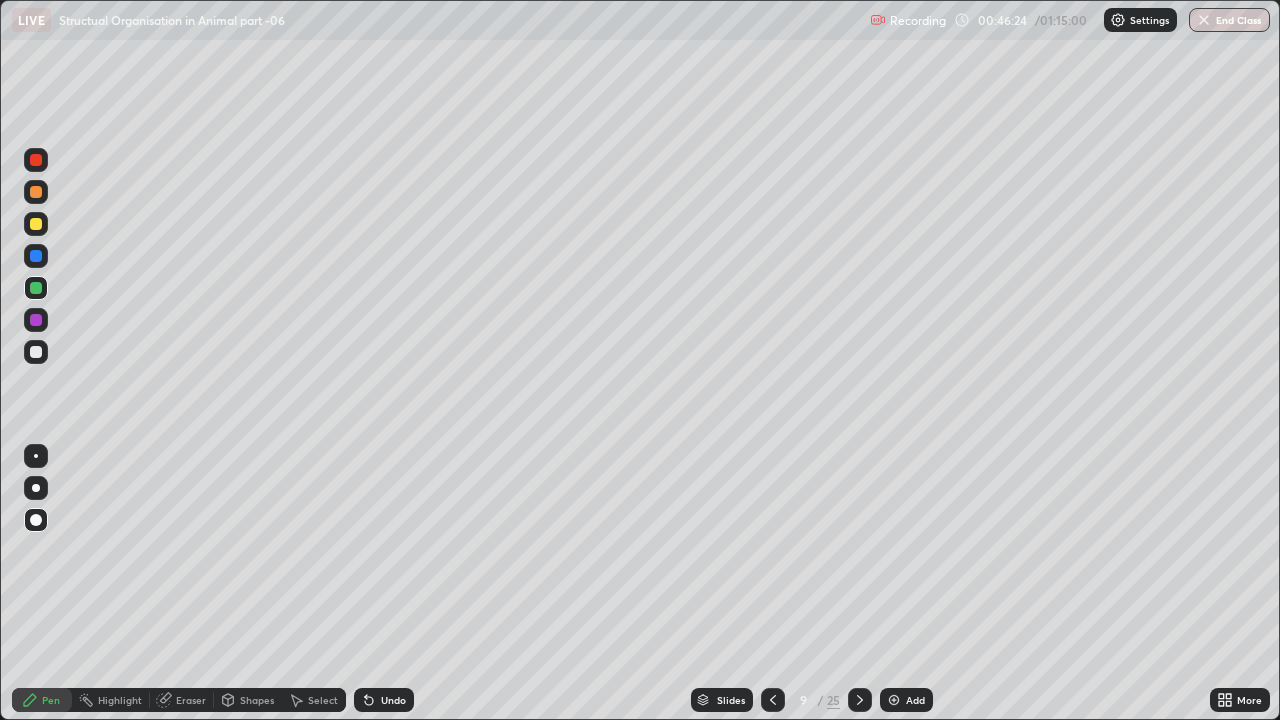 click 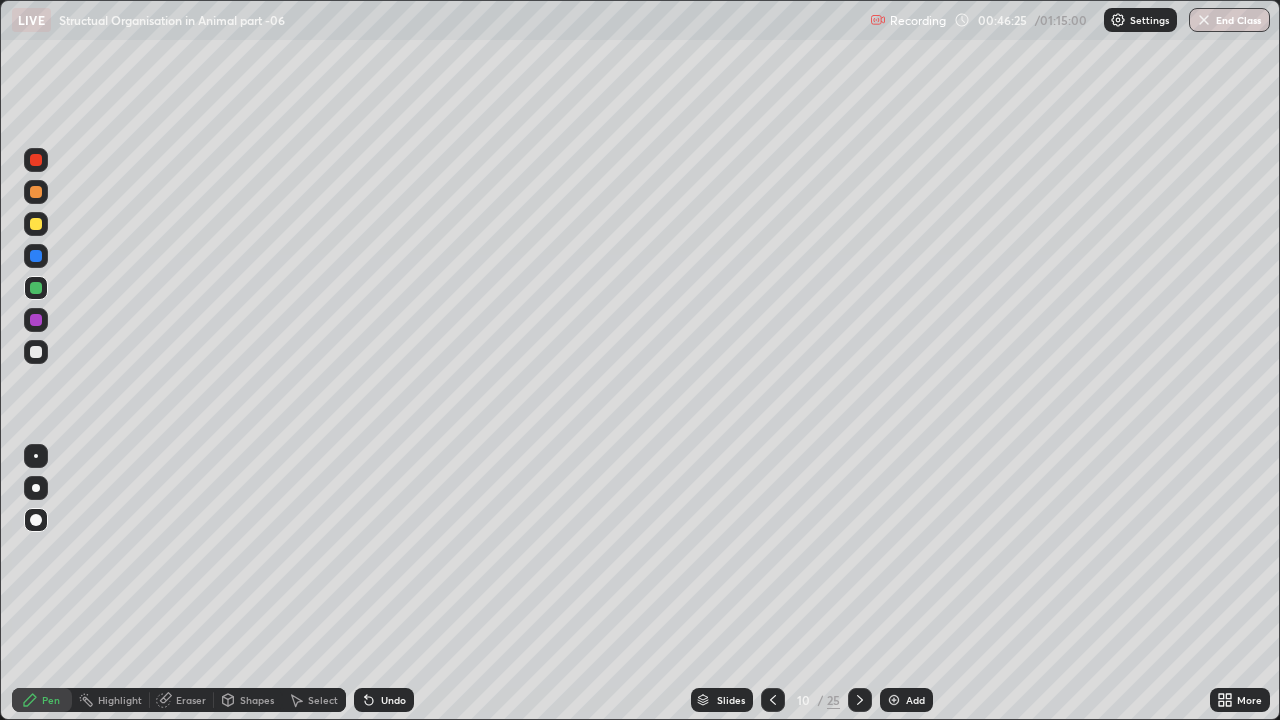 click at bounding box center (860, 700) 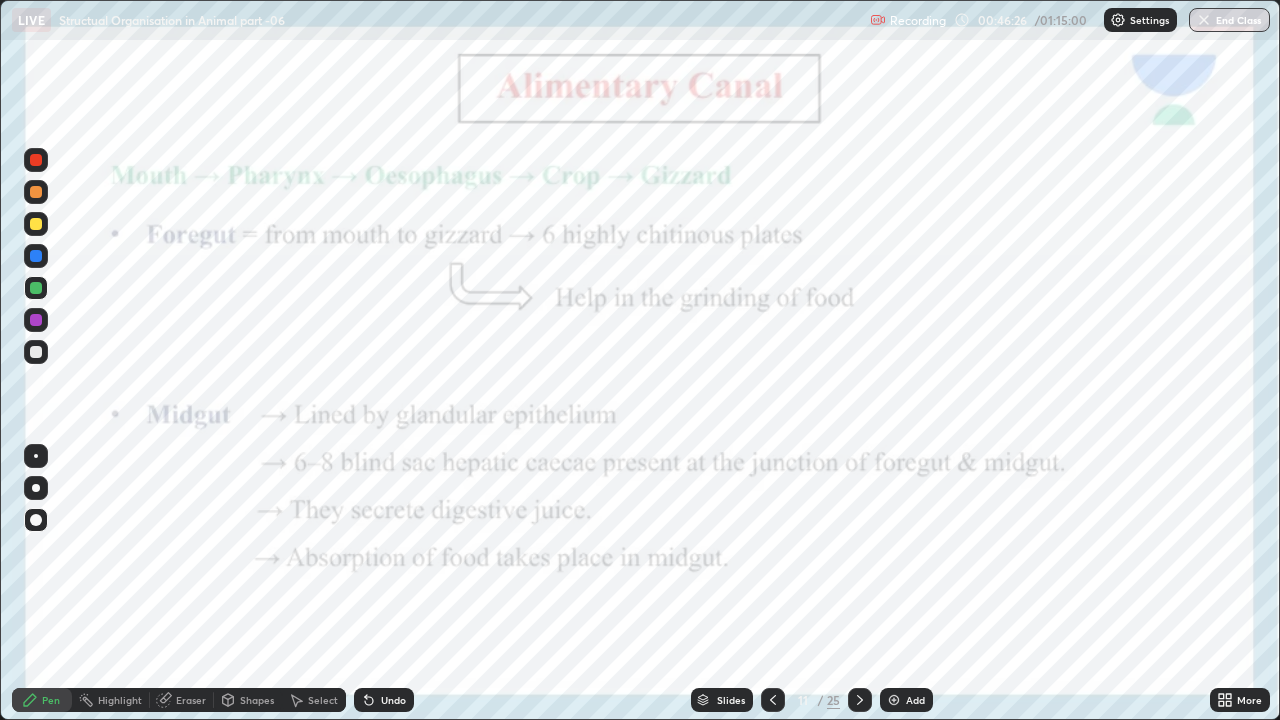 click 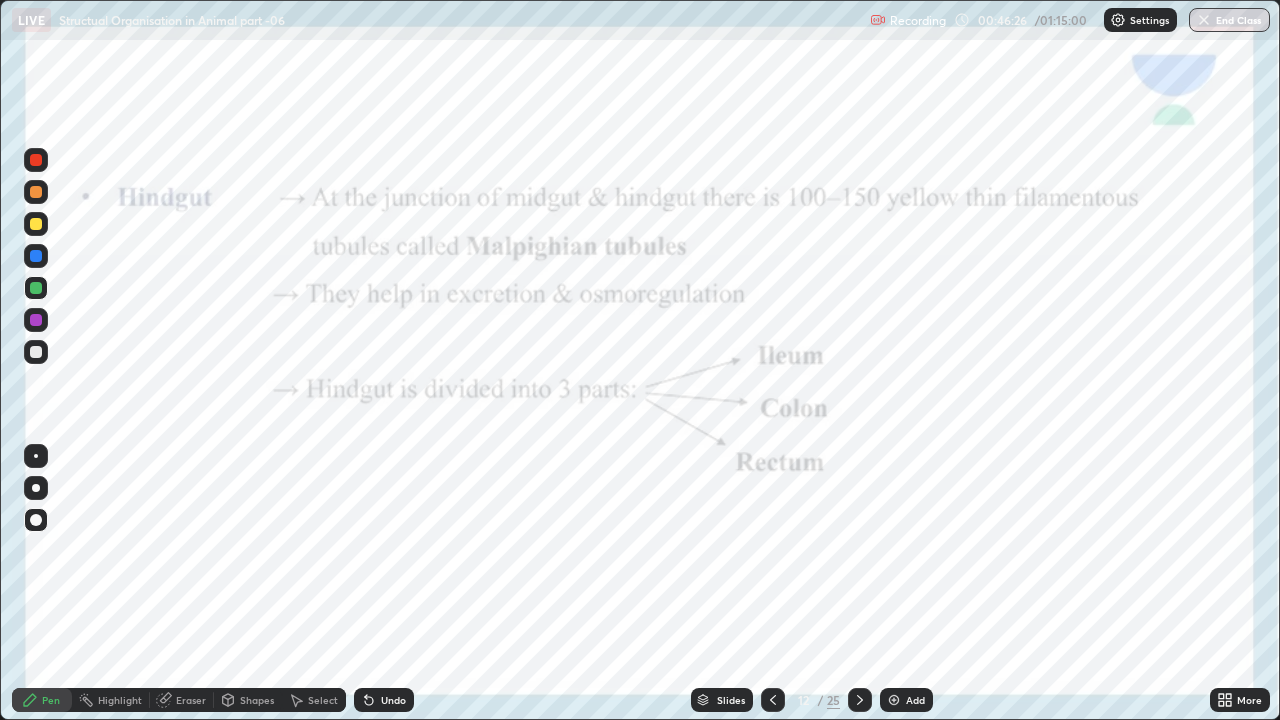 click 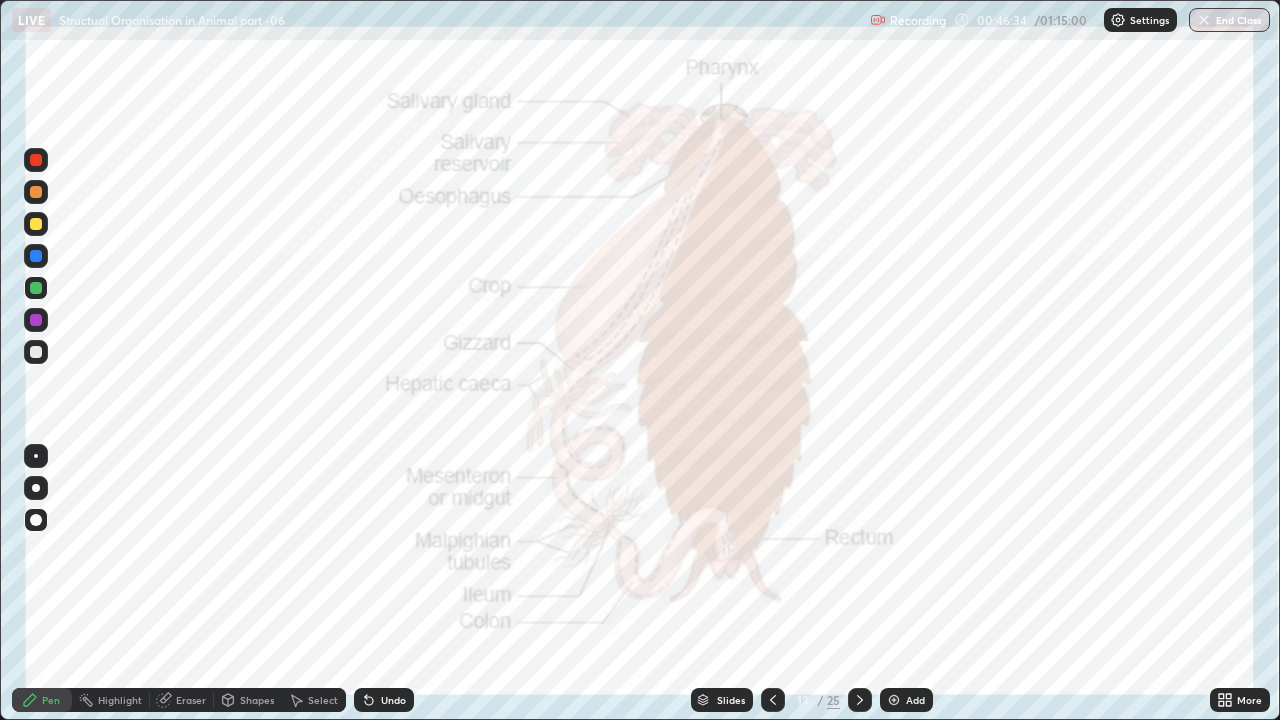 click 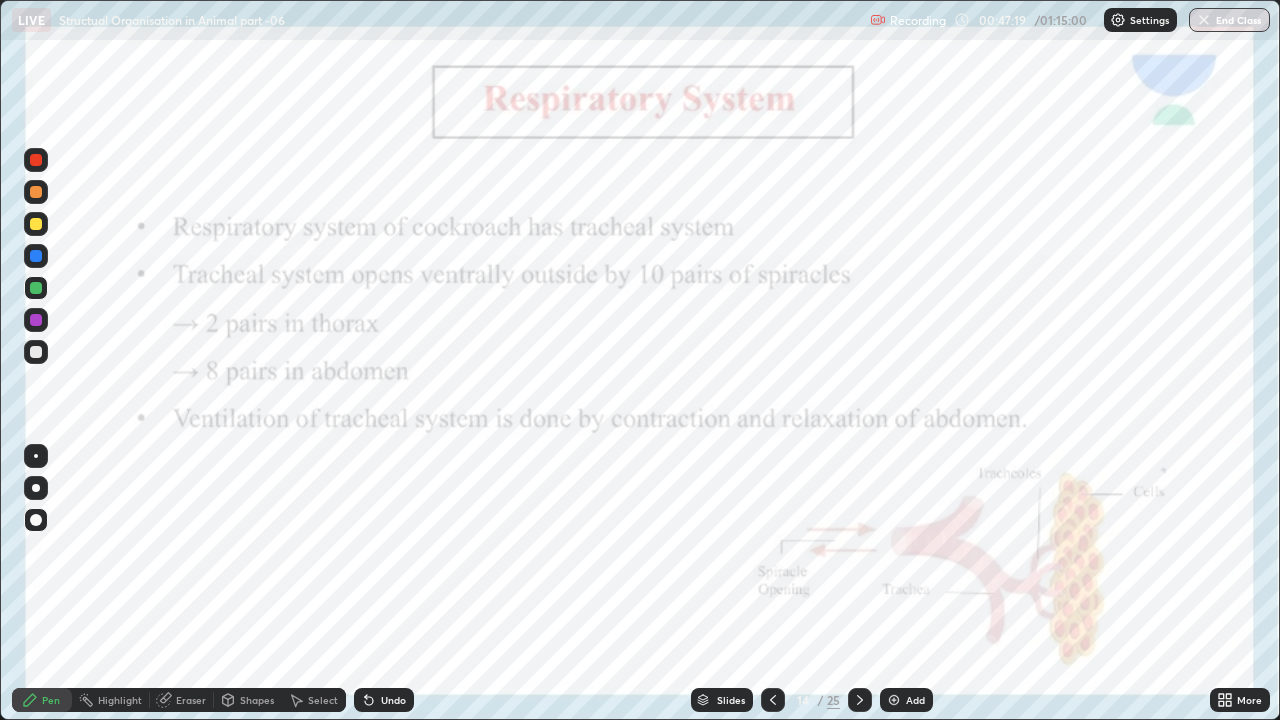 click on "Add" at bounding box center (906, 700) 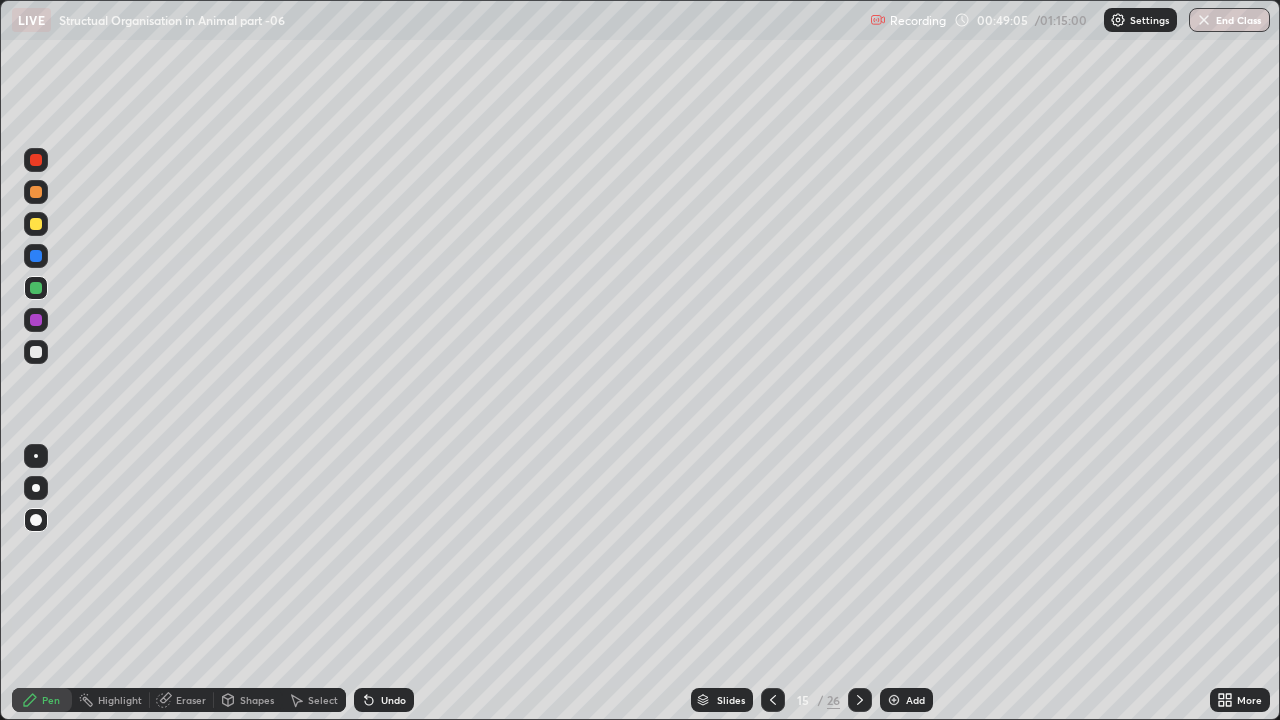 click on "Undo" at bounding box center (384, 700) 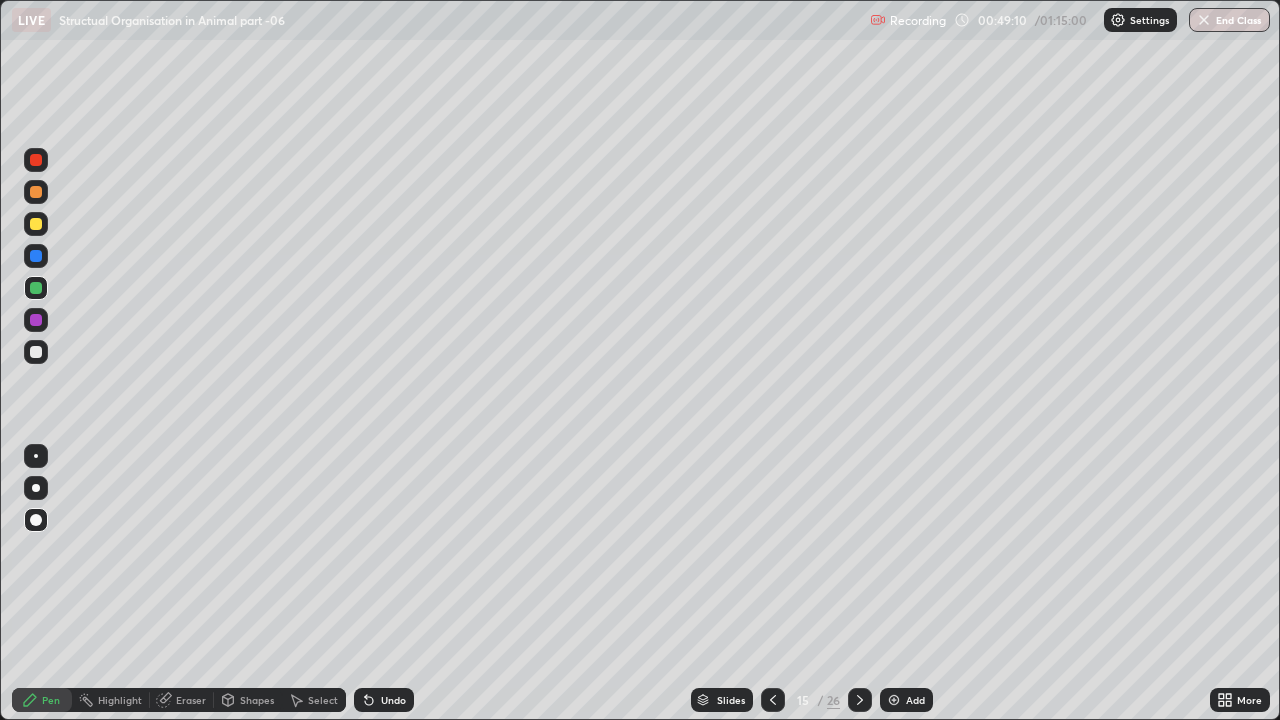 click at bounding box center [36, 352] 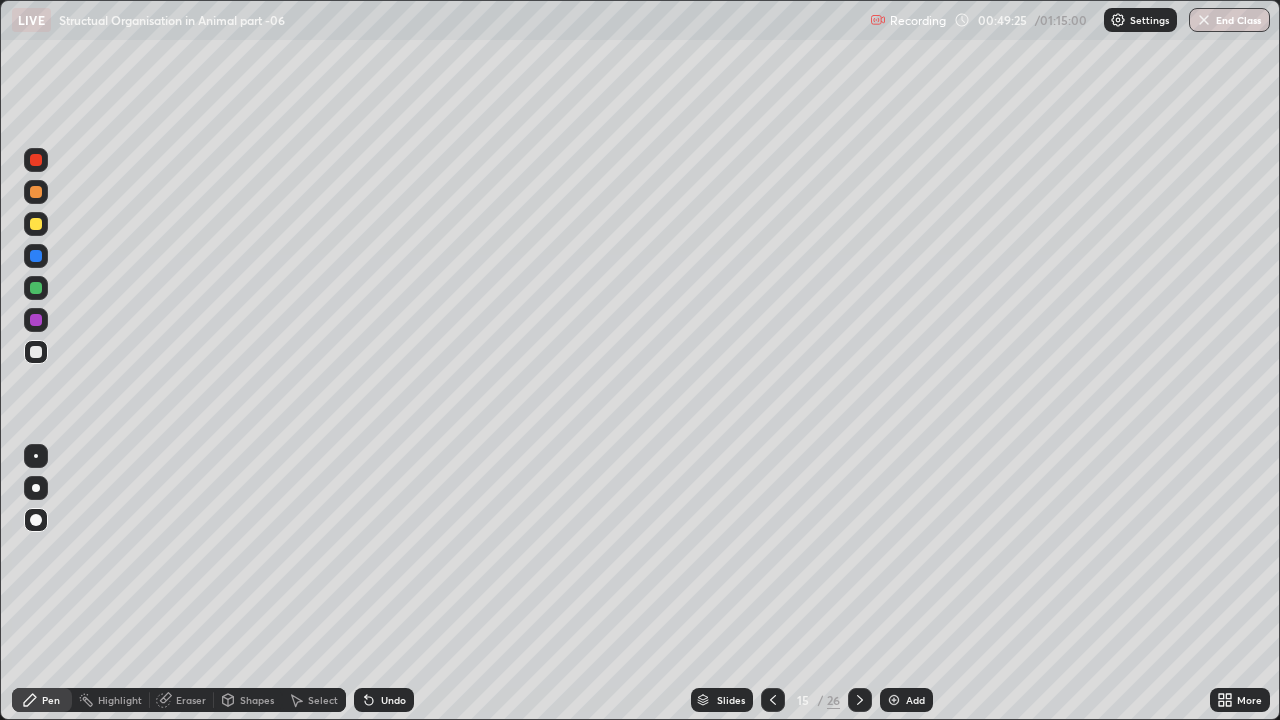 click at bounding box center (36, 320) 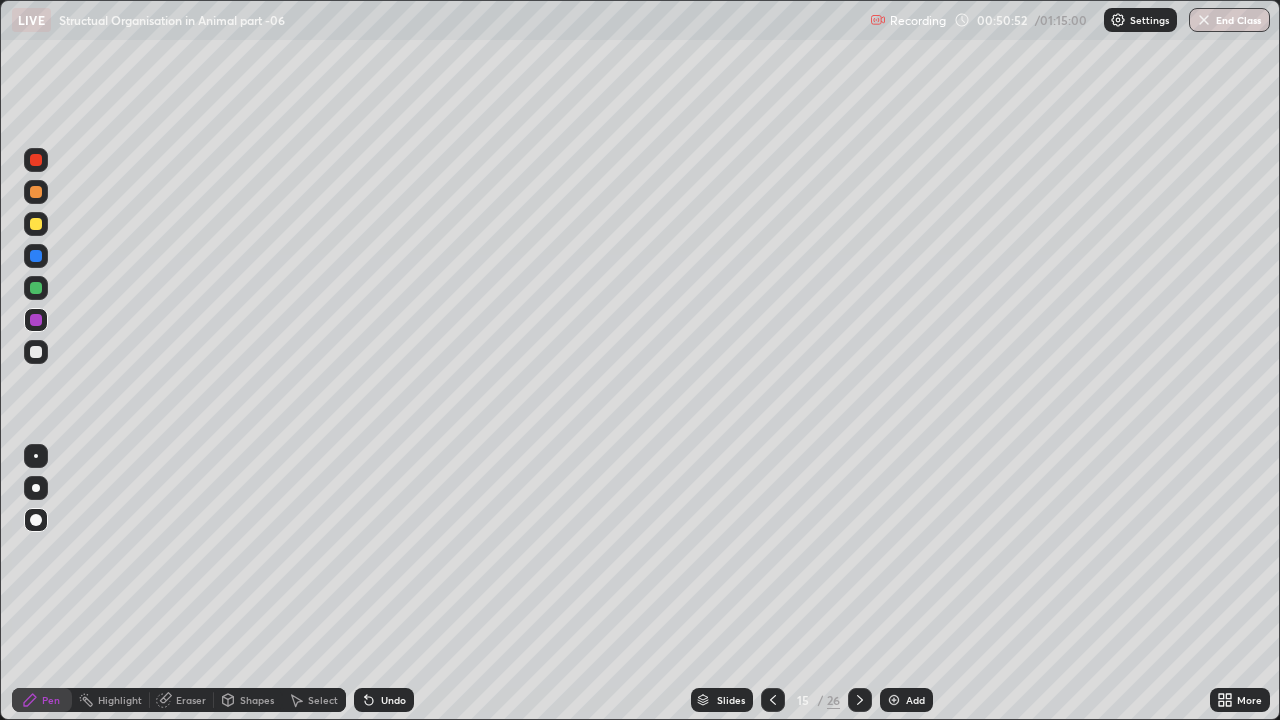 click at bounding box center [36, 256] 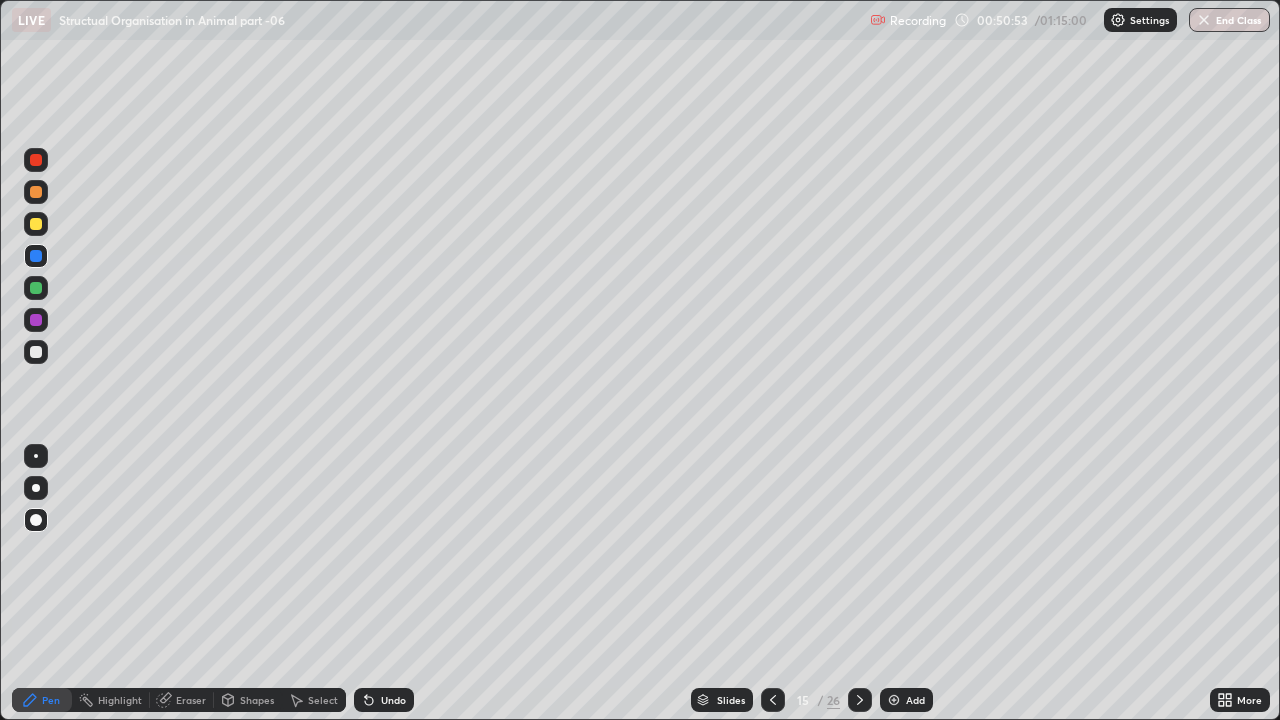 click at bounding box center [36, 256] 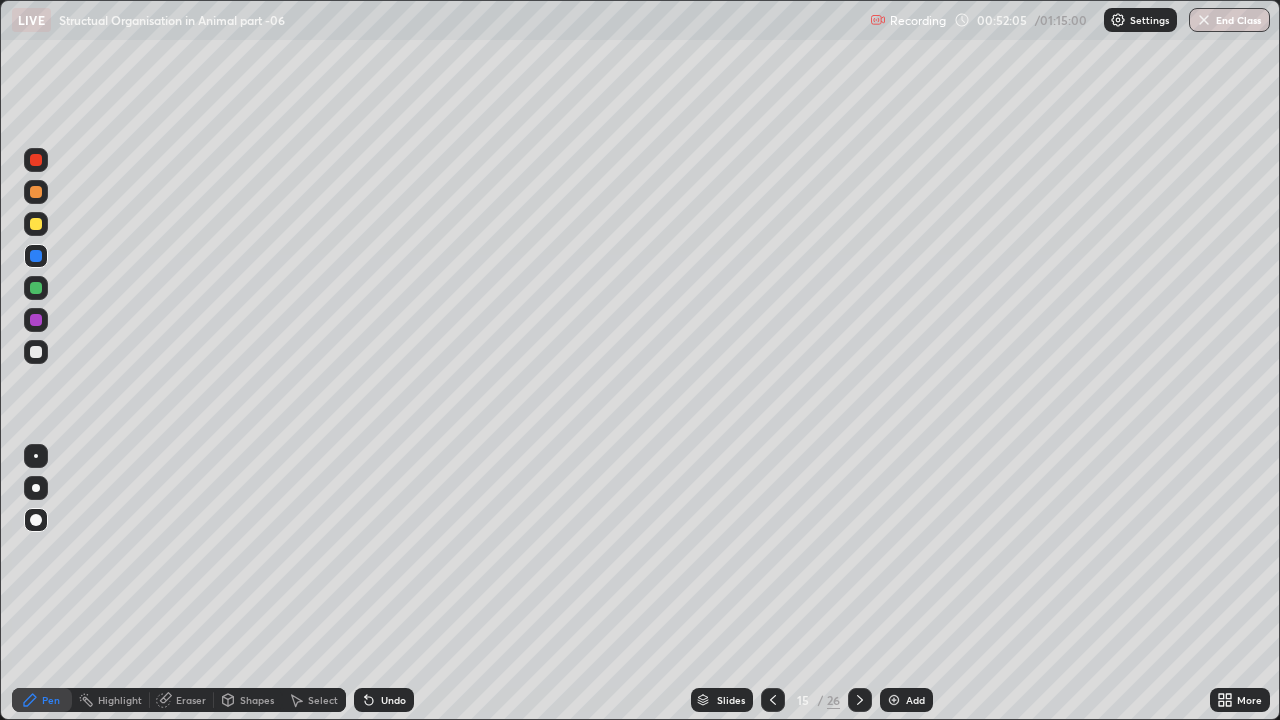 click 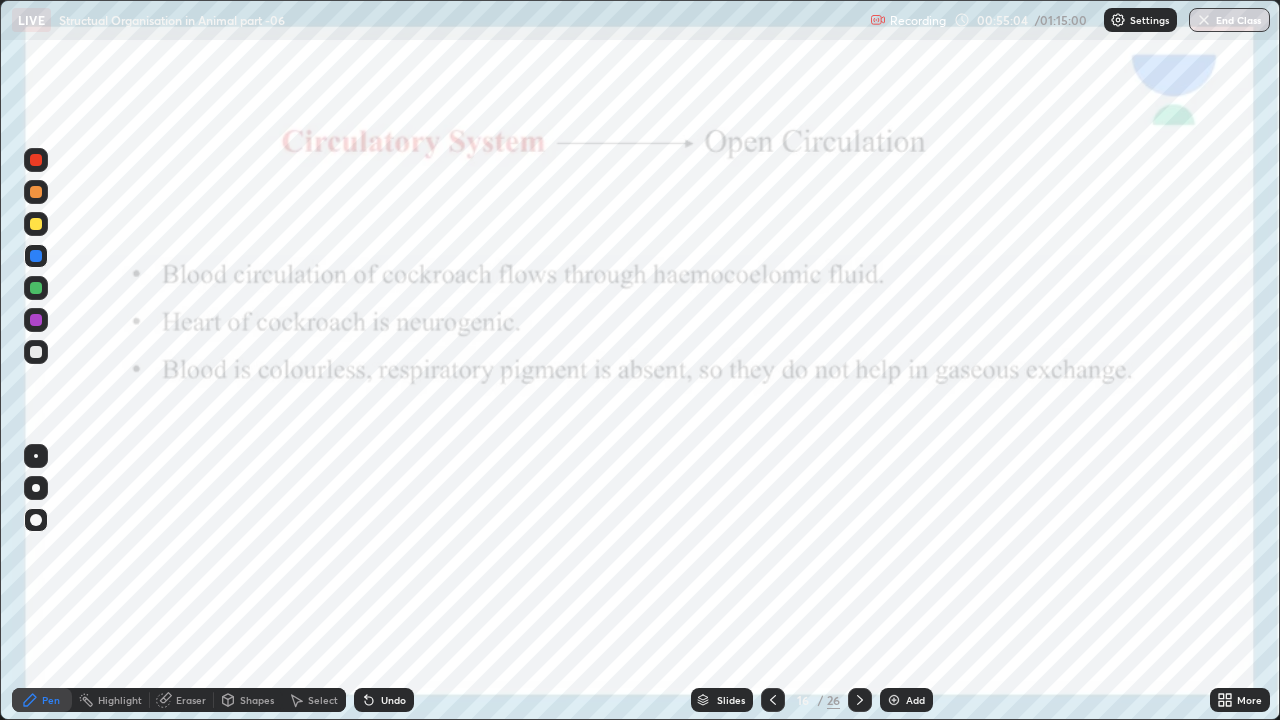 click at bounding box center (894, 700) 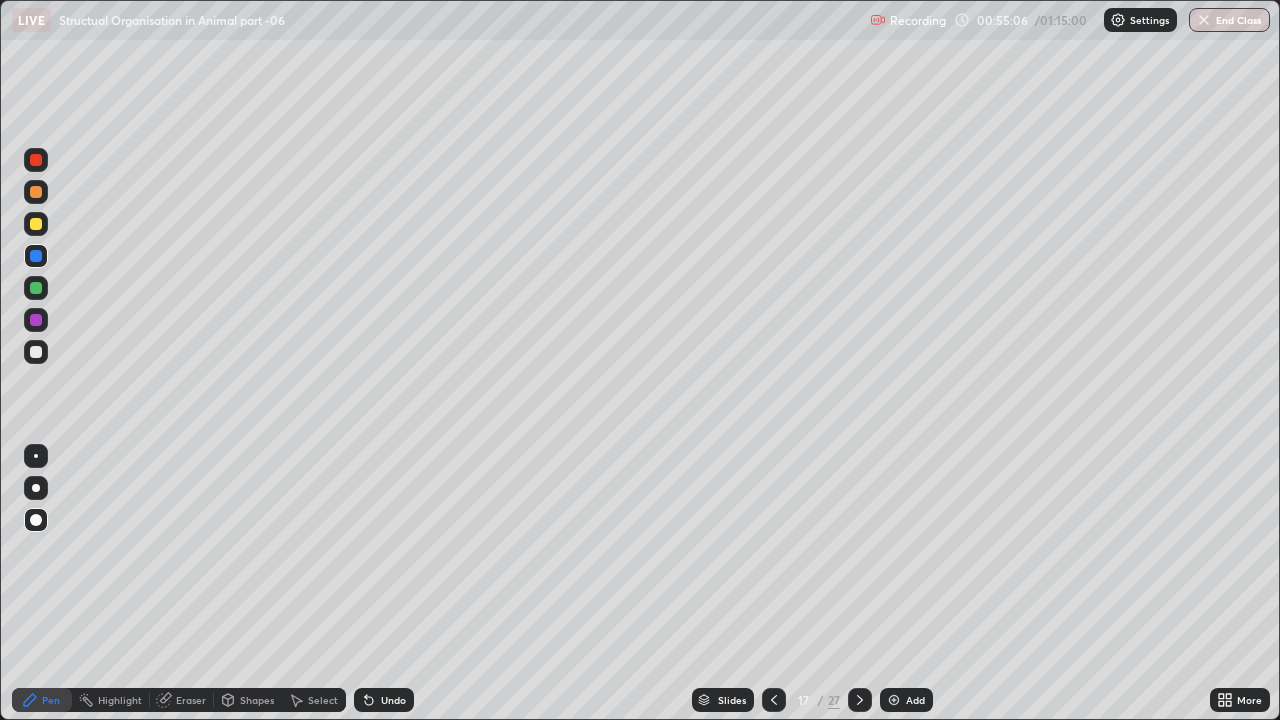 click 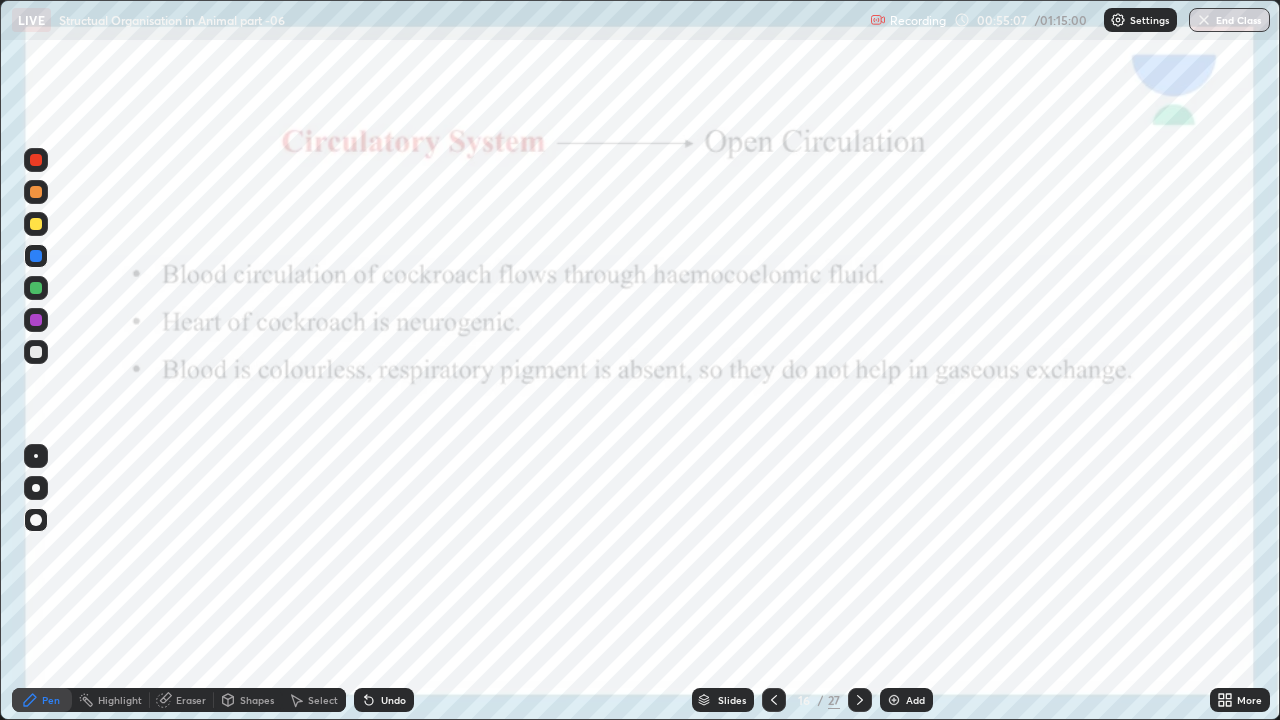 click 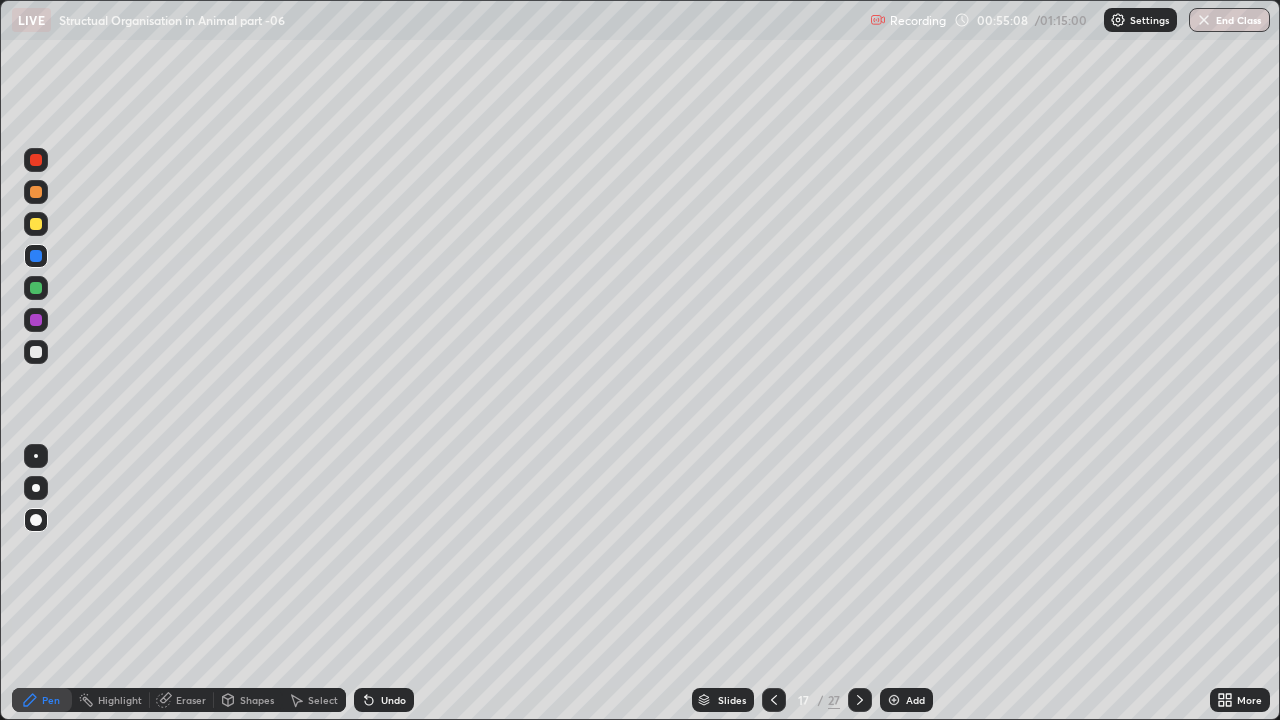 click 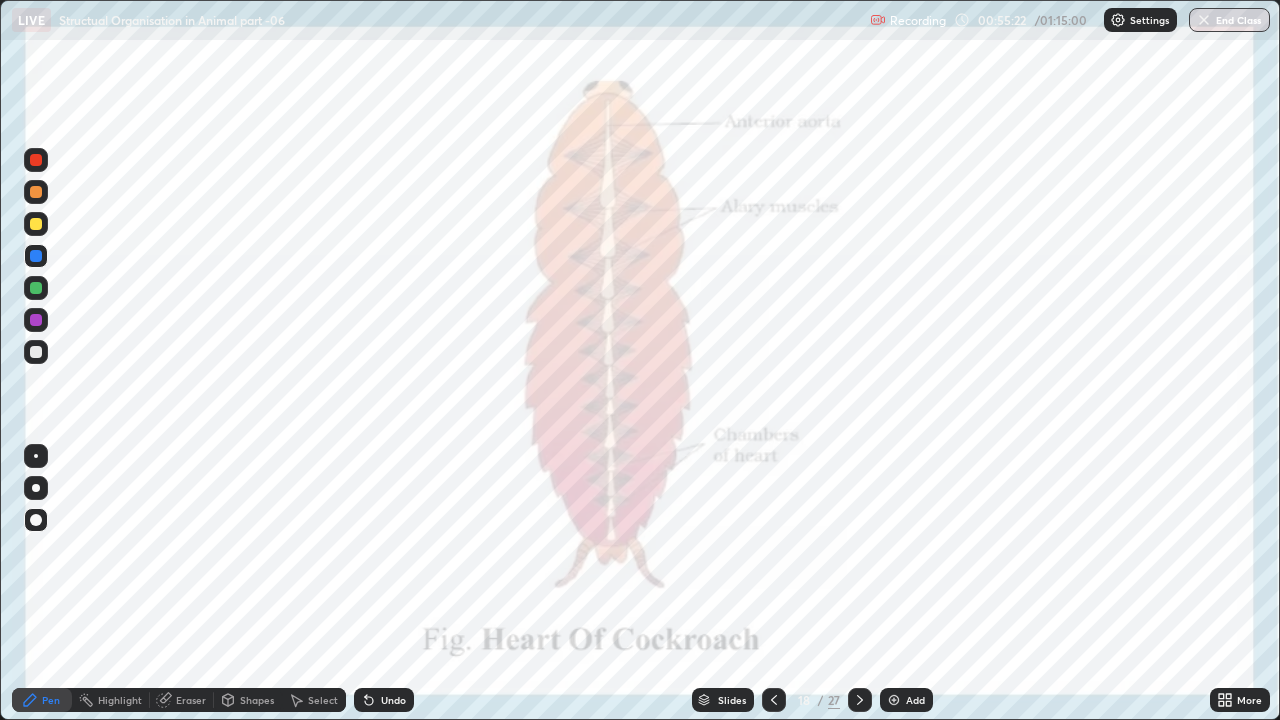 click 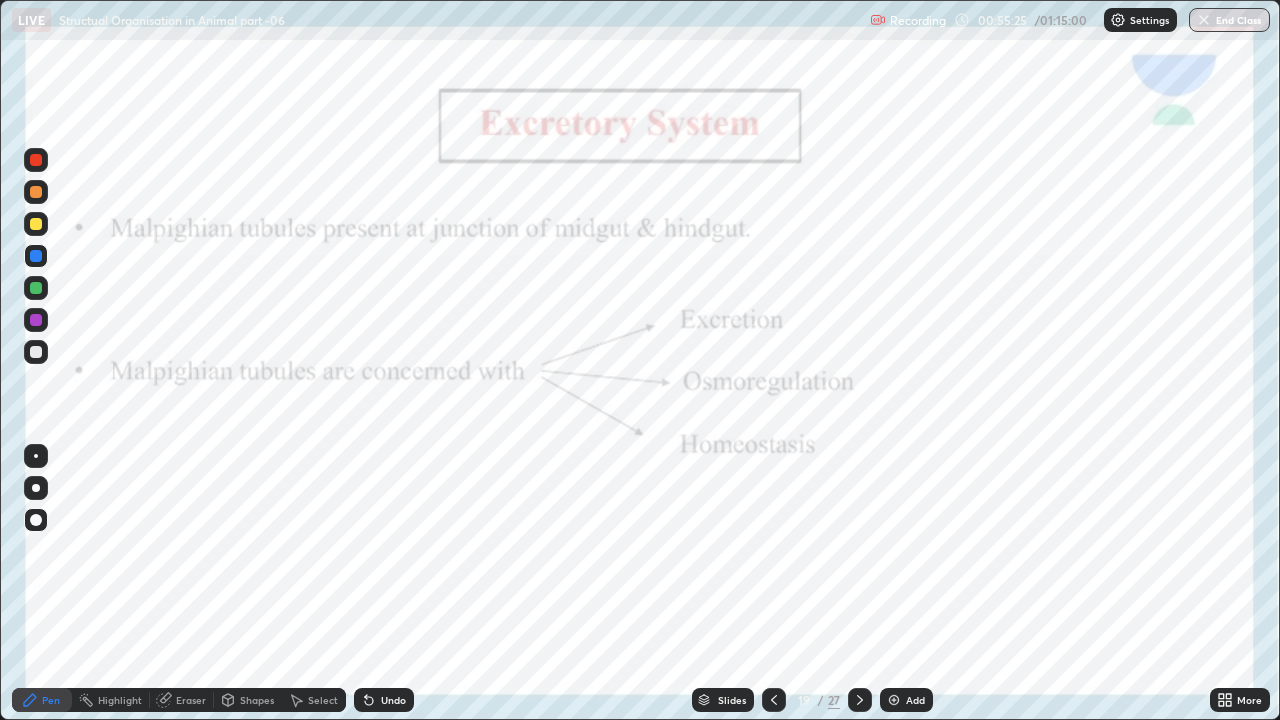 click at bounding box center (894, 700) 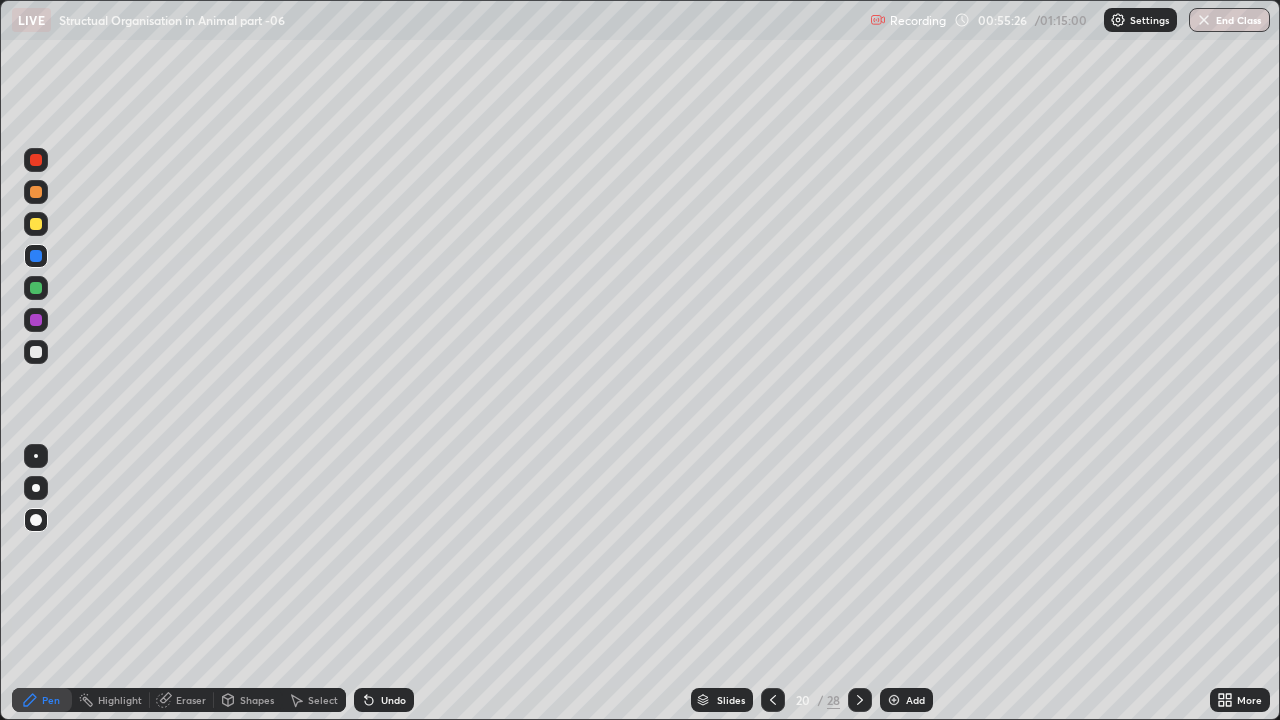 click at bounding box center [773, 700] 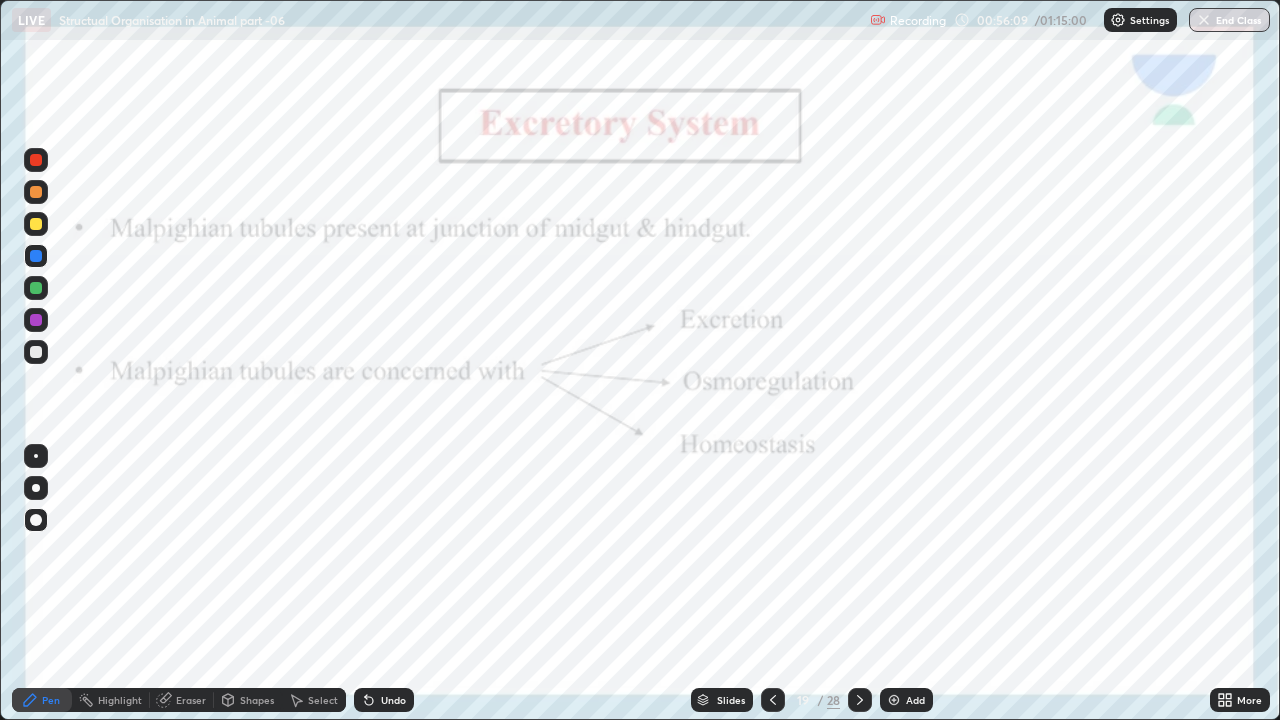 click 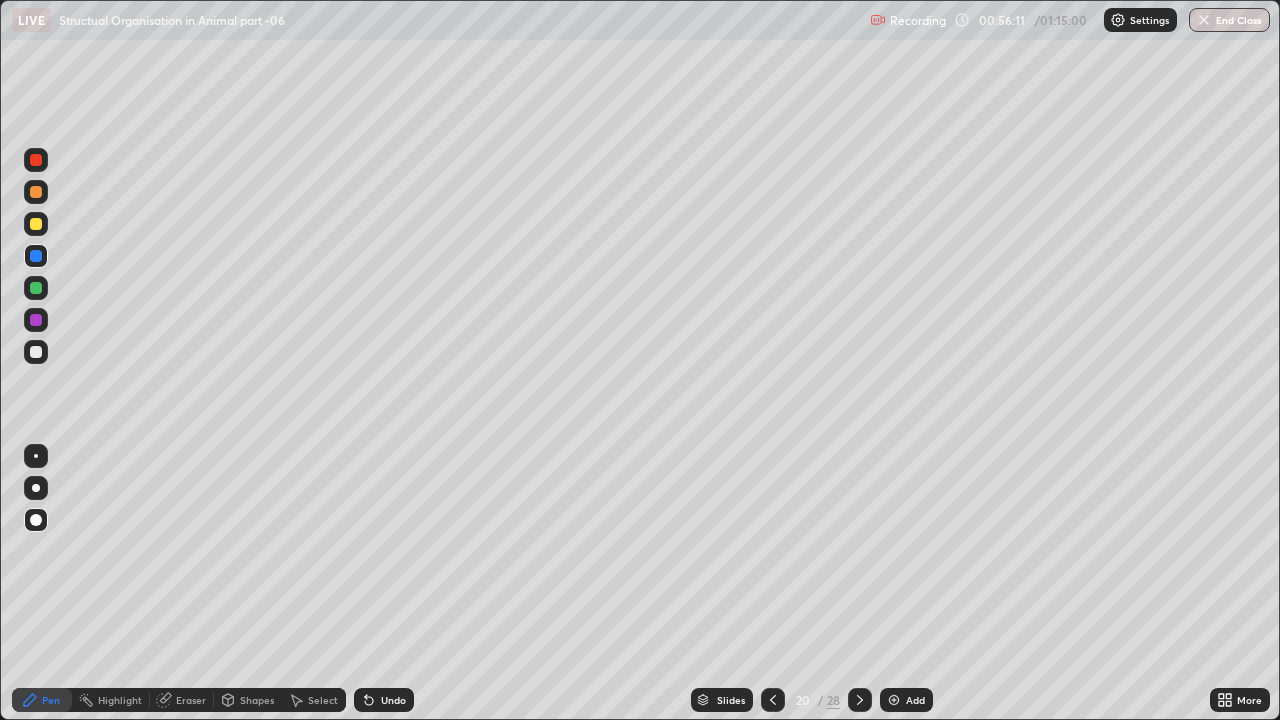 click 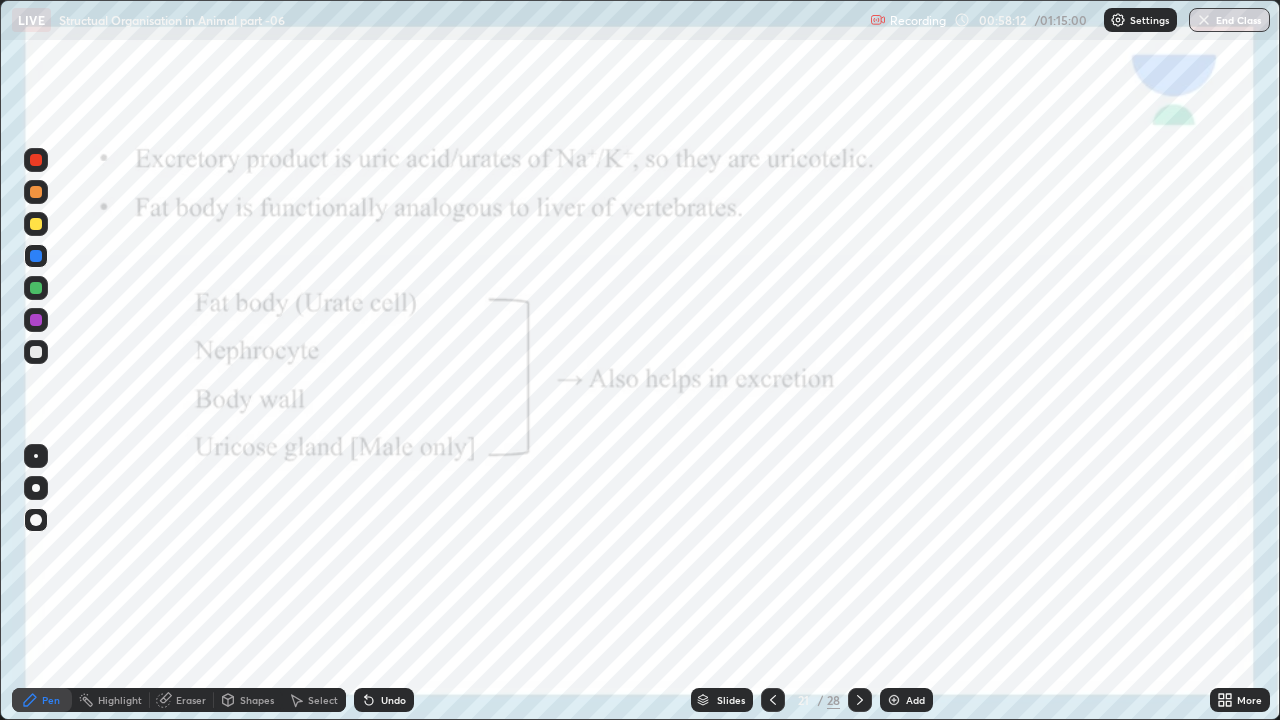 click 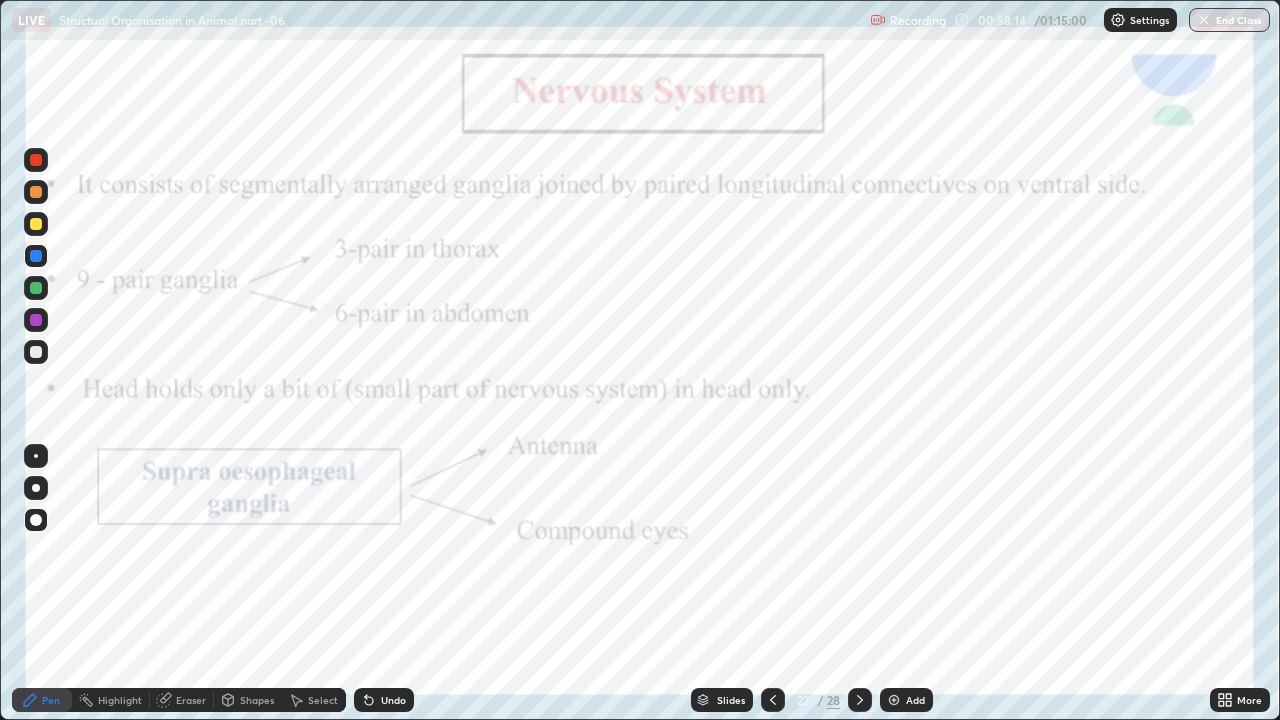 click at bounding box center [894, 700] 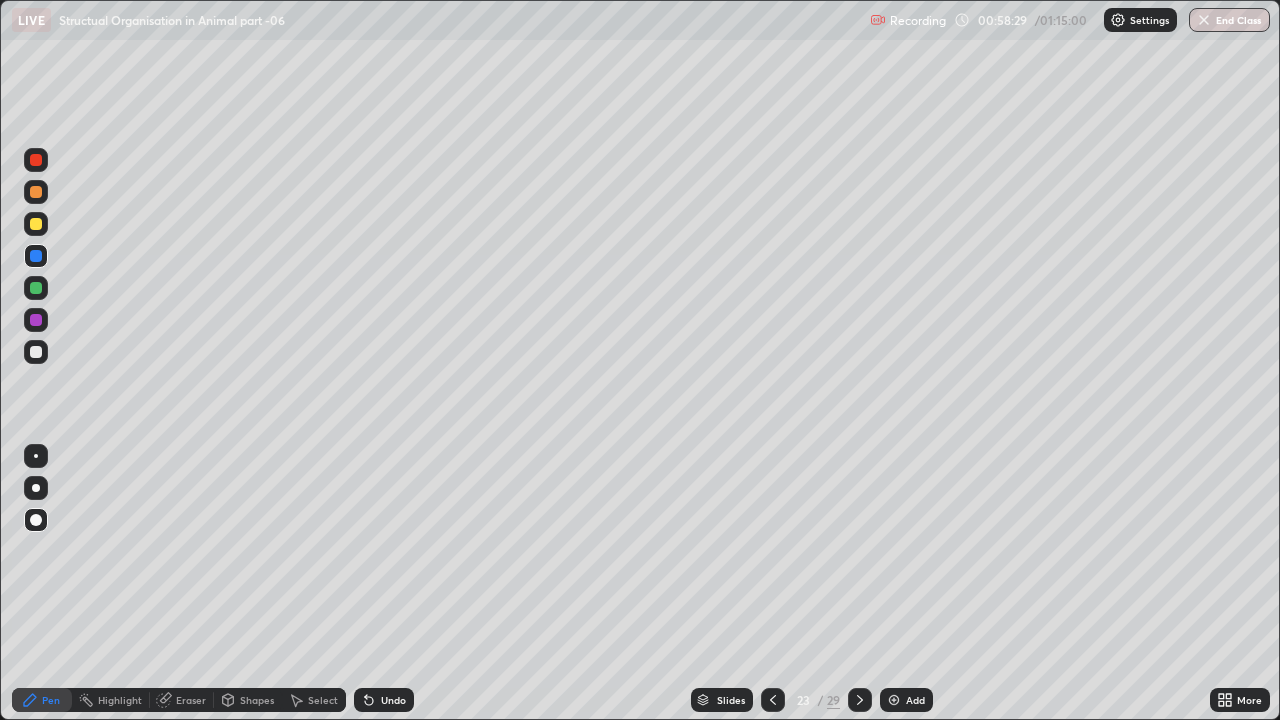 click at bounding box center (36, 288) 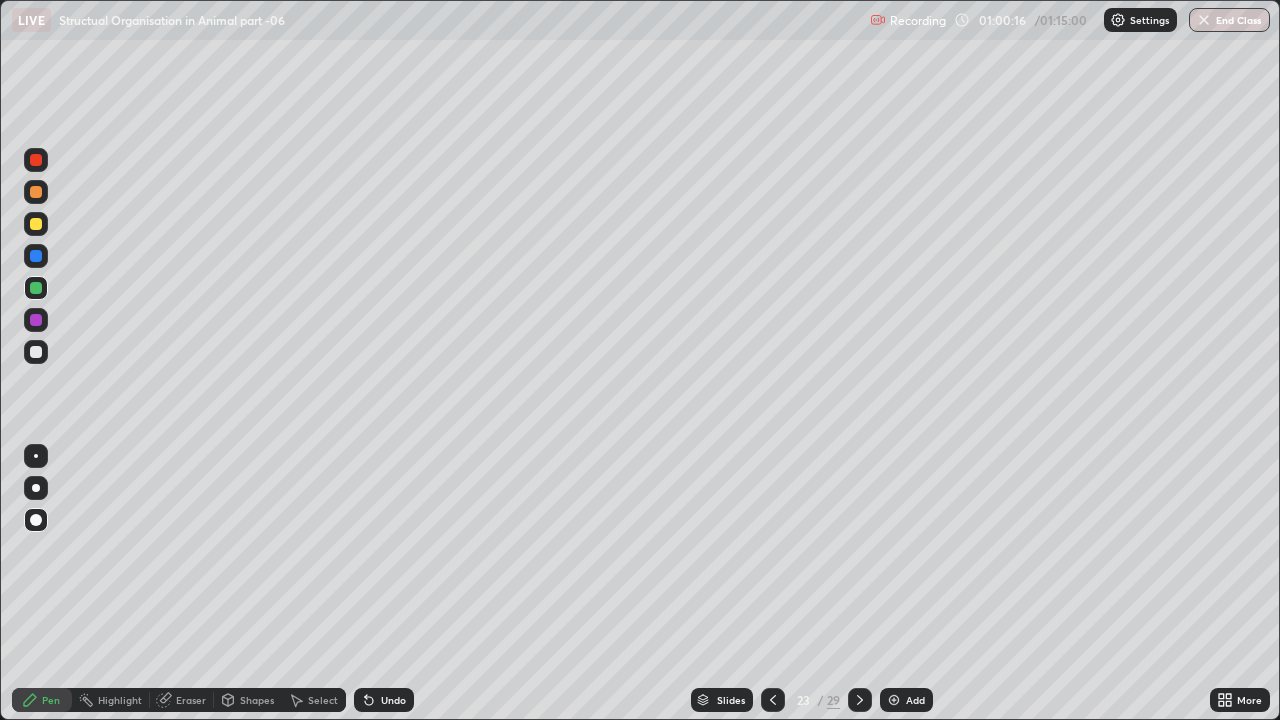 click at bounding box center [36, 224] 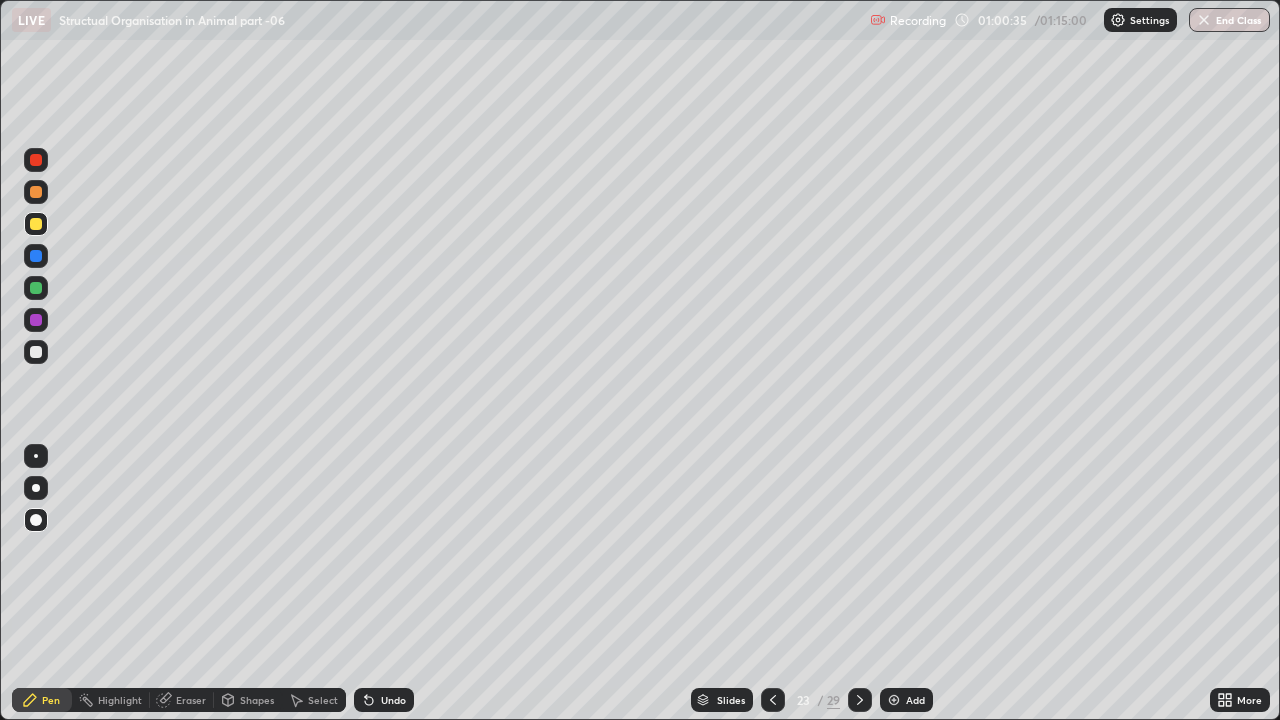 click at bounding box center [36, 224] 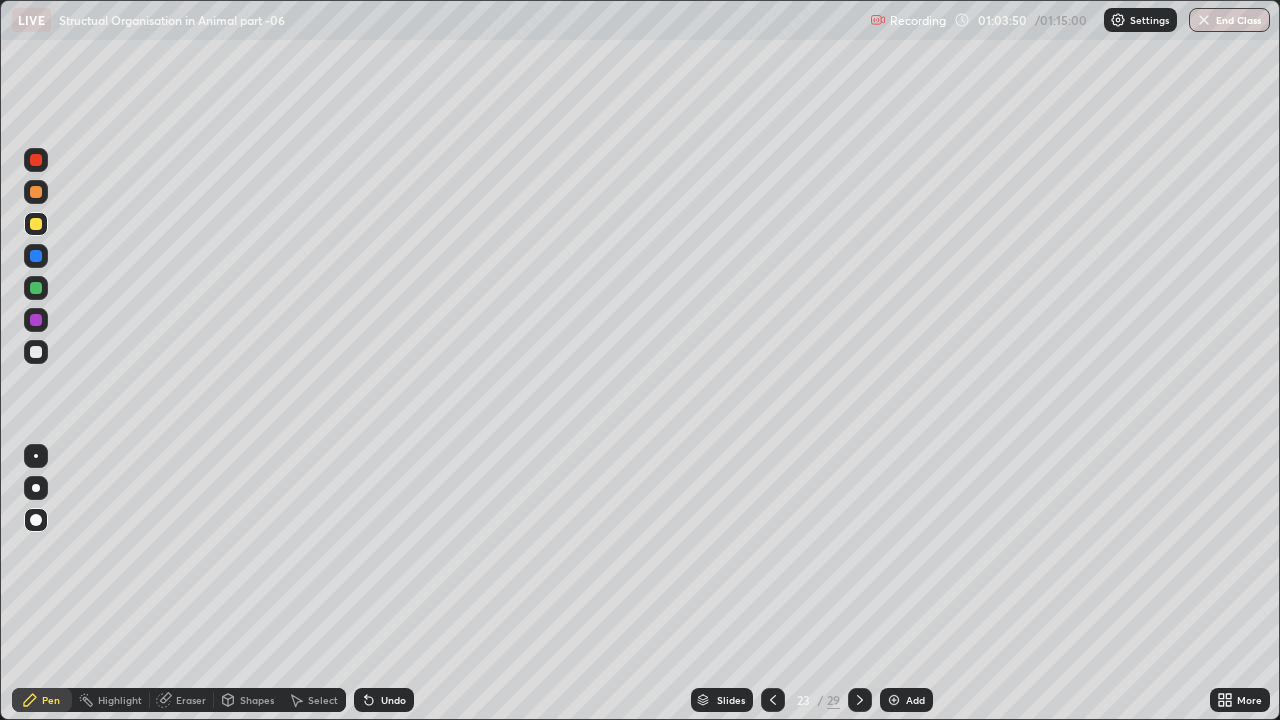 click at bounding box center [36, 160] 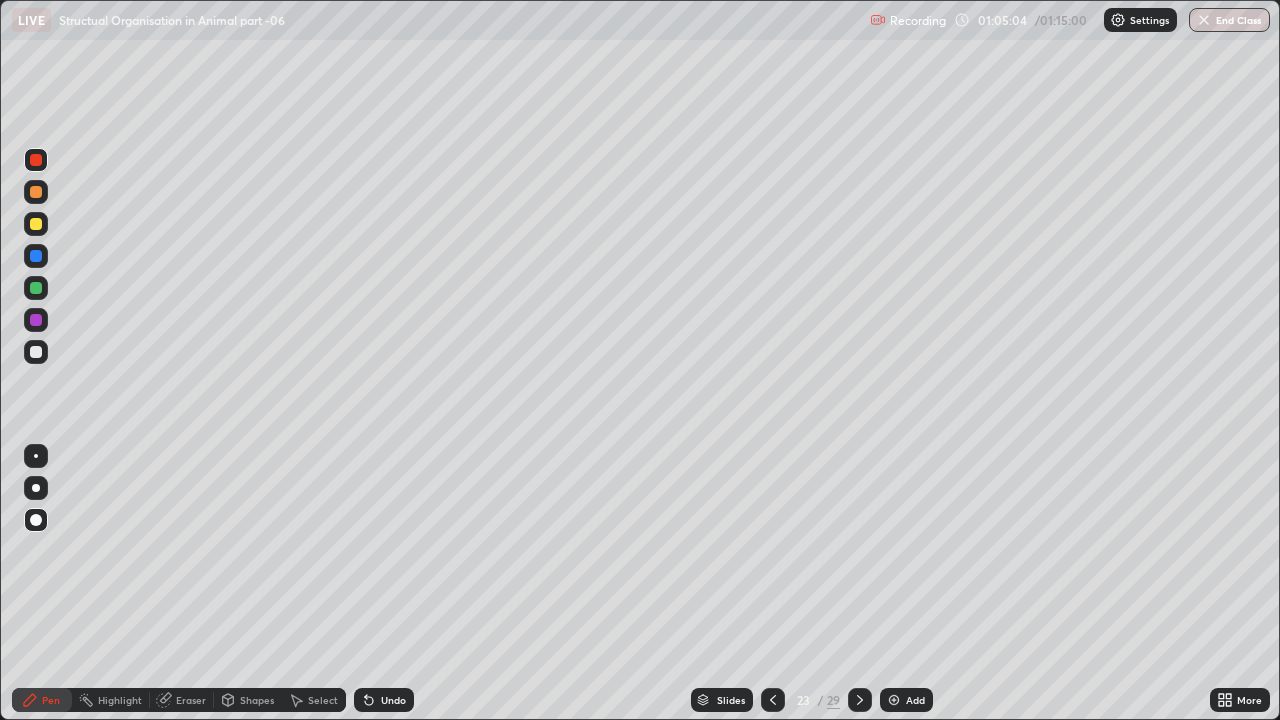 click at bounding box center (36, 192) 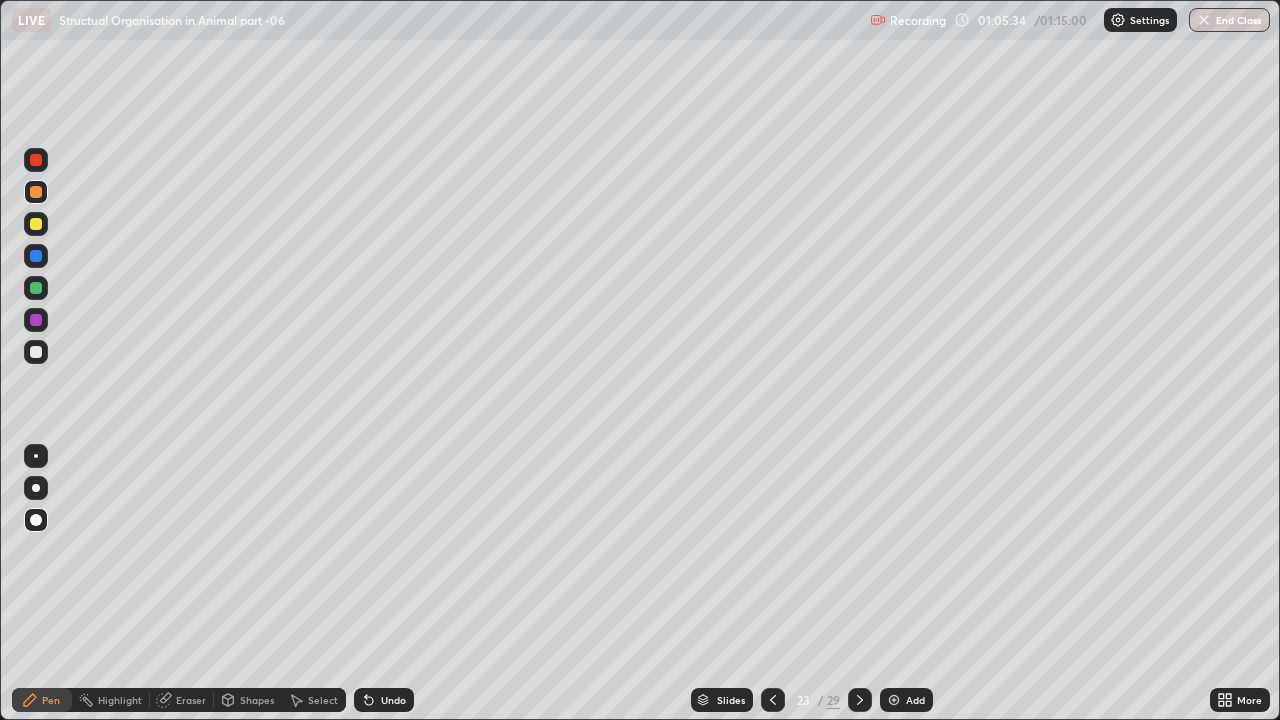 click 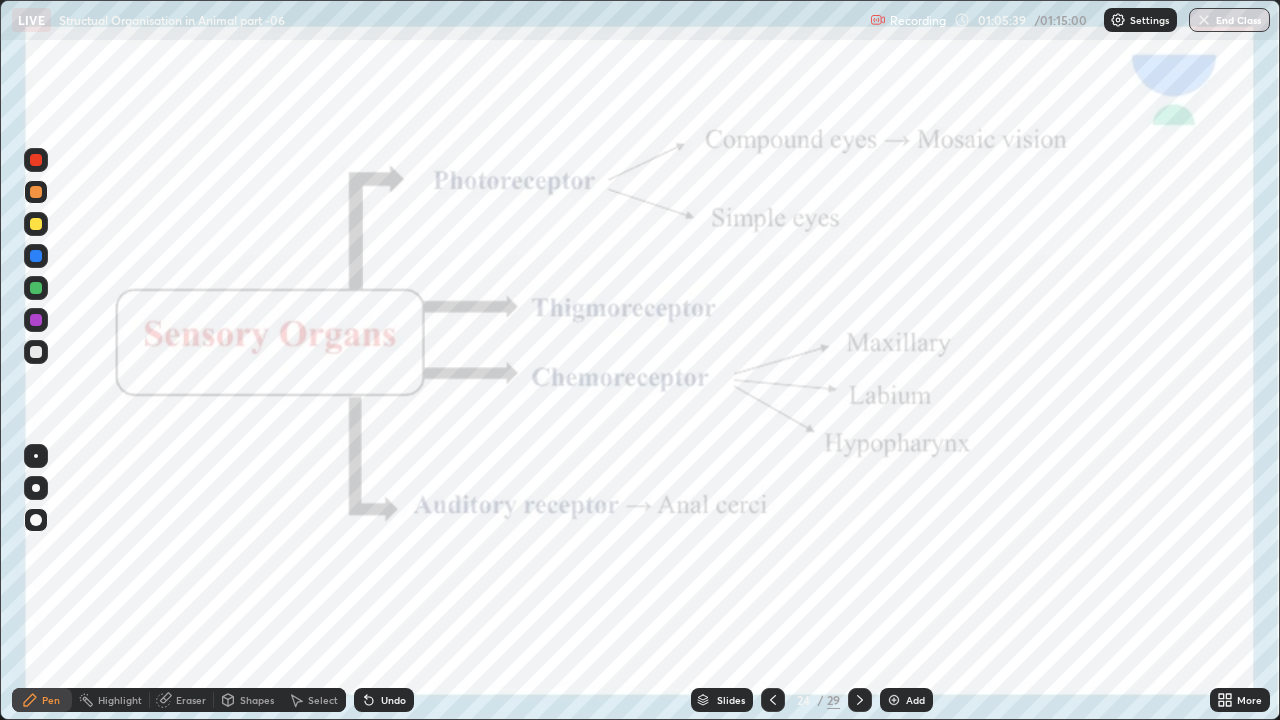 click at bounding box center [773, 700] 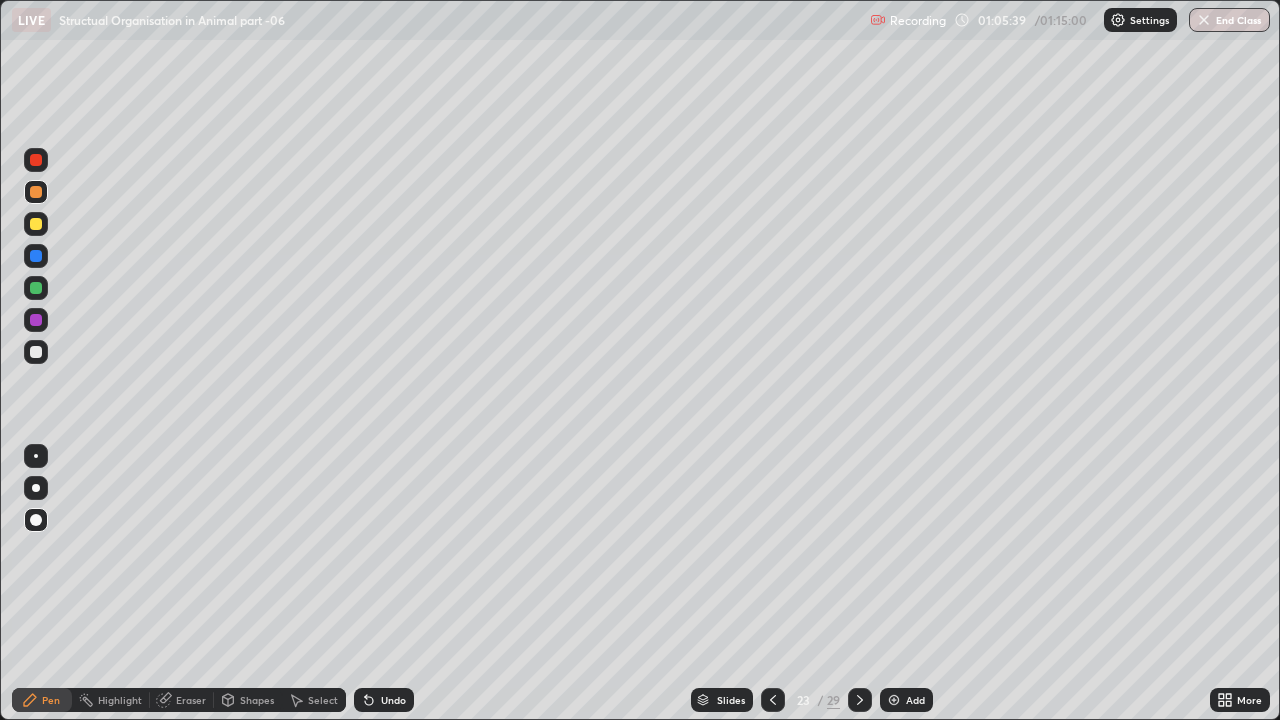 click 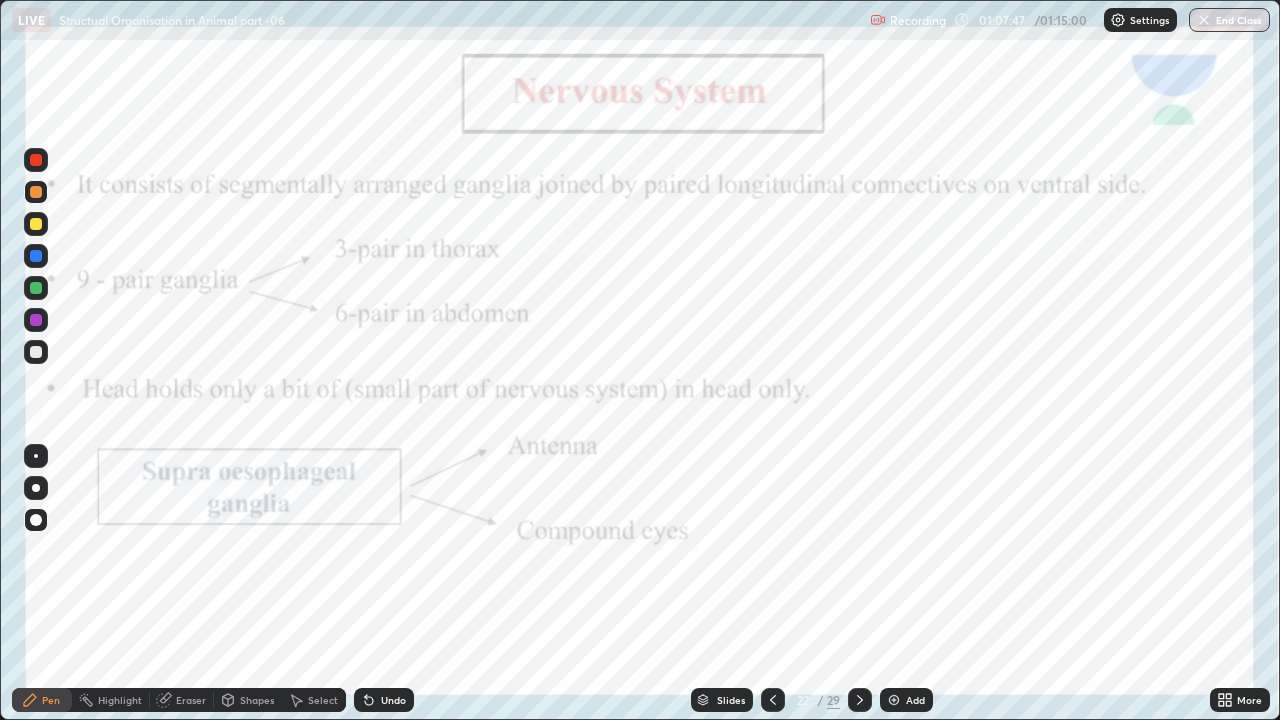 click at bounding box center [36, 192] 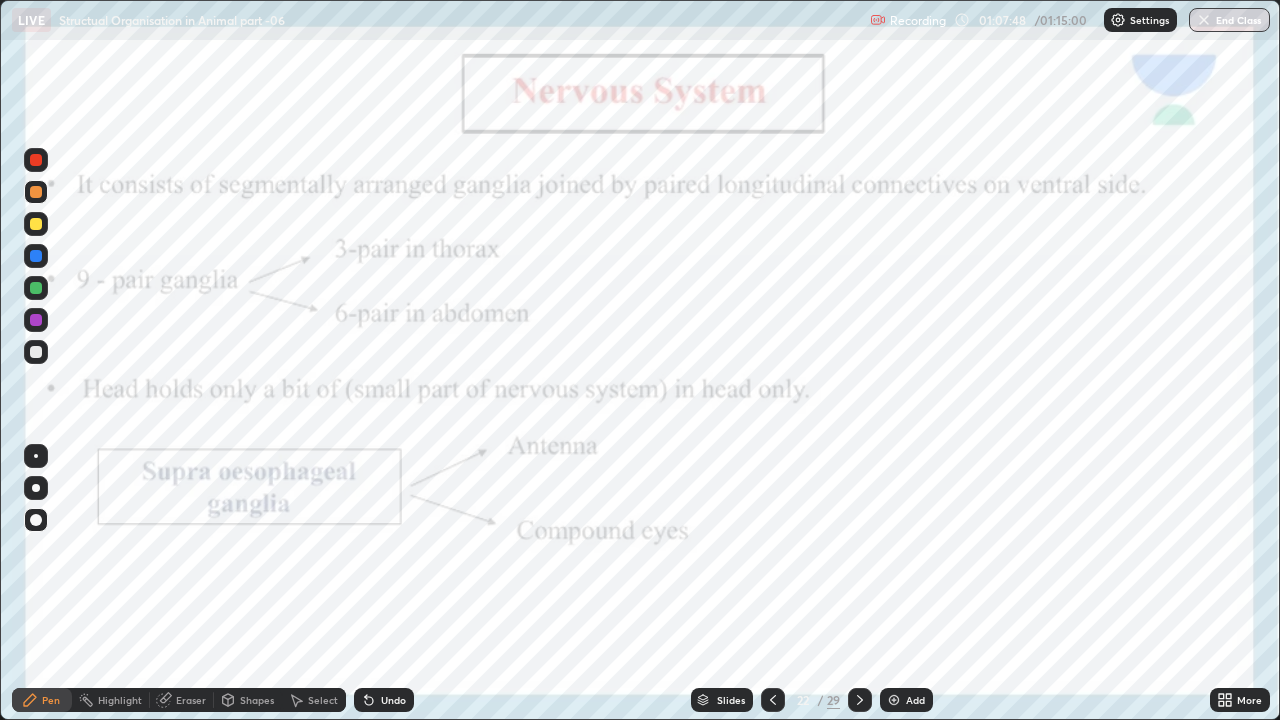 click at bounding box center [36, 160] 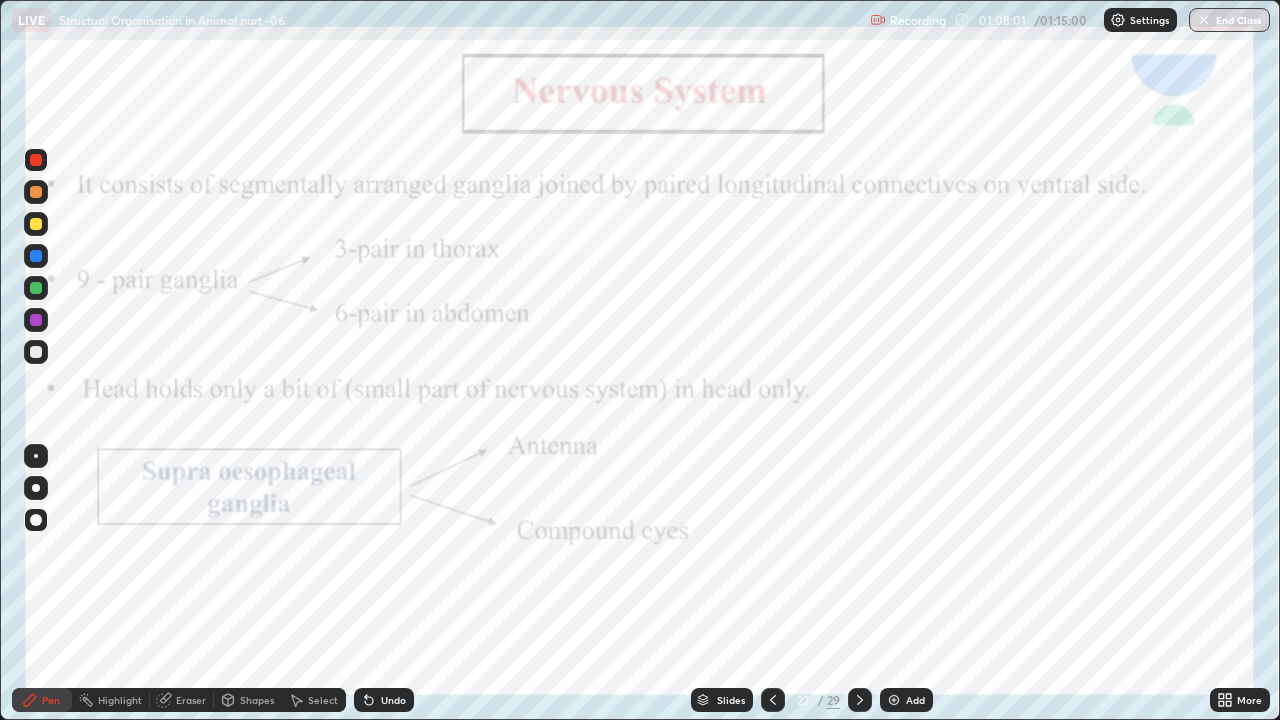 click 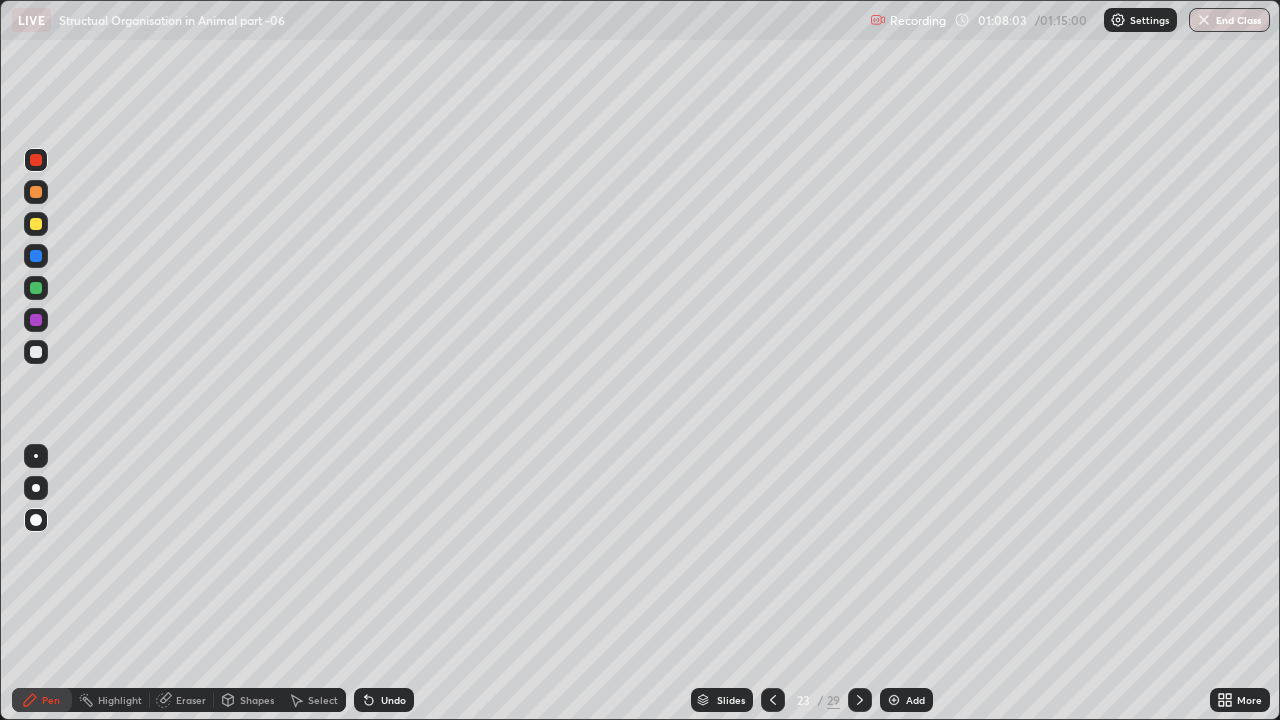click 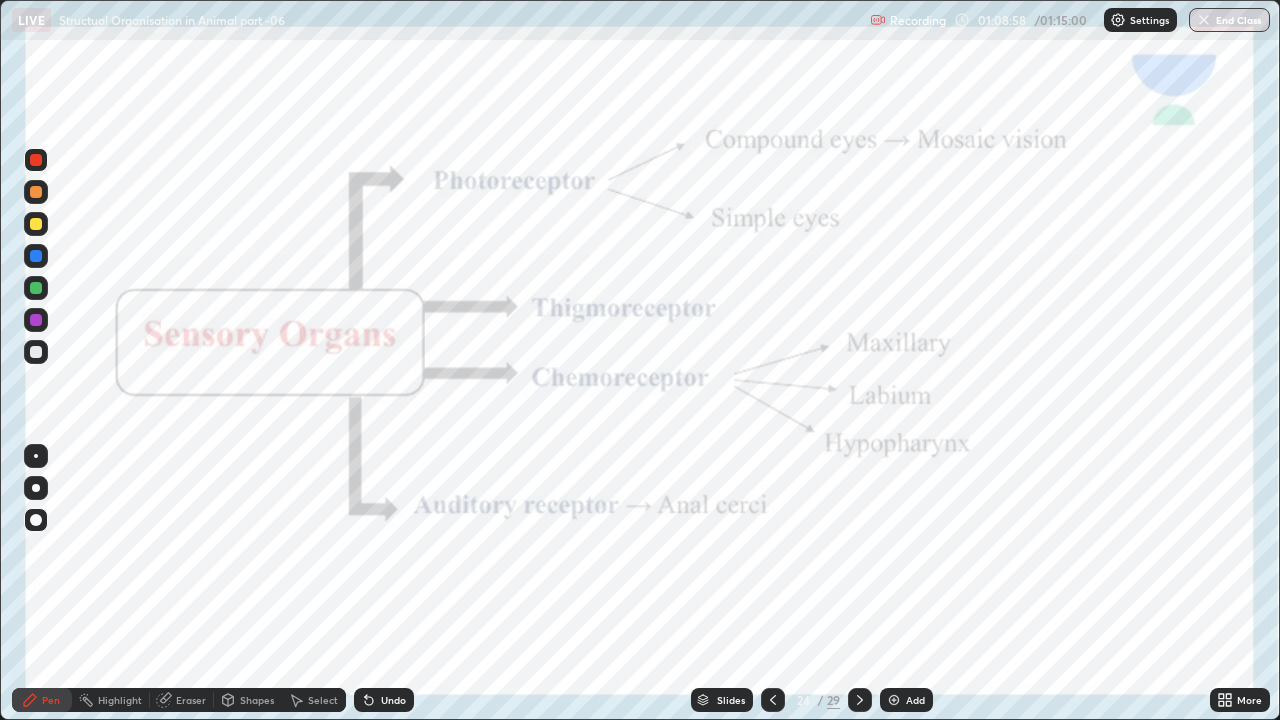 click 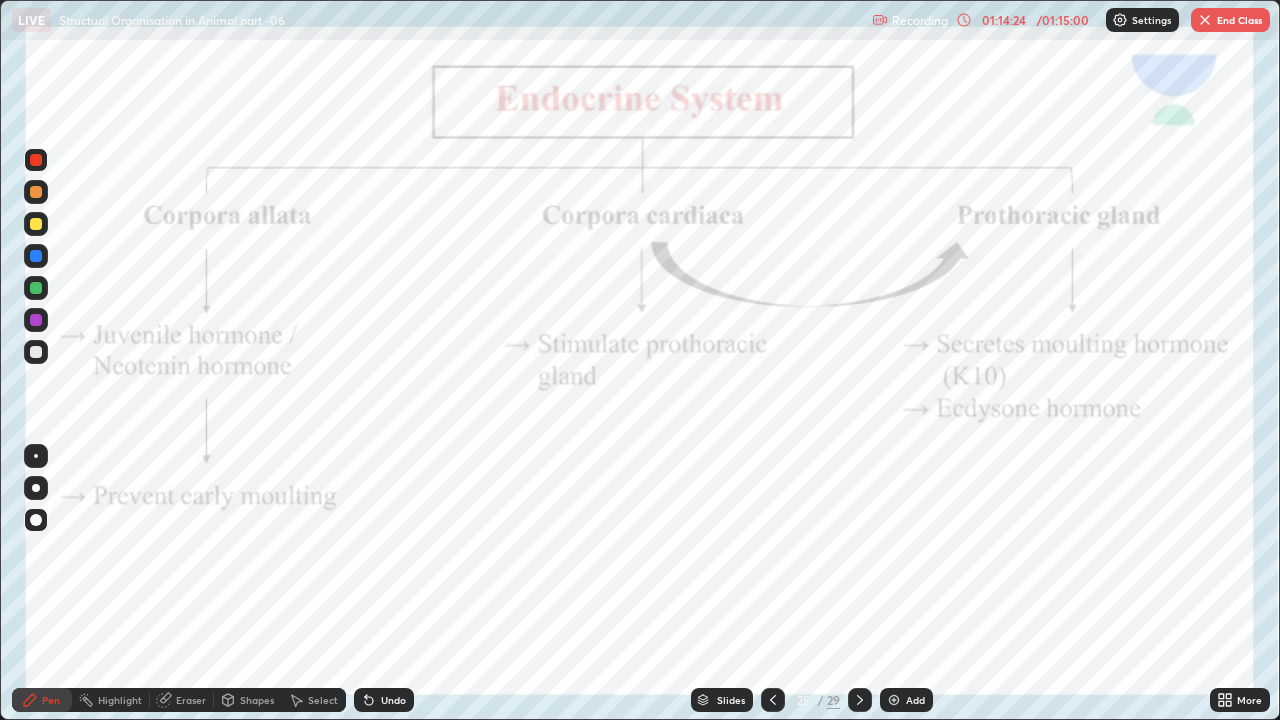 click at bounding box center (894, 700) 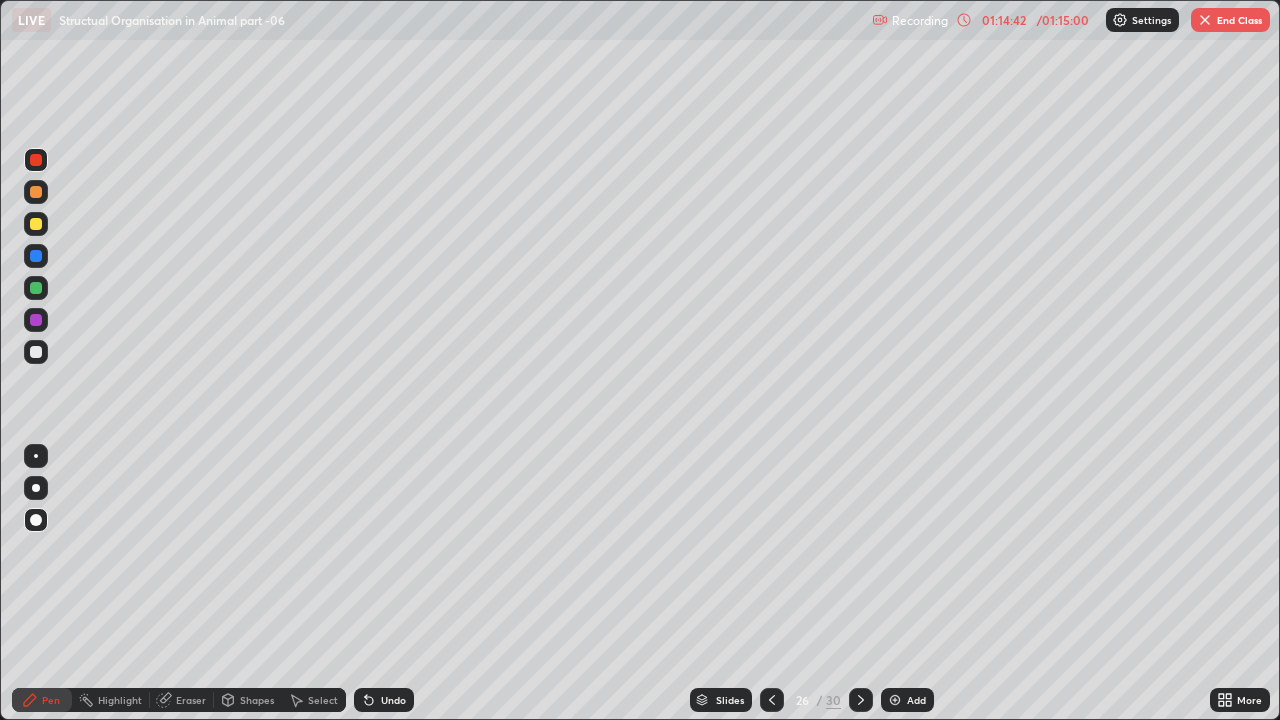 click at bounding box center [36, 224] 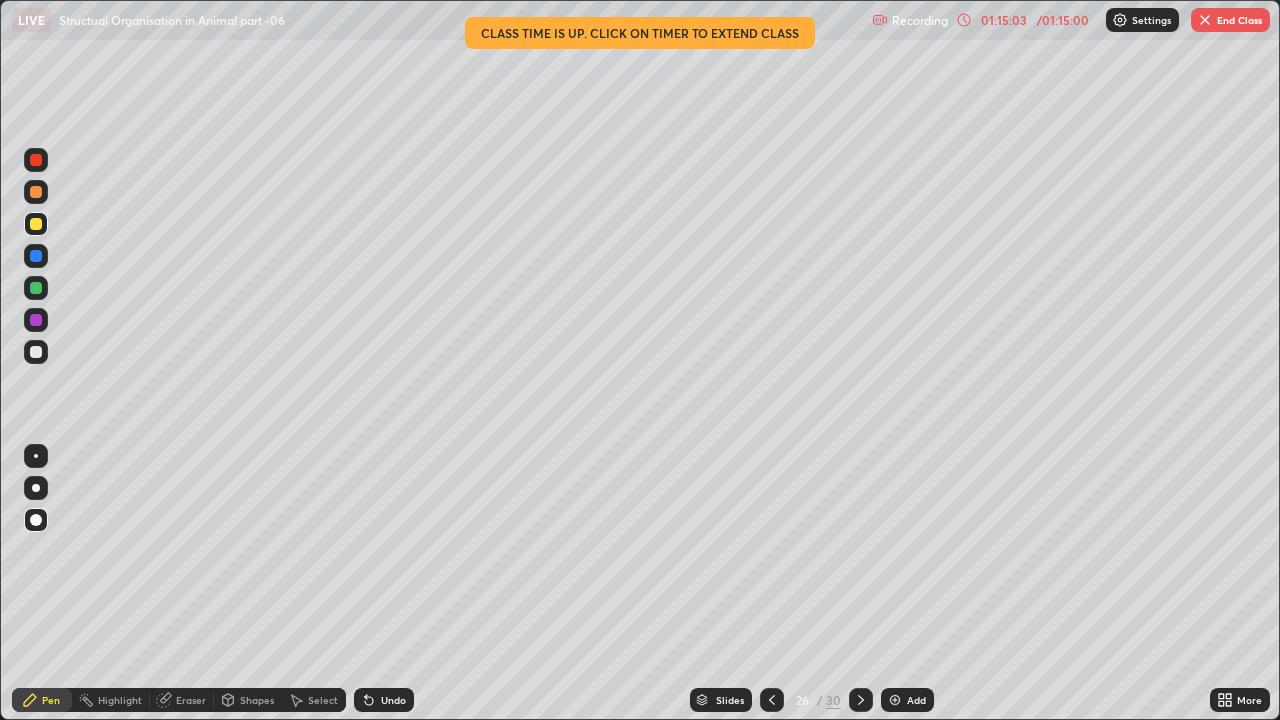 click at bounding box center (36, 224) 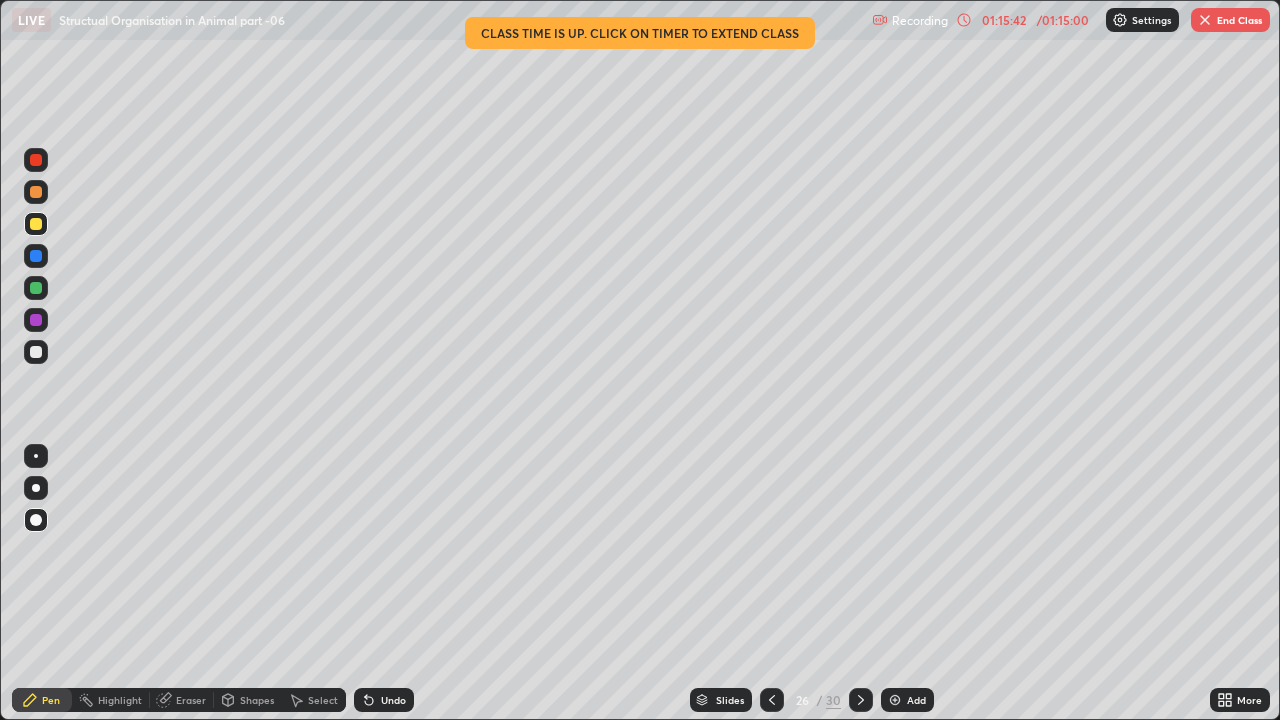 click at bounding box center [36, 160] 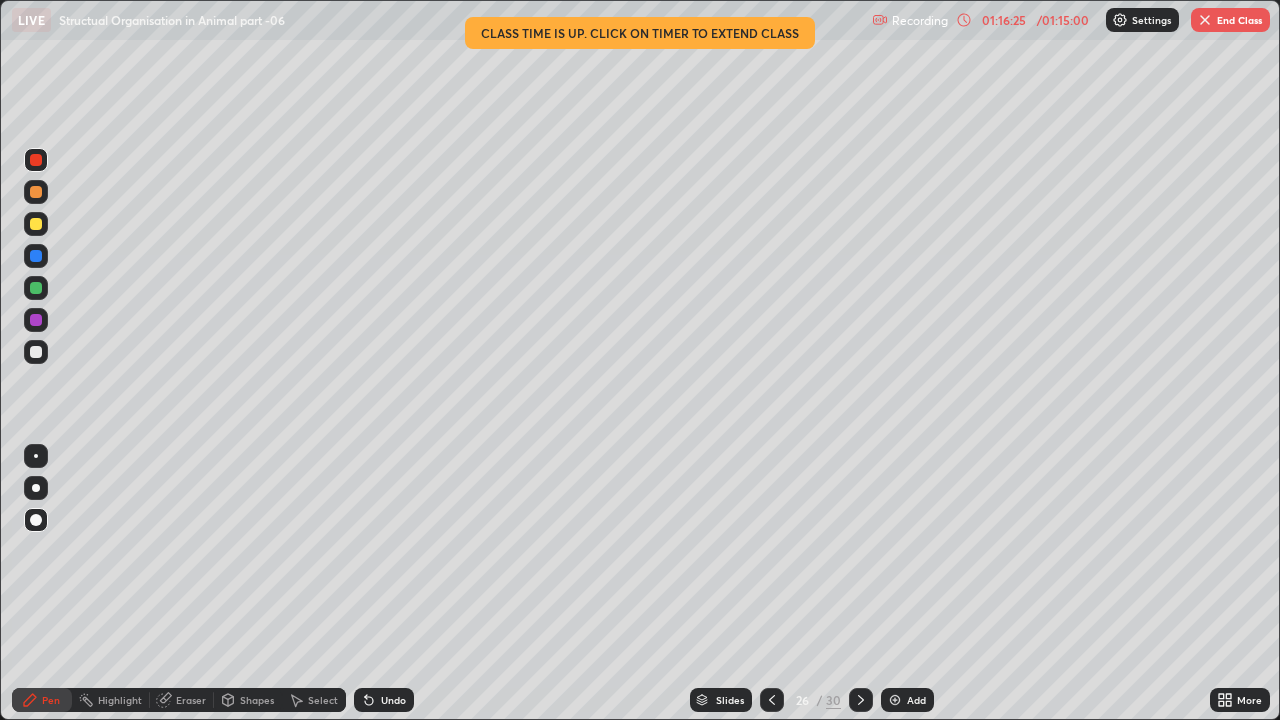 click at bounding box center [36, 256] 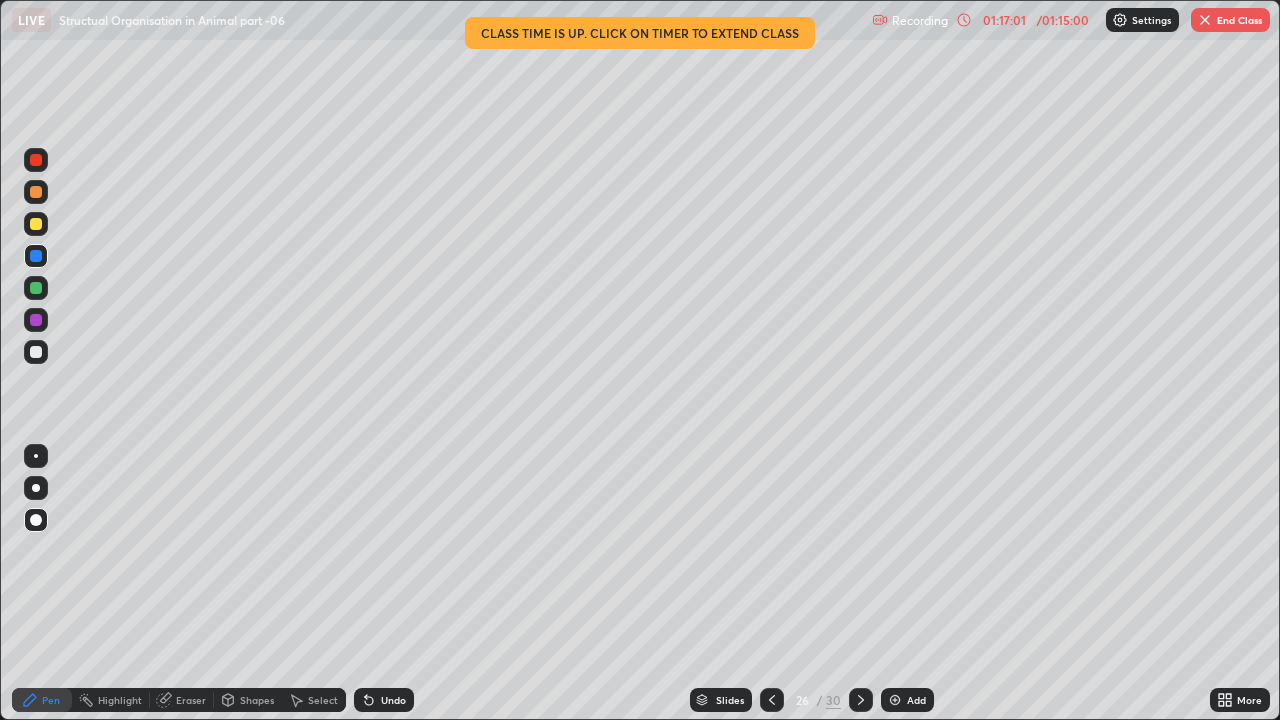 click 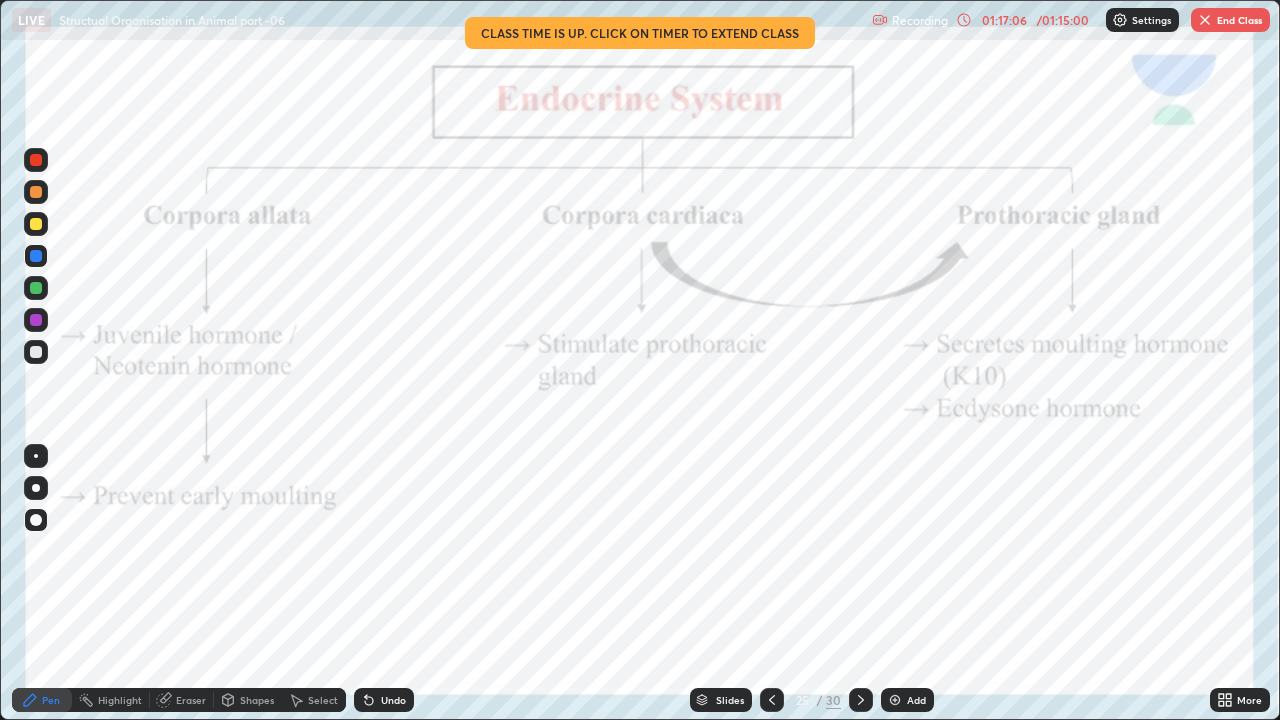 click on "End Class" at bounding box center [1230, 20] 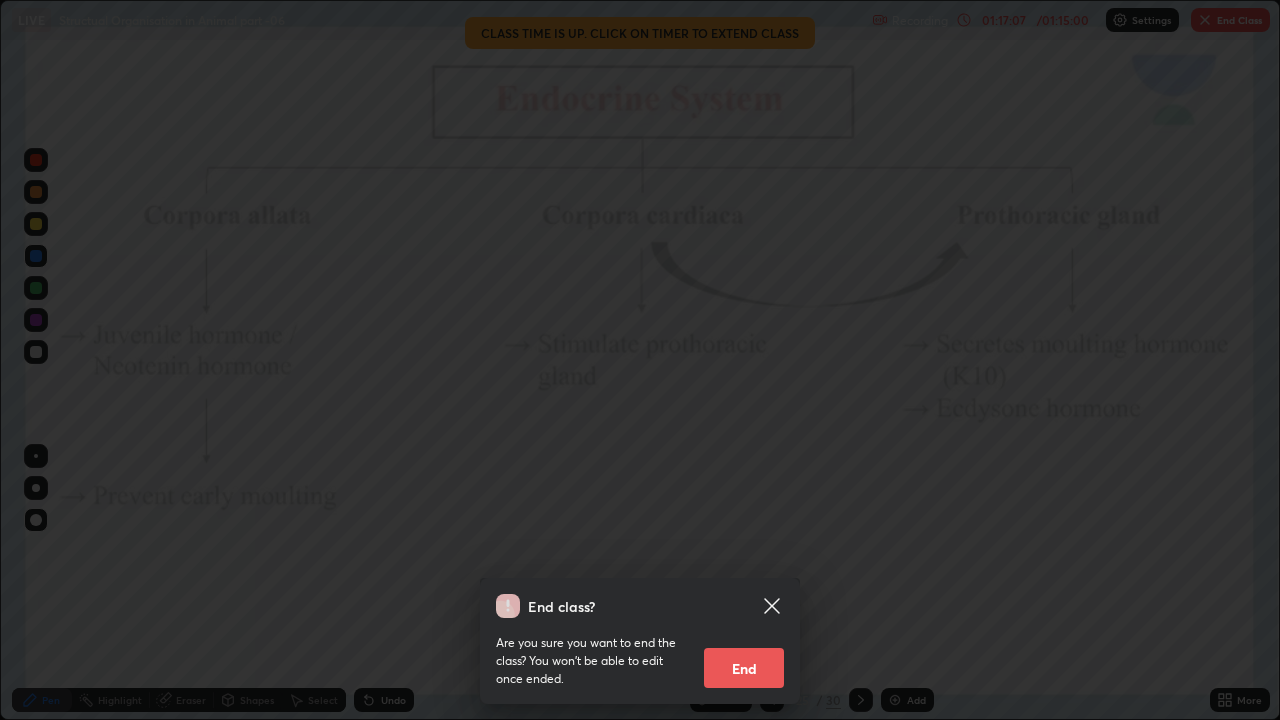 click on "End" at bounding box center (744, 668) 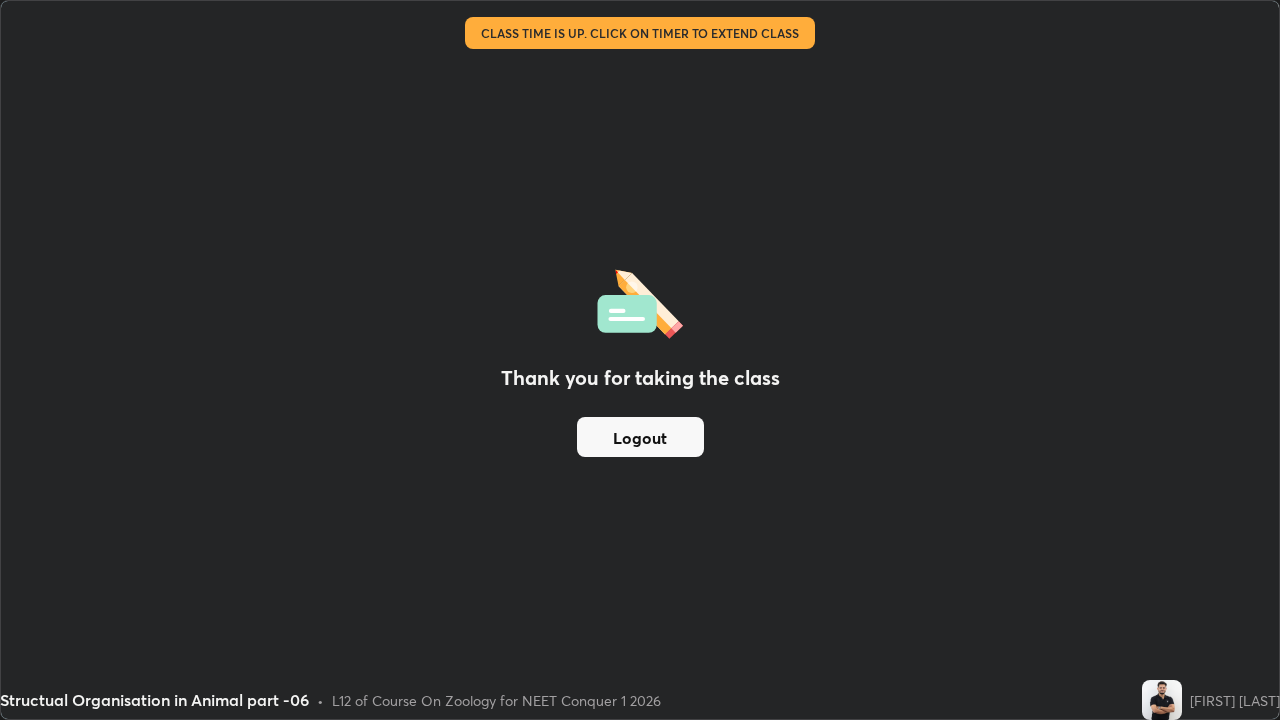 click on "Logout" at bounding box center [640, 437] 